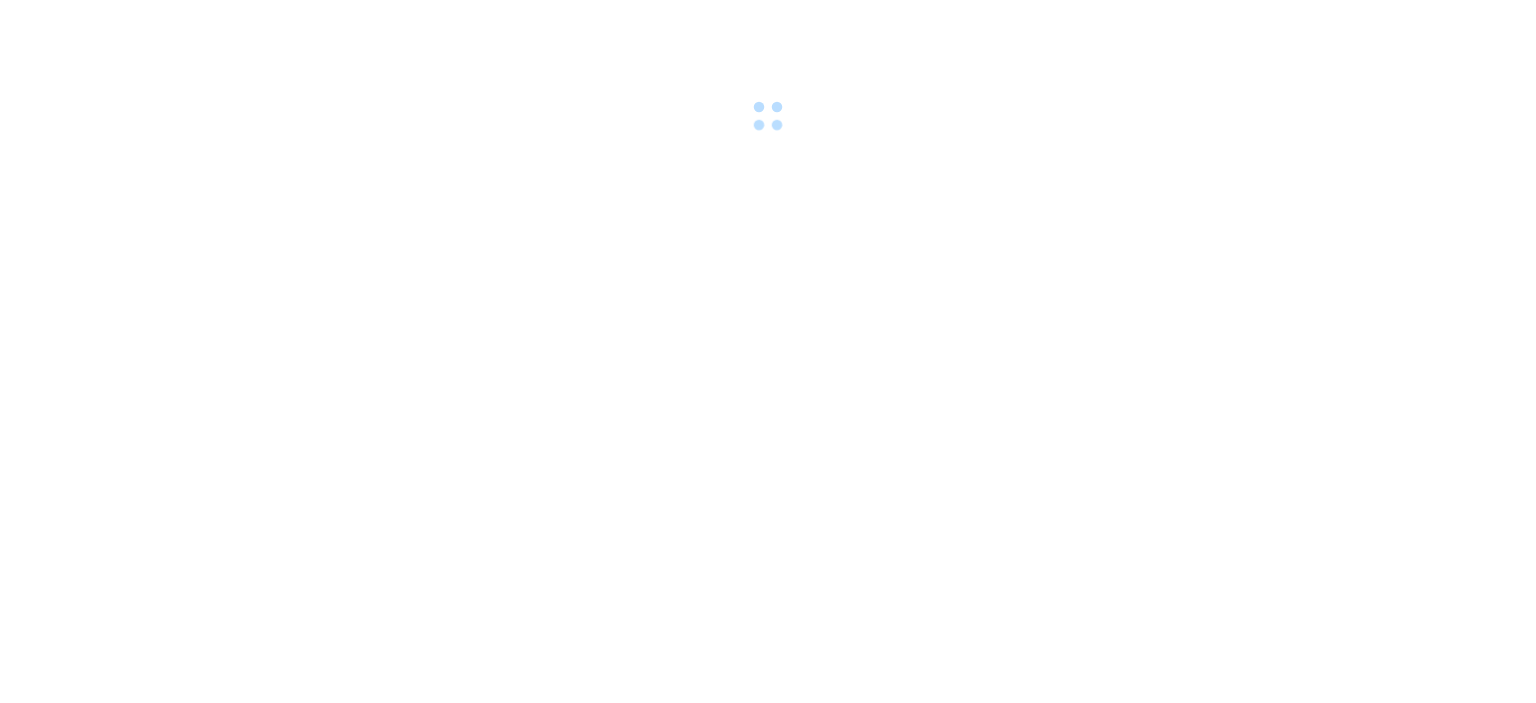 scroll, scrollTop: 0, scrollLeft: 0, axis: both 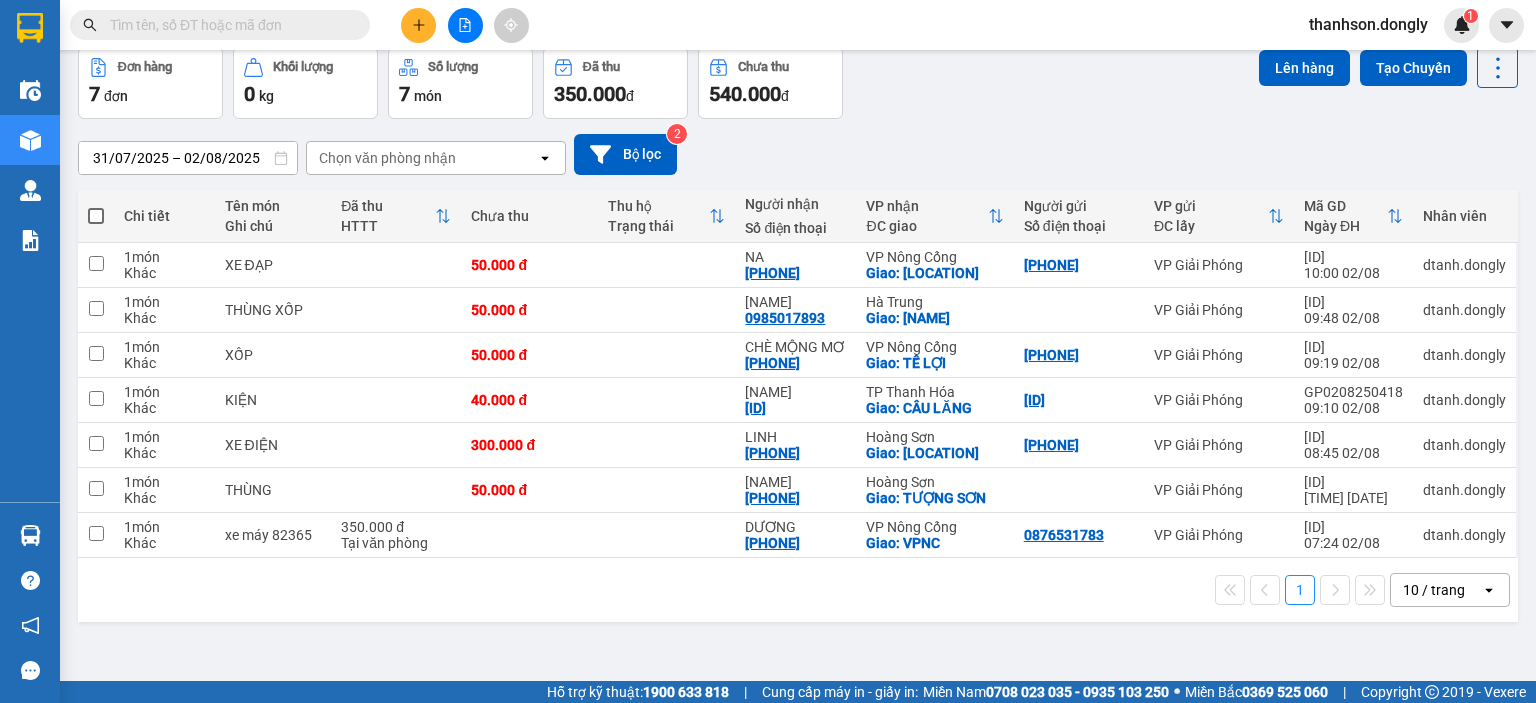 click on "10 / trang" at bounding box center [1434, 590] 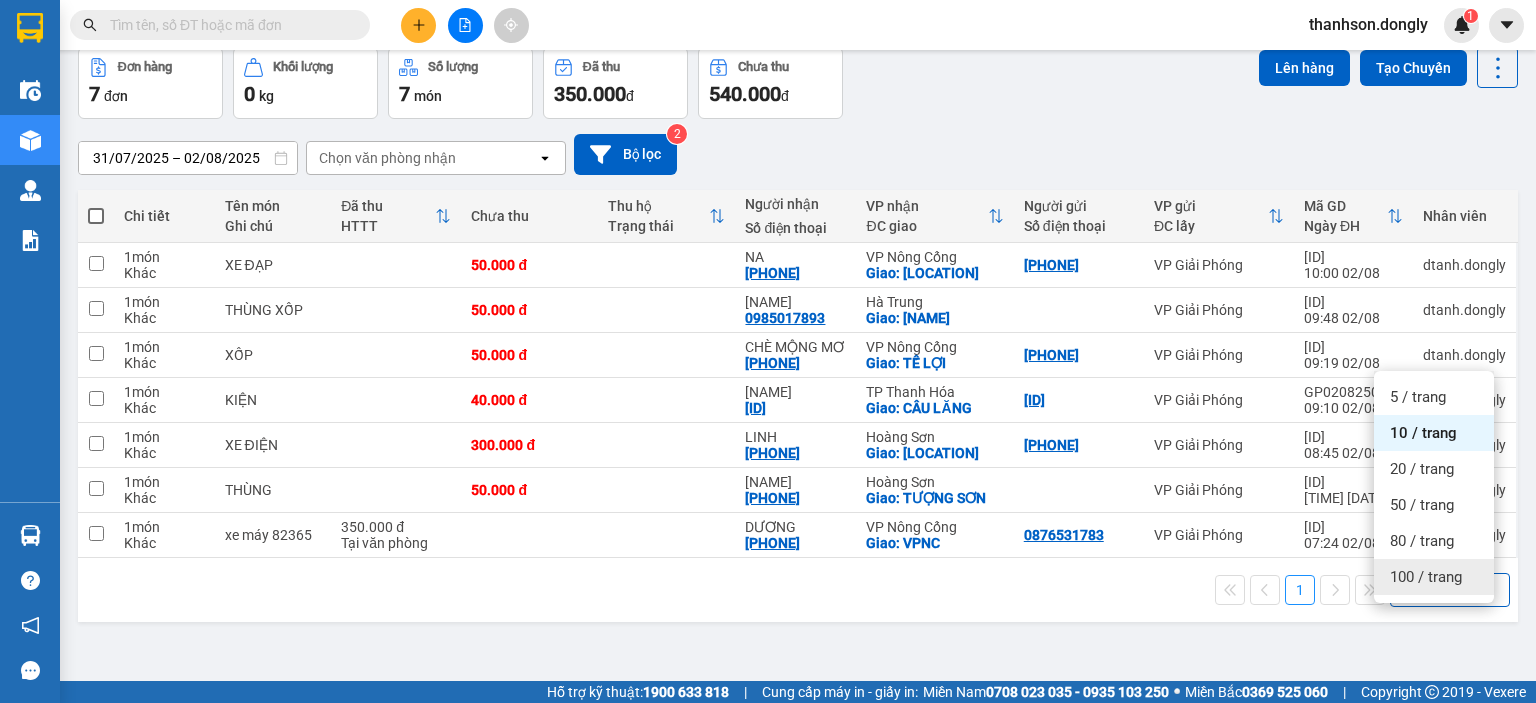 click on "100 / trang" at bounding box center (1426, 577) 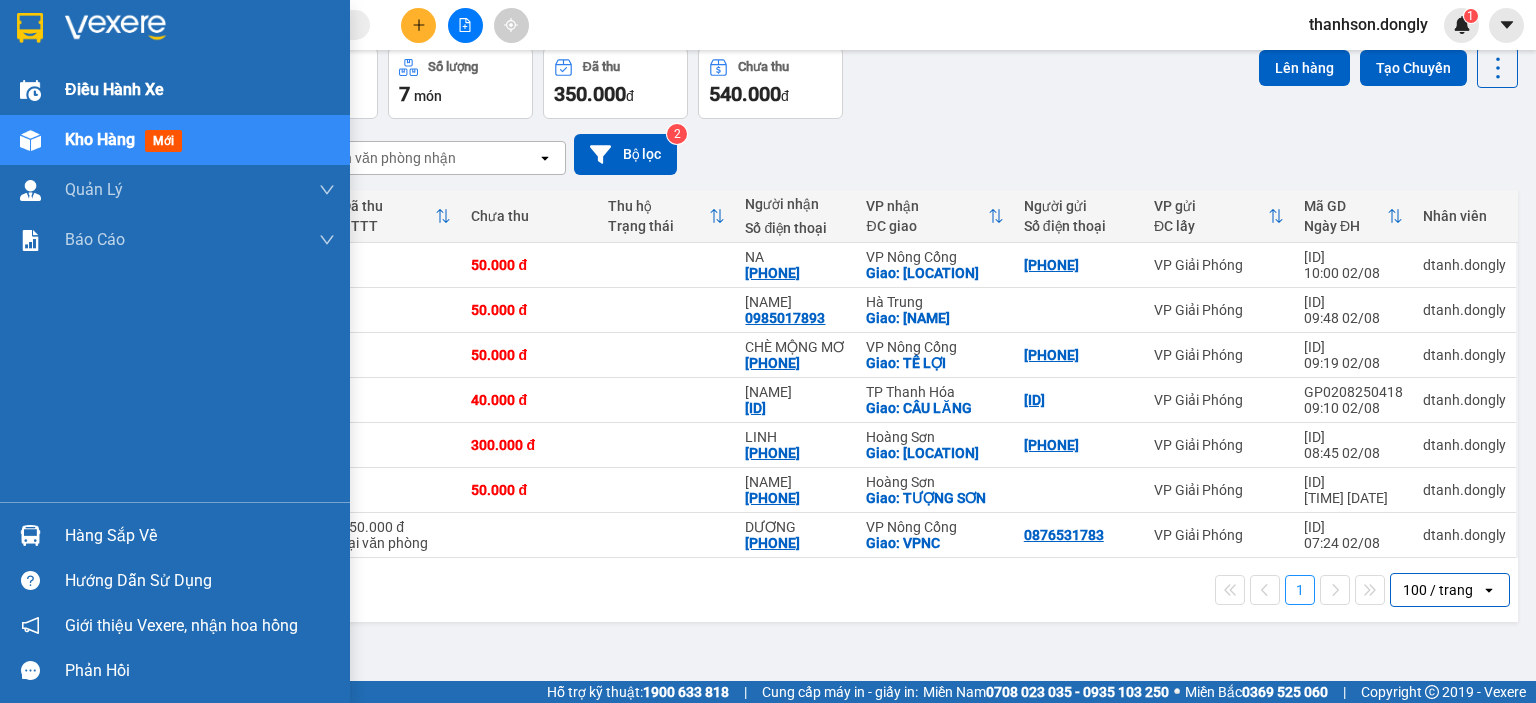click on "Điều hành xe" at bounding box center [114, 89] 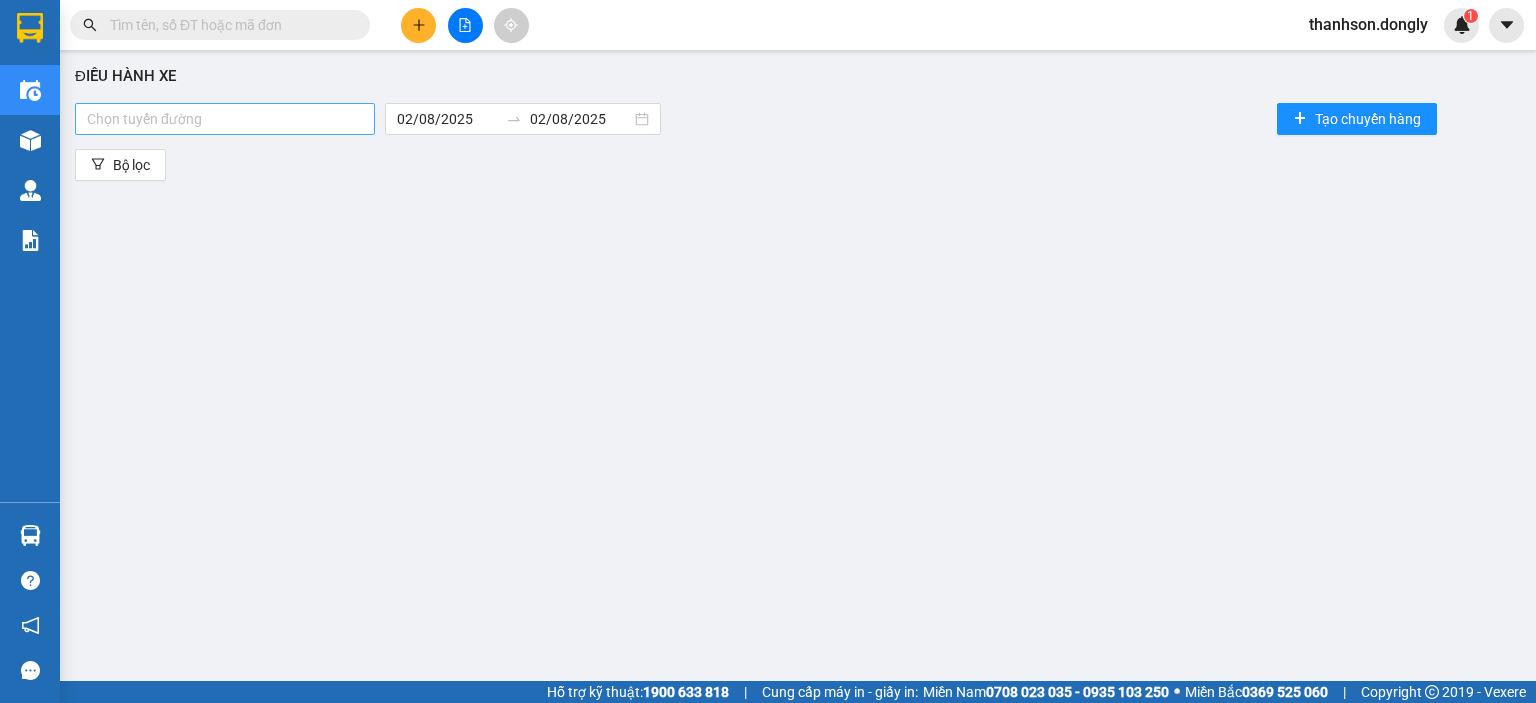 click at bounding box center (225, 119) 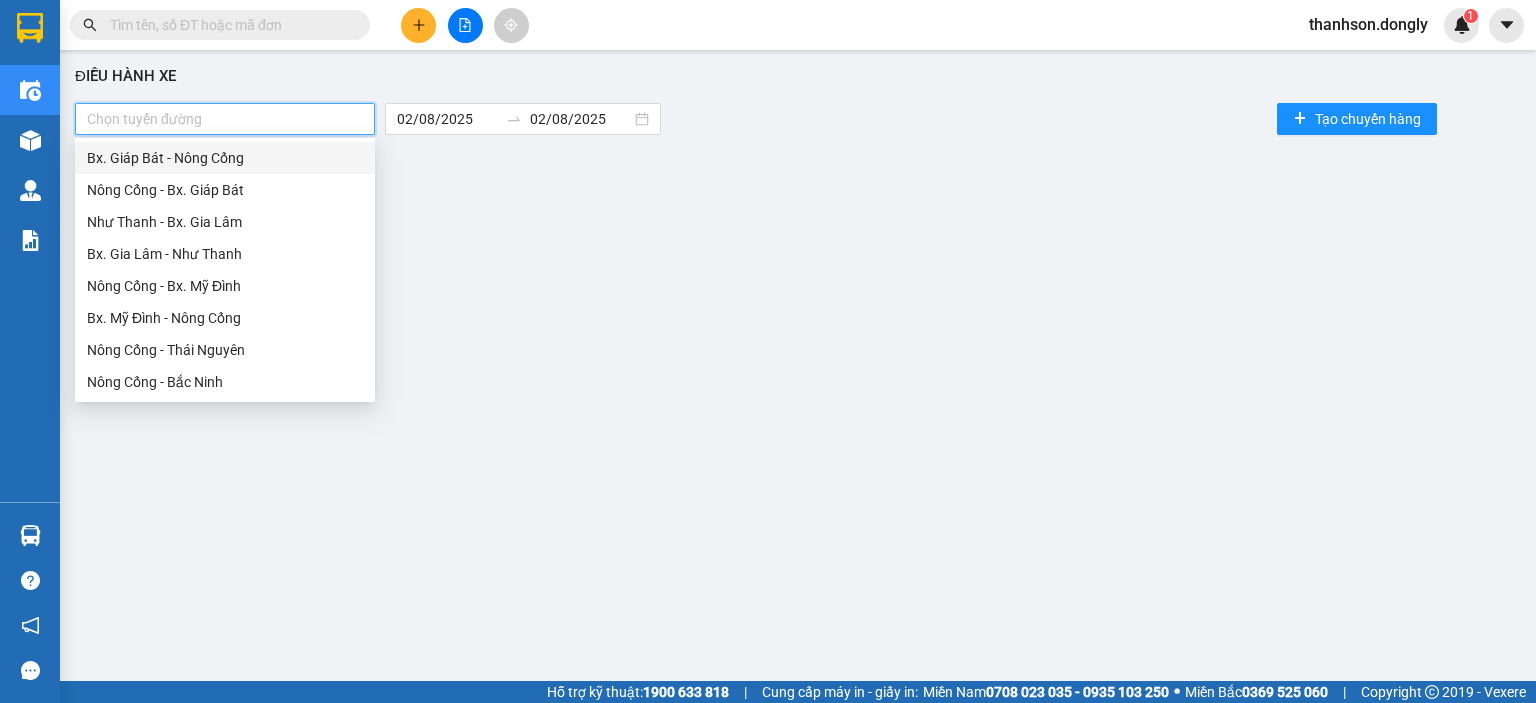 click on "Bx. Giáp Bát - Nông Cống" at bounding box center [225, 158] 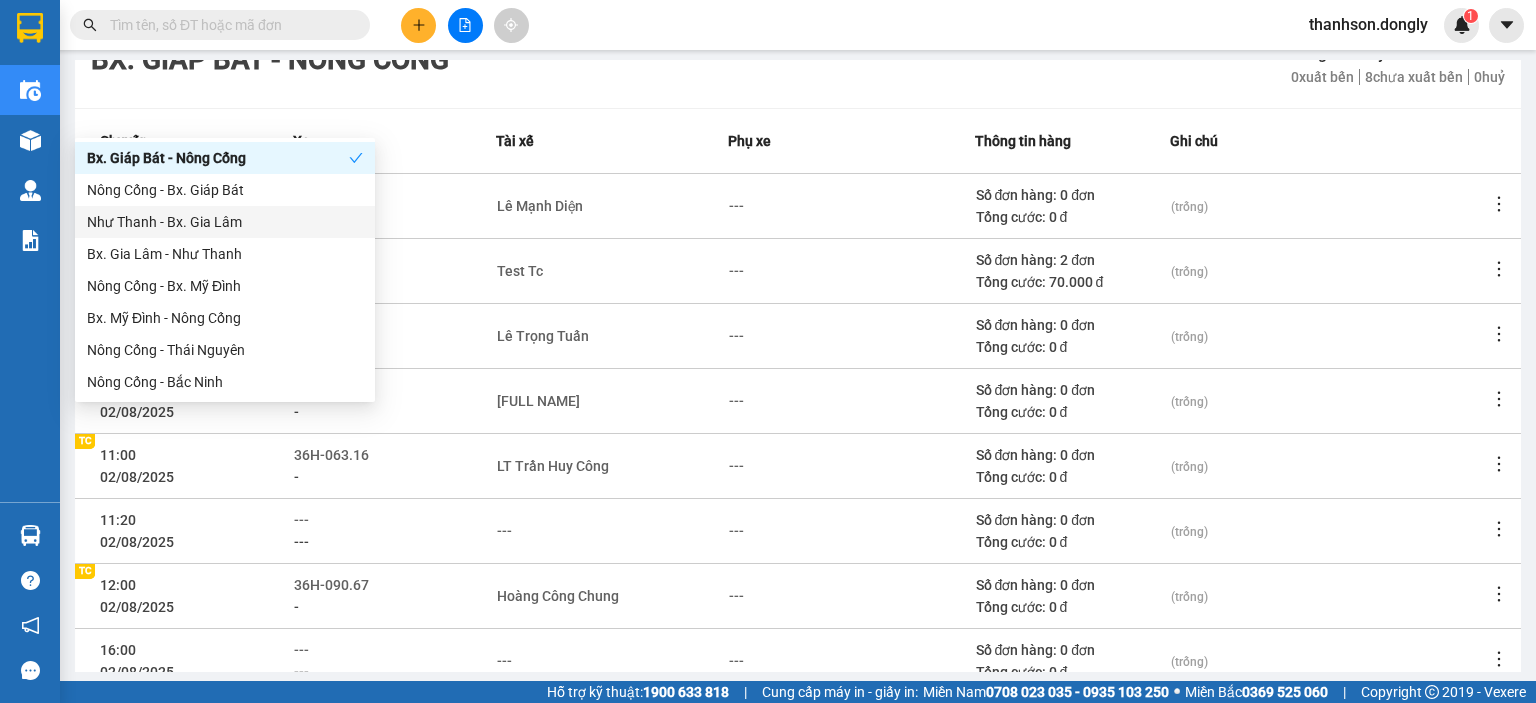 scroll, scrollTop: 71, scrollLeft: 0, axis: vertical 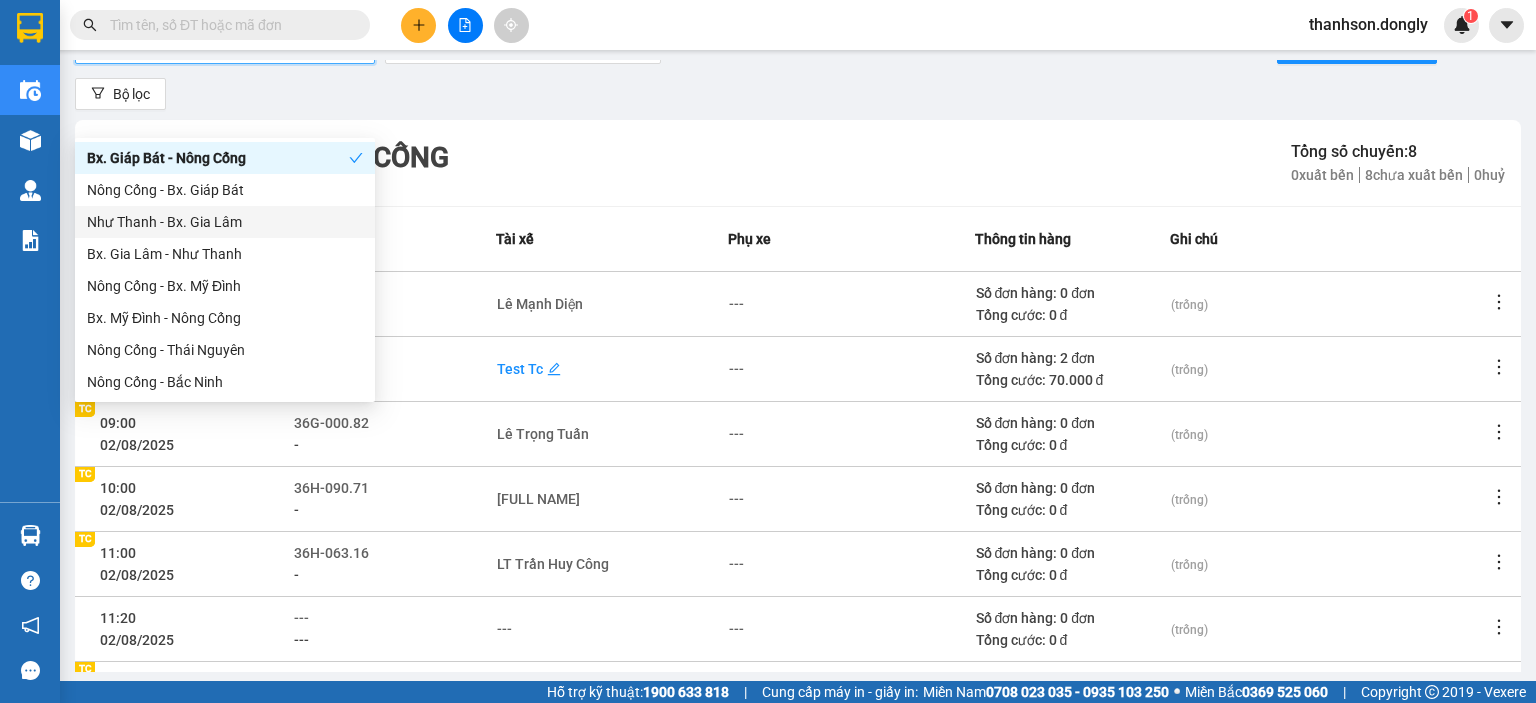 click on "Test Tc" at bounding box center [520, 369] 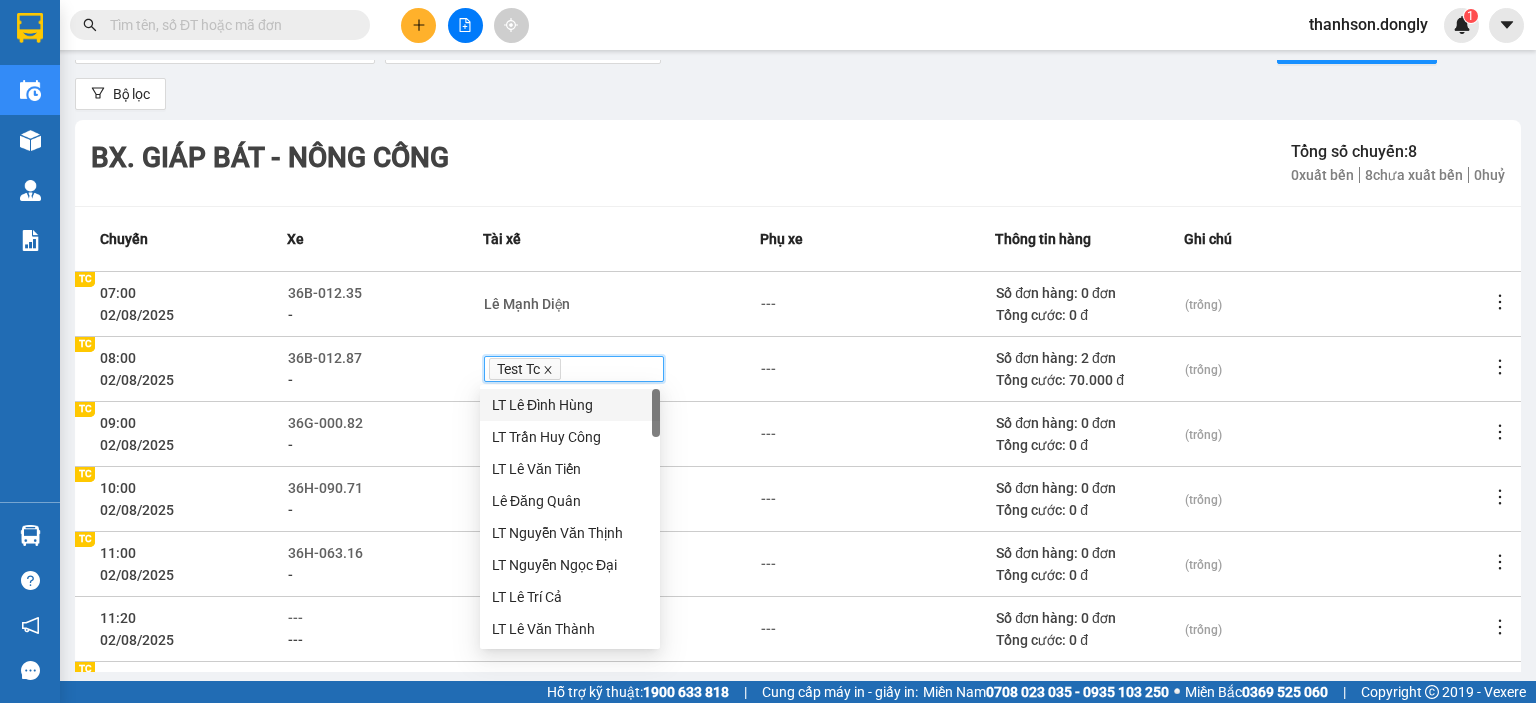 click 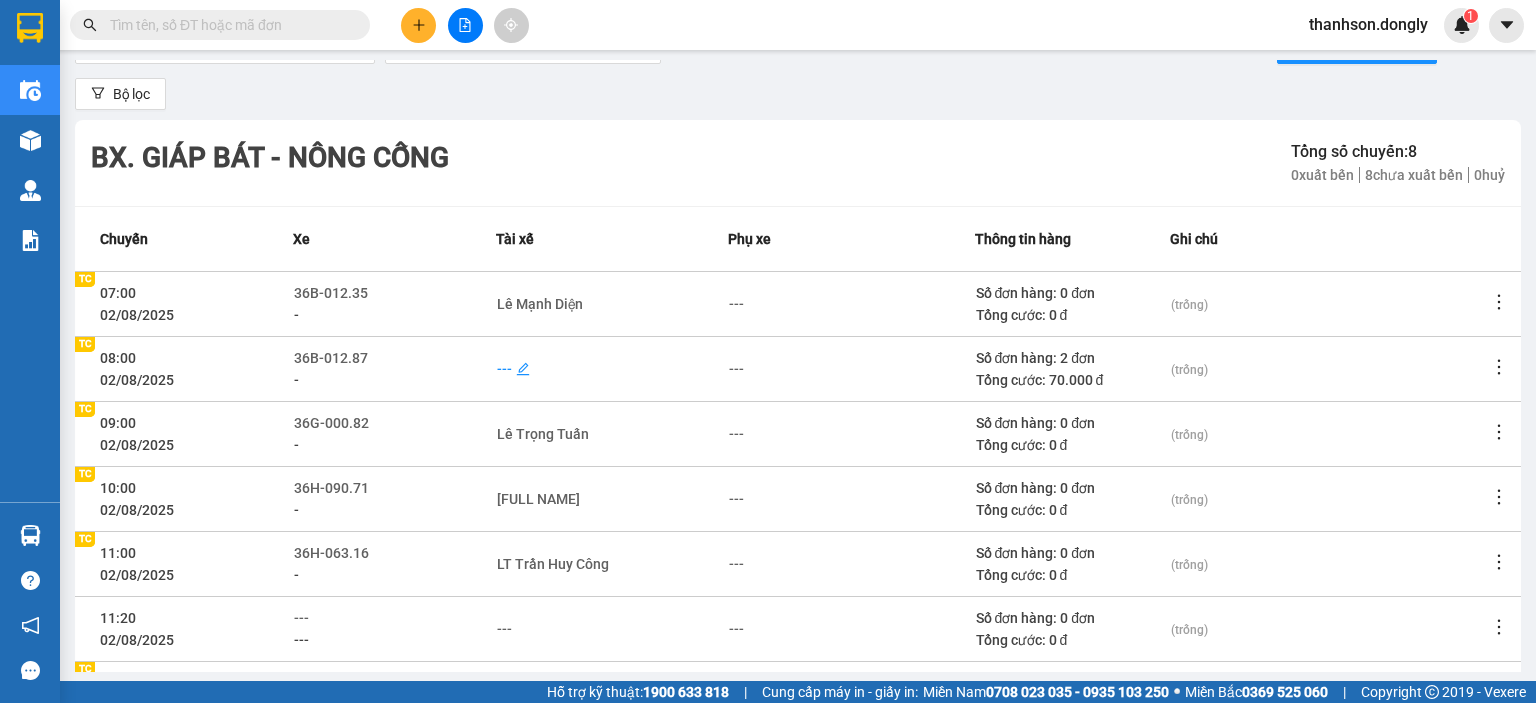 click on "---" at bounding box center (504, 369) 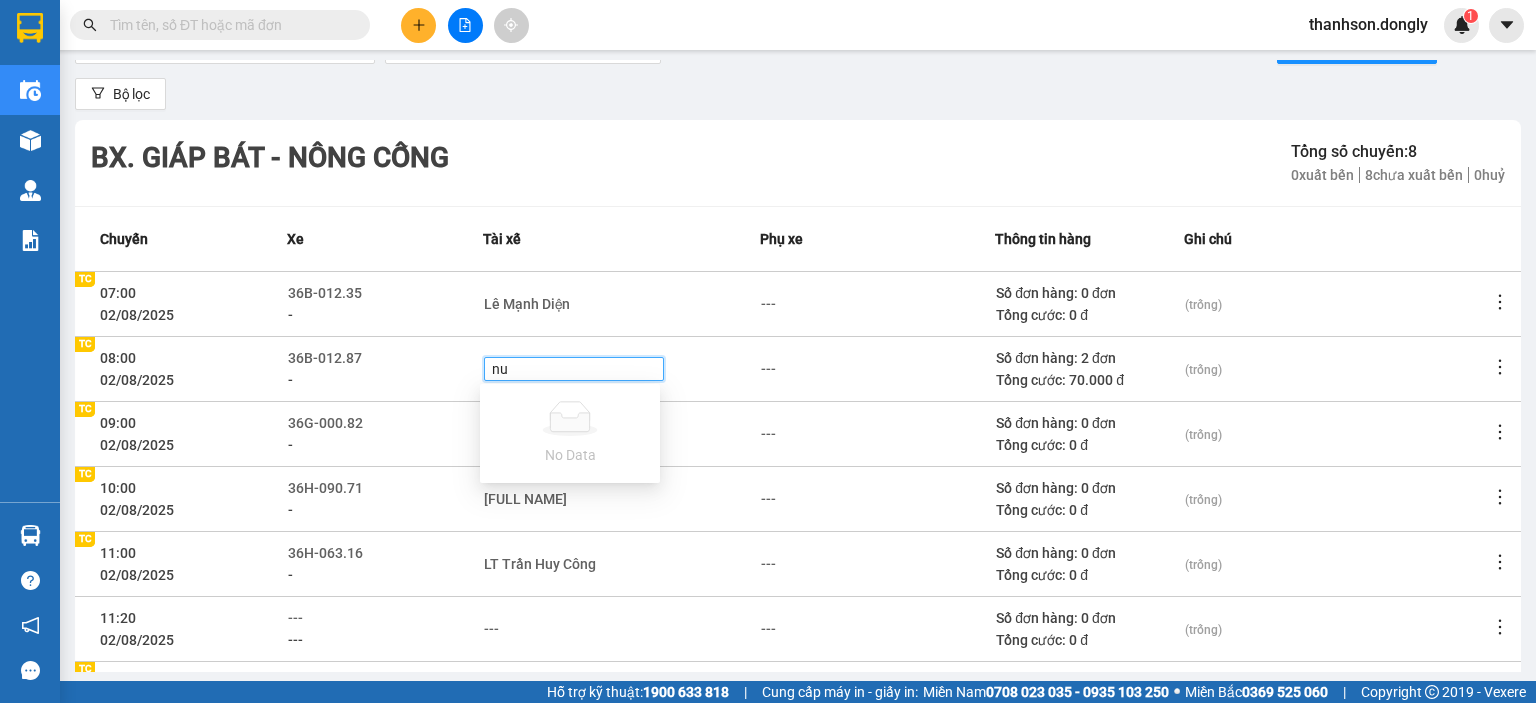 type on "n" 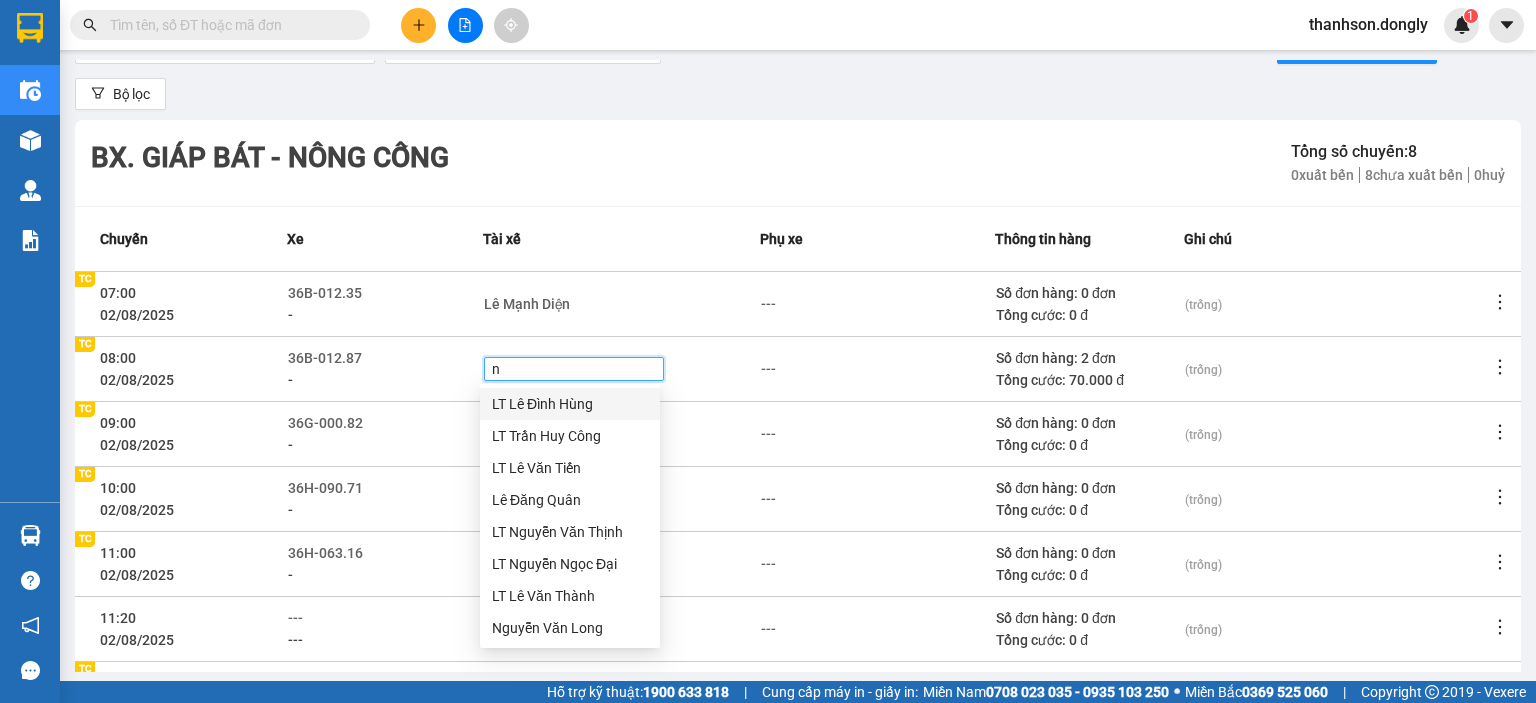 type 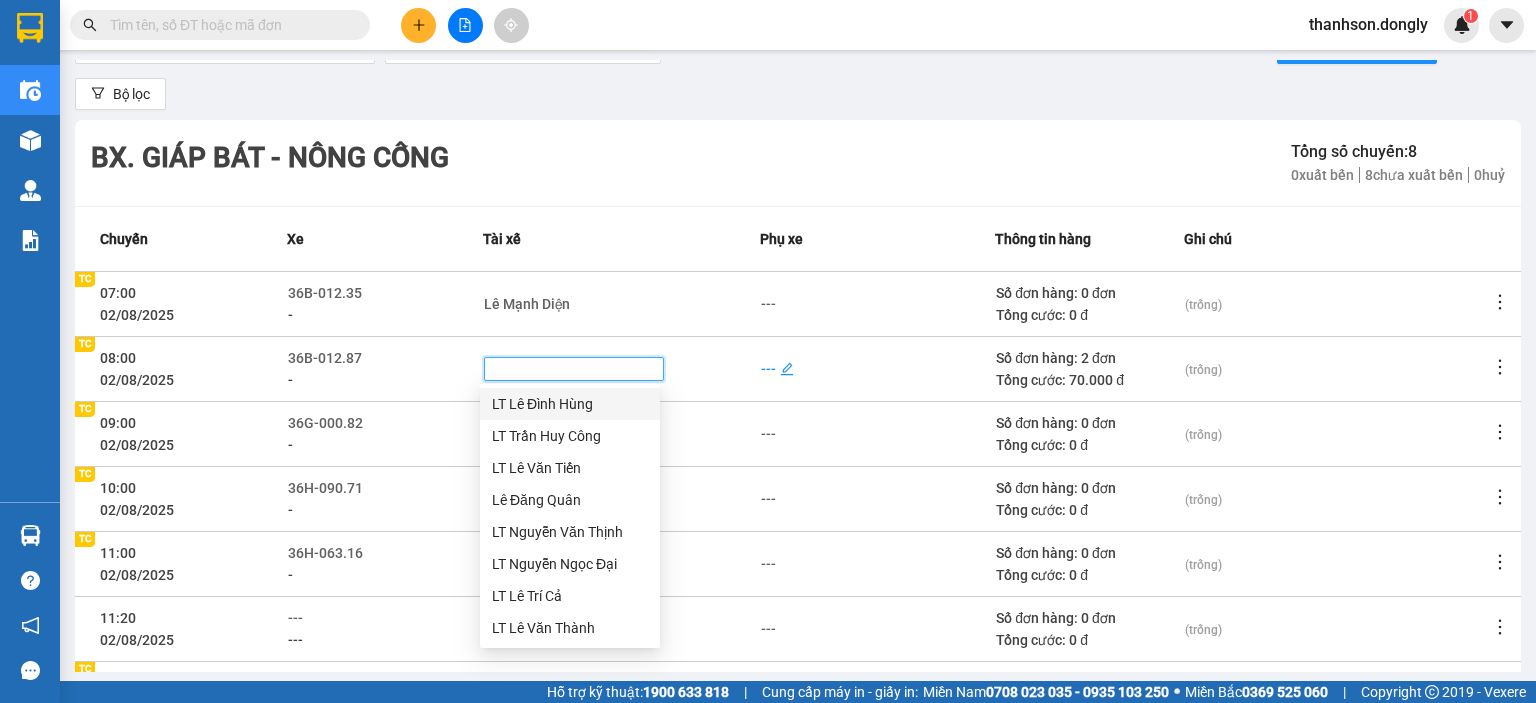 click on "---" at bounding box center (768, 369) 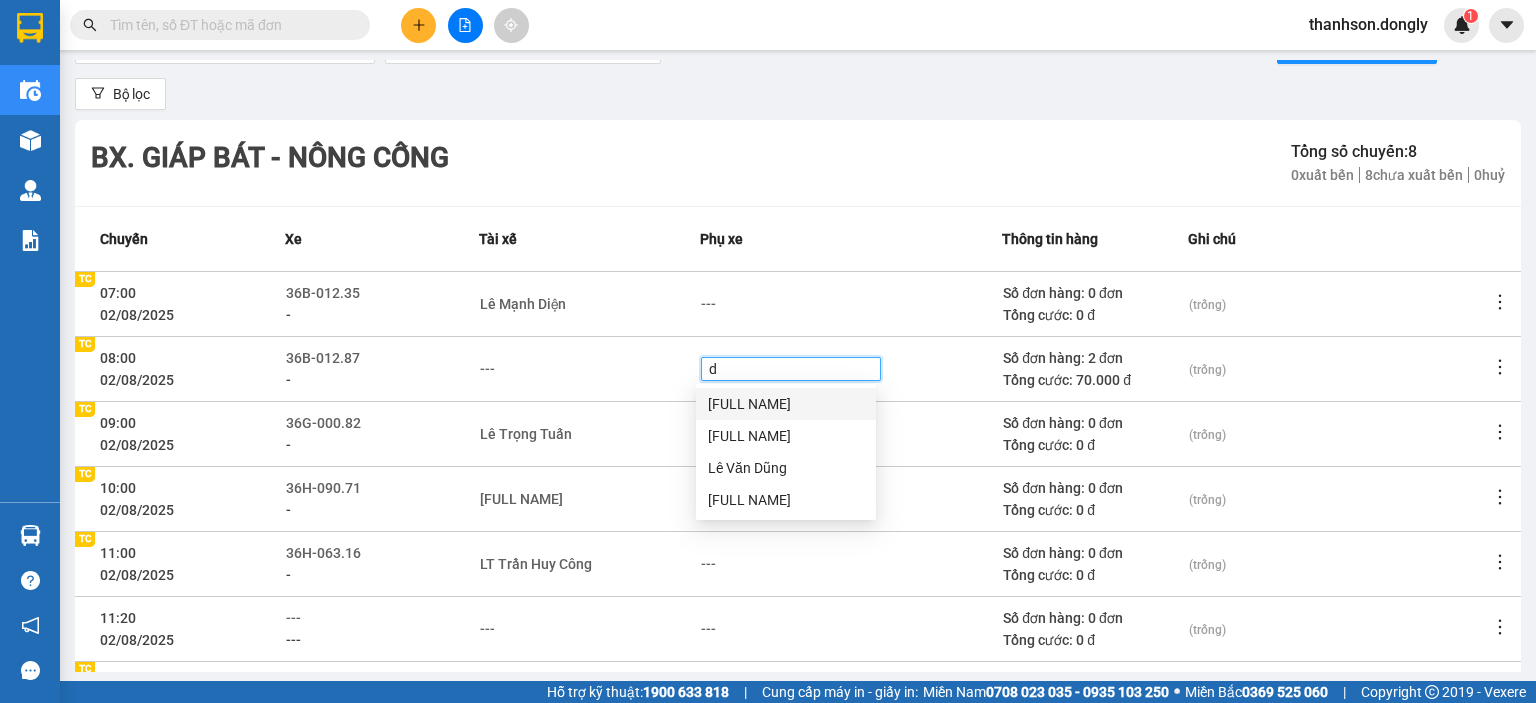 type on "du" 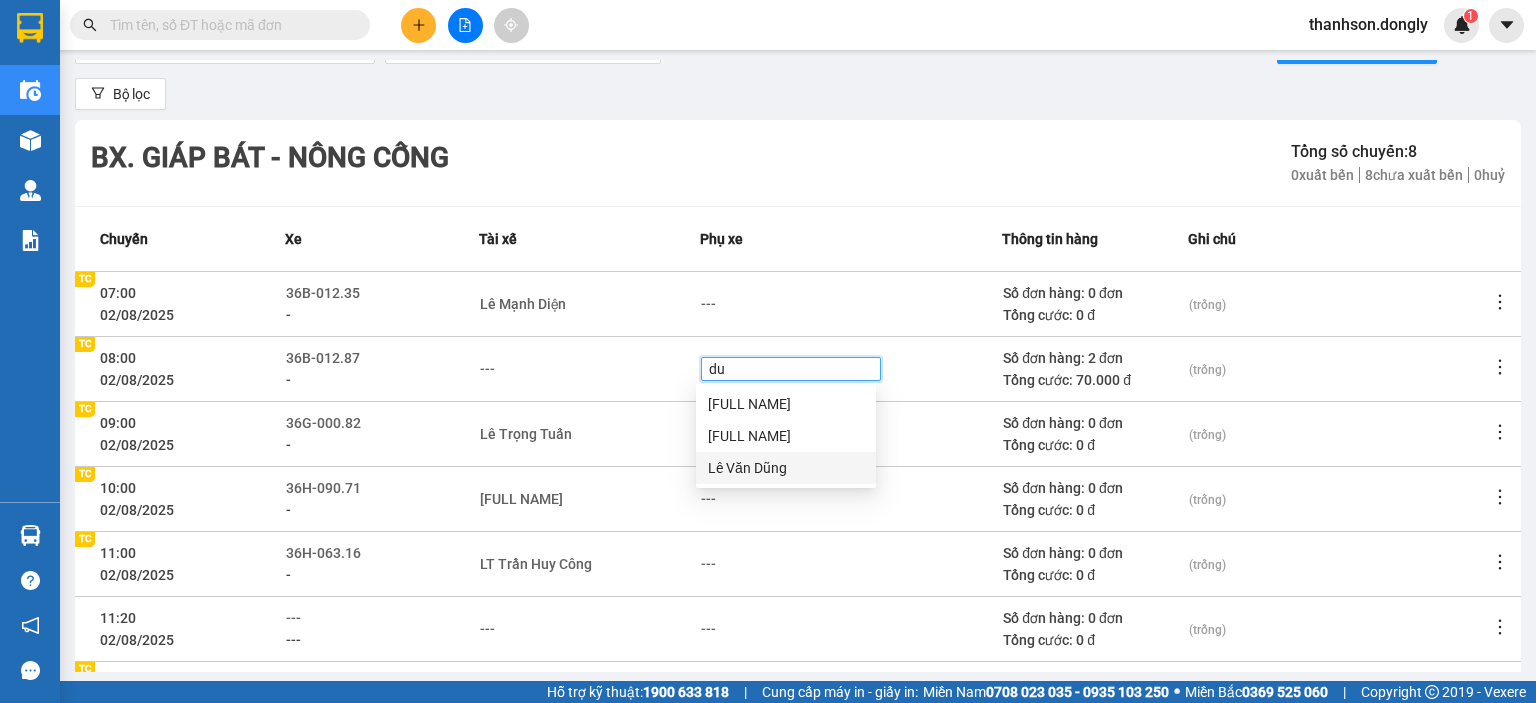 click on "Lê Văn Dũng" at bounding box center [786, 468] 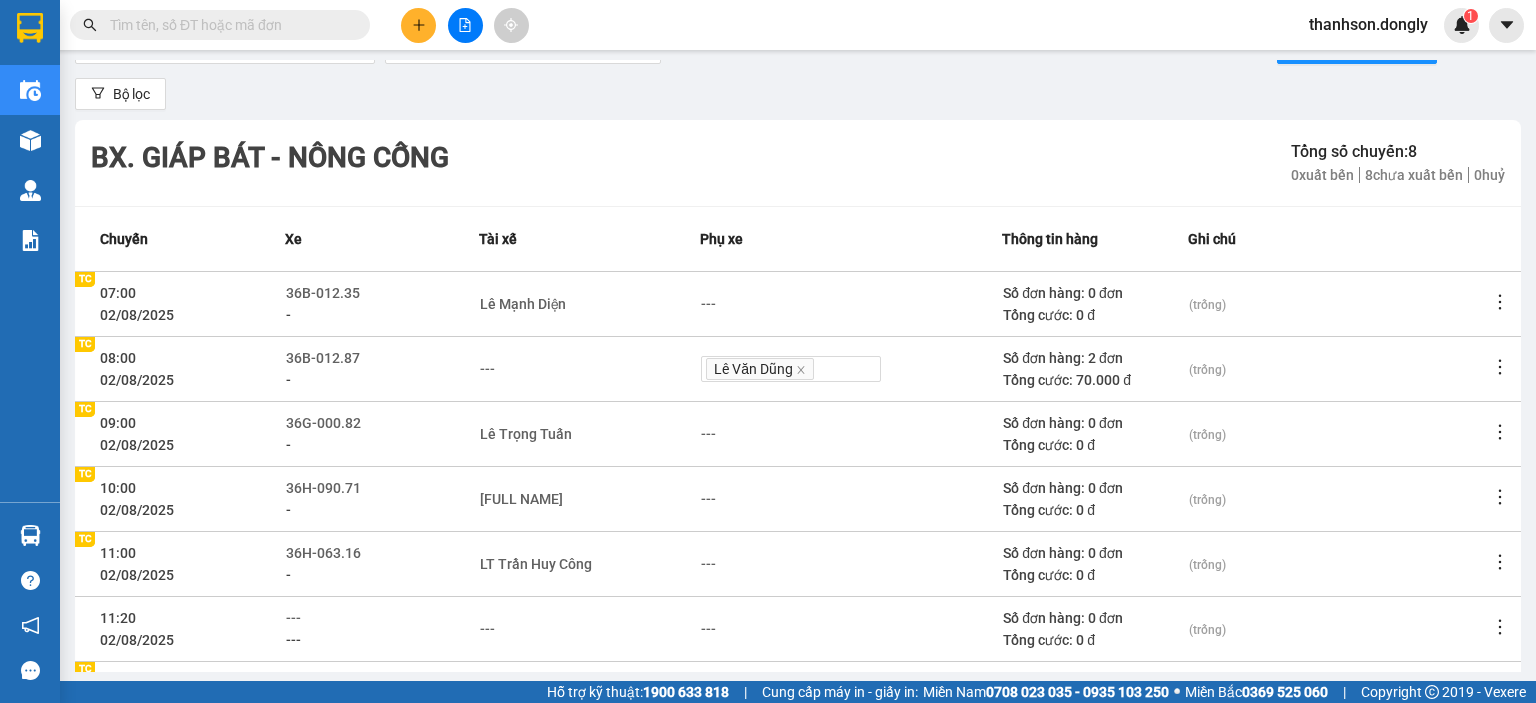 click on "---" at bounding box center [589, 369] 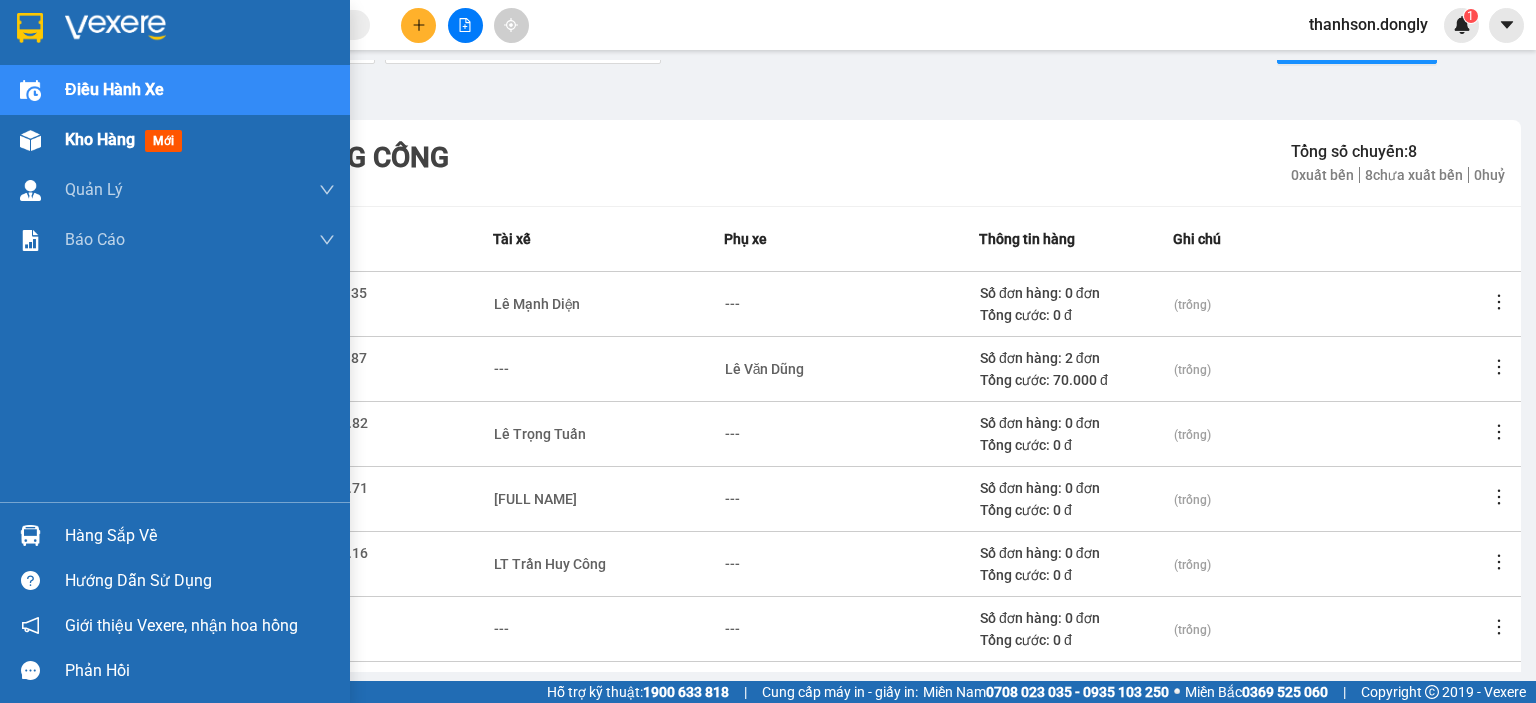 click on "Kho hàng mới" at bounding box center [175, 140] 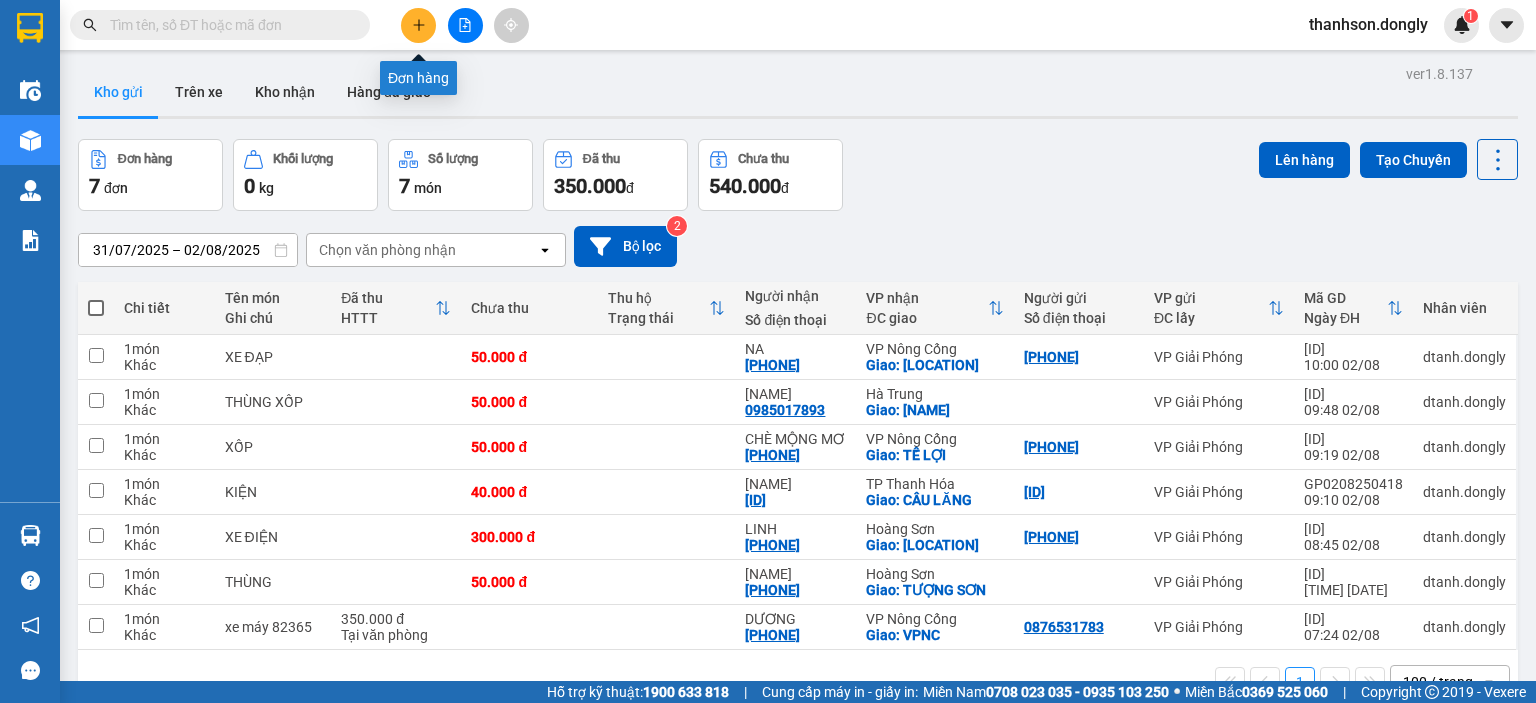 click at bounding box center [418, 25] 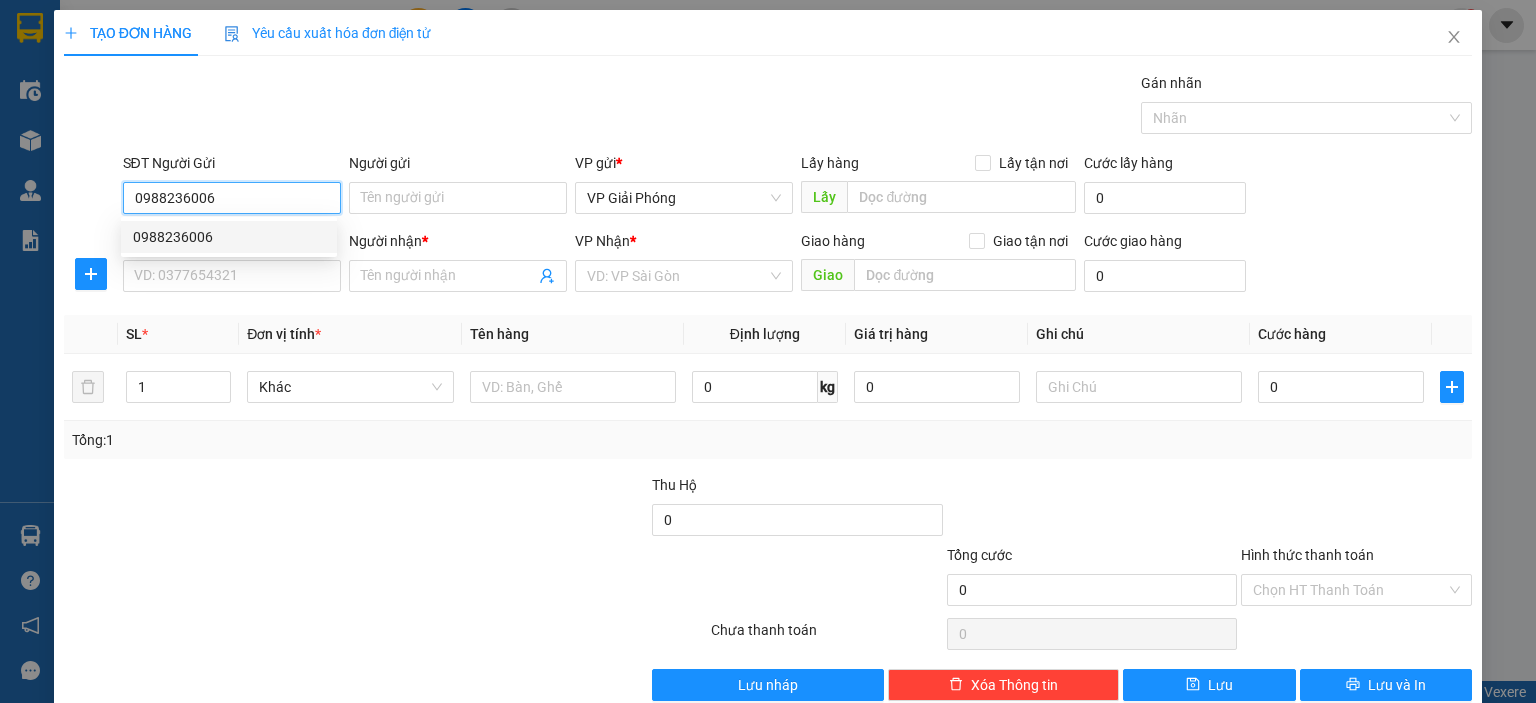 click on "0988236006" at bounding box center [229, 237] 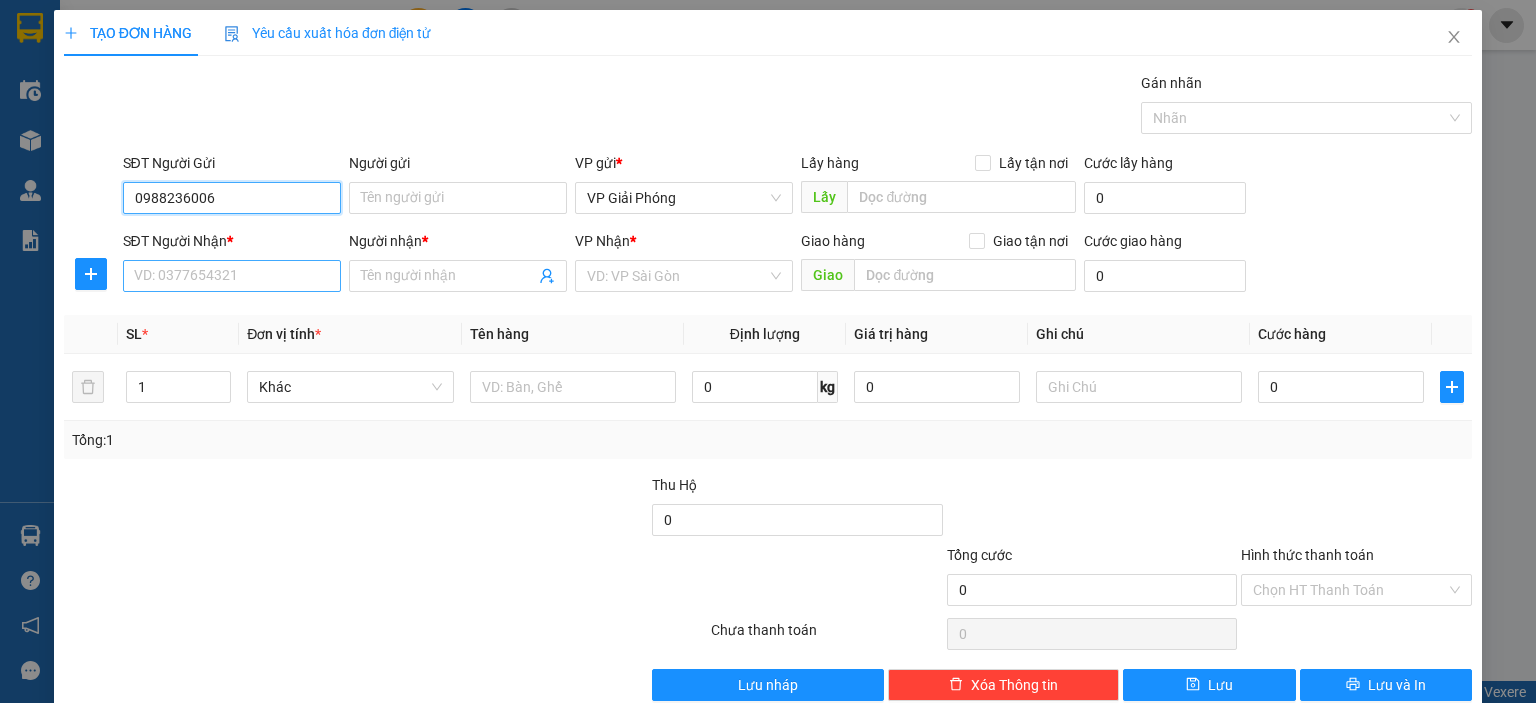 type on "0988236006" 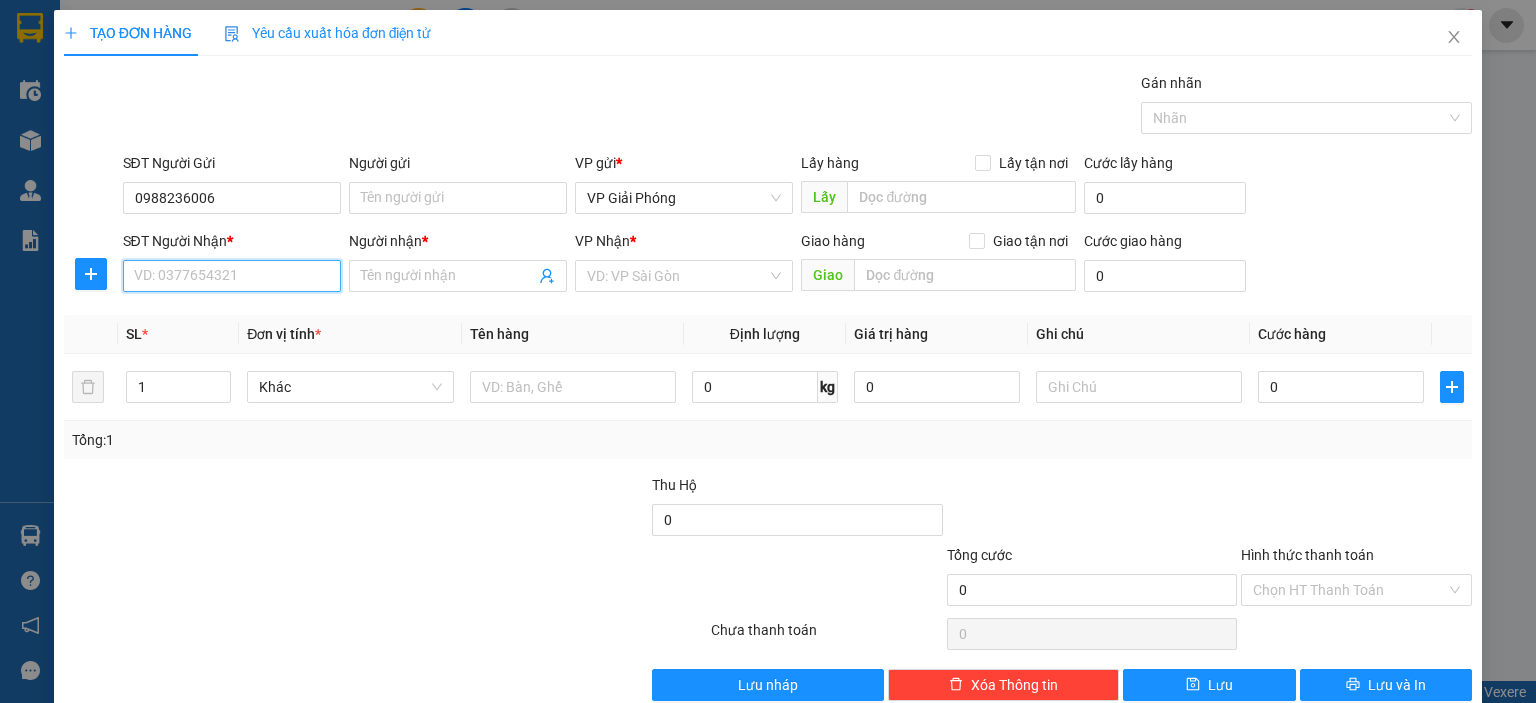 click on "SĐT Người Nhận  *" at bounding box center [232, 276] 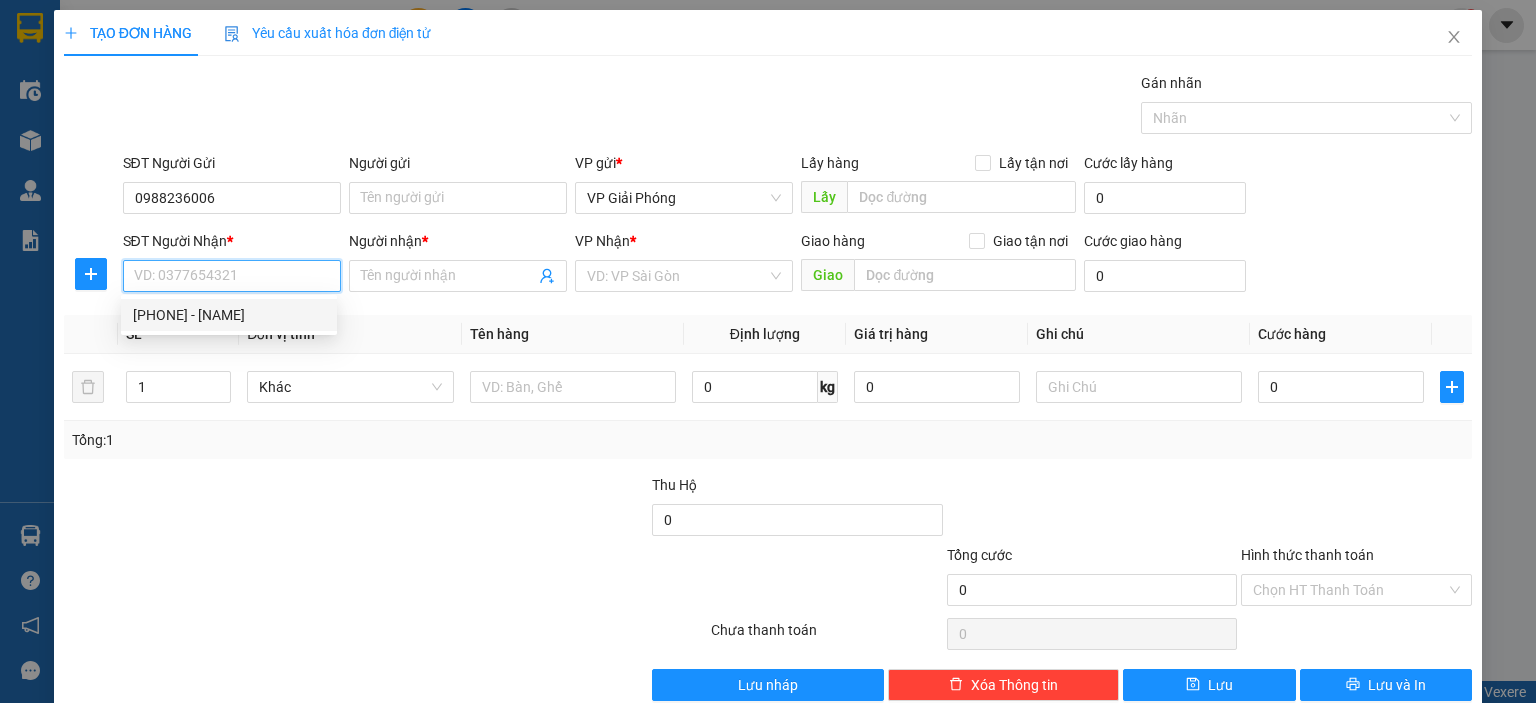 click on "[PHONE] - [NAME]" at bounding box center [229, 315] 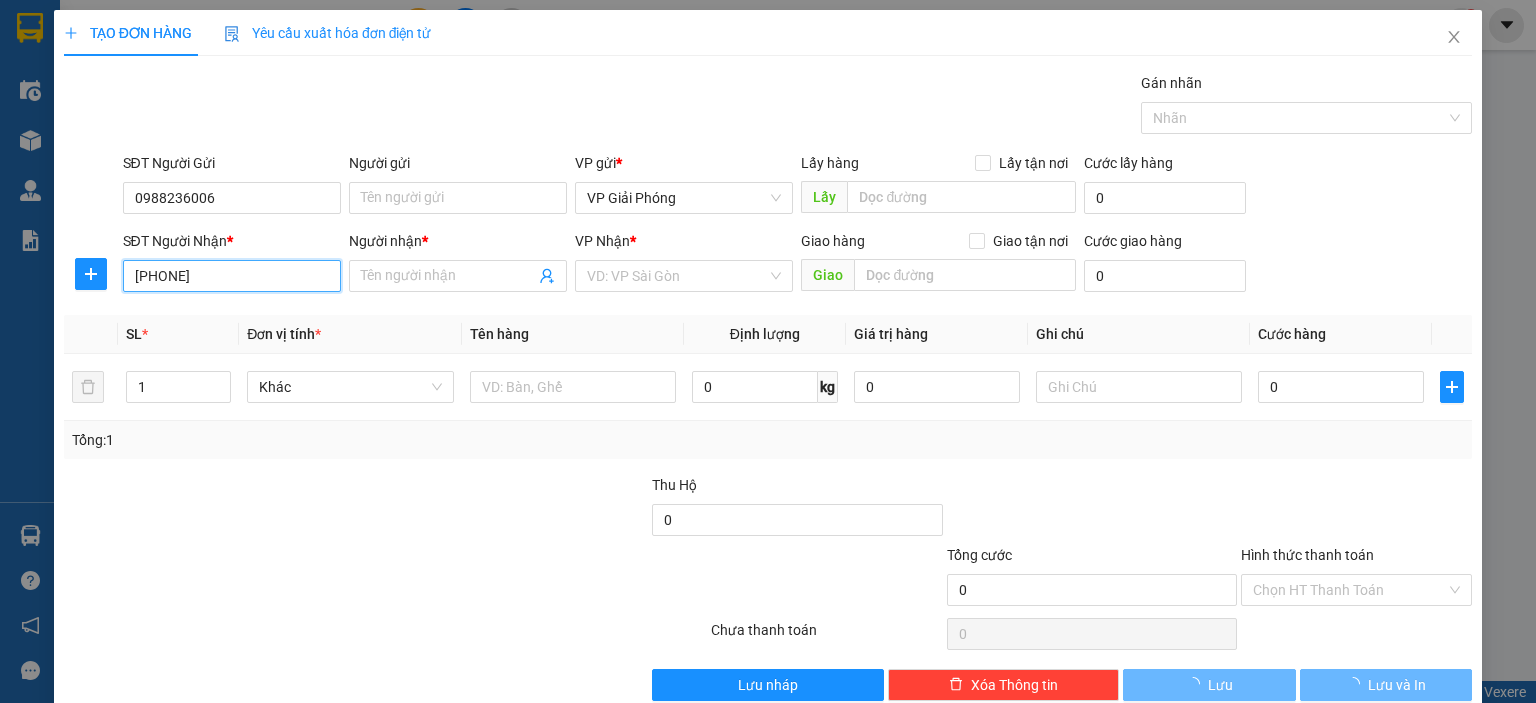 type on "[NAME]" 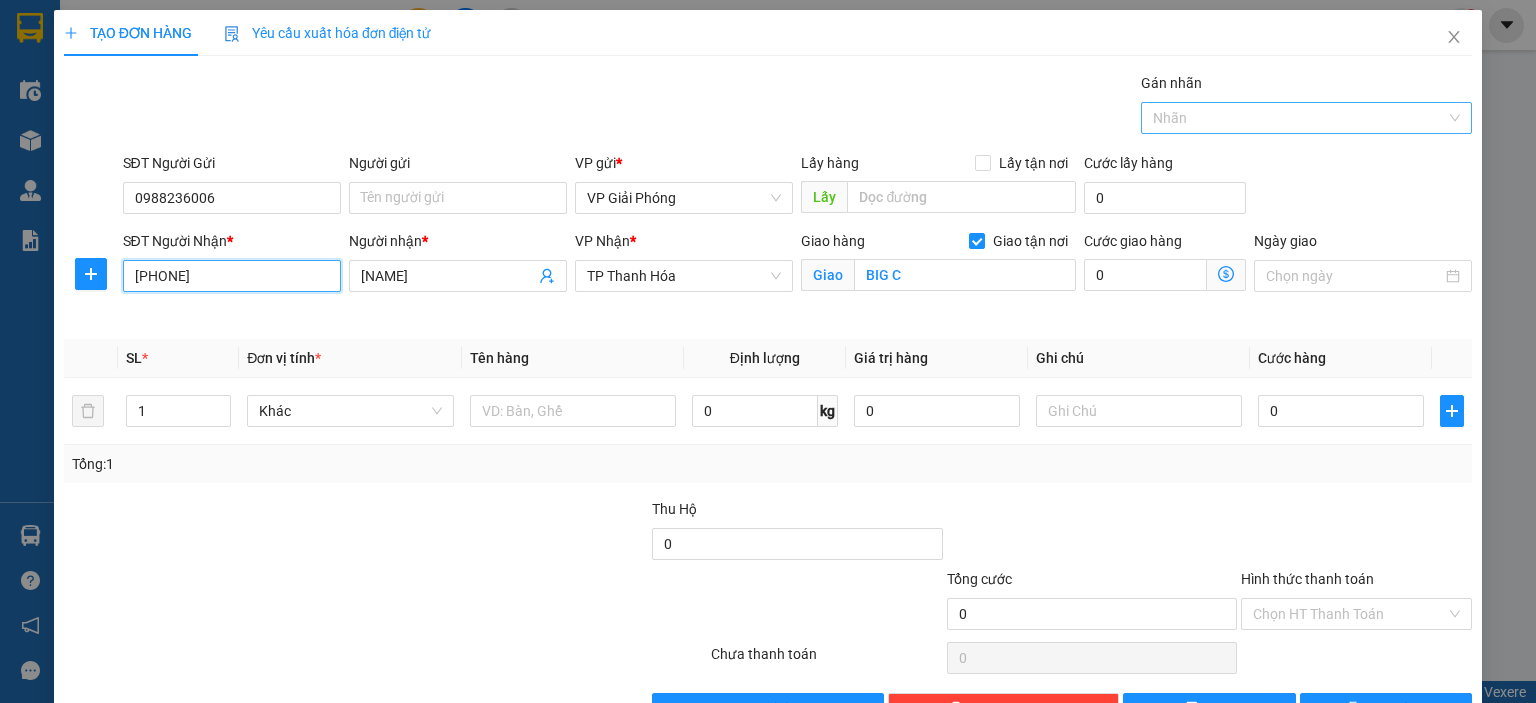 click at bounding box center (1296, 118) 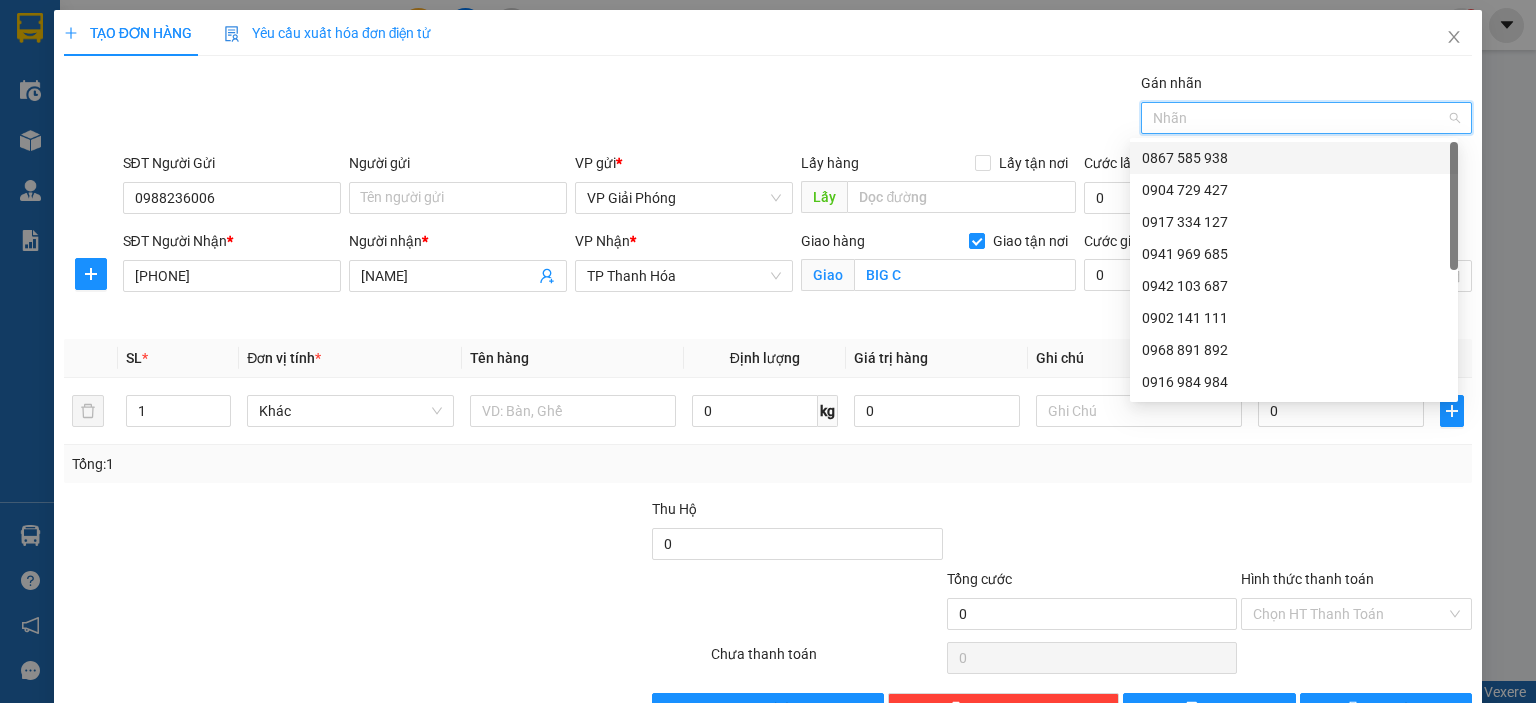 click on "0867 585 938" at bounding box center [1294, 158] 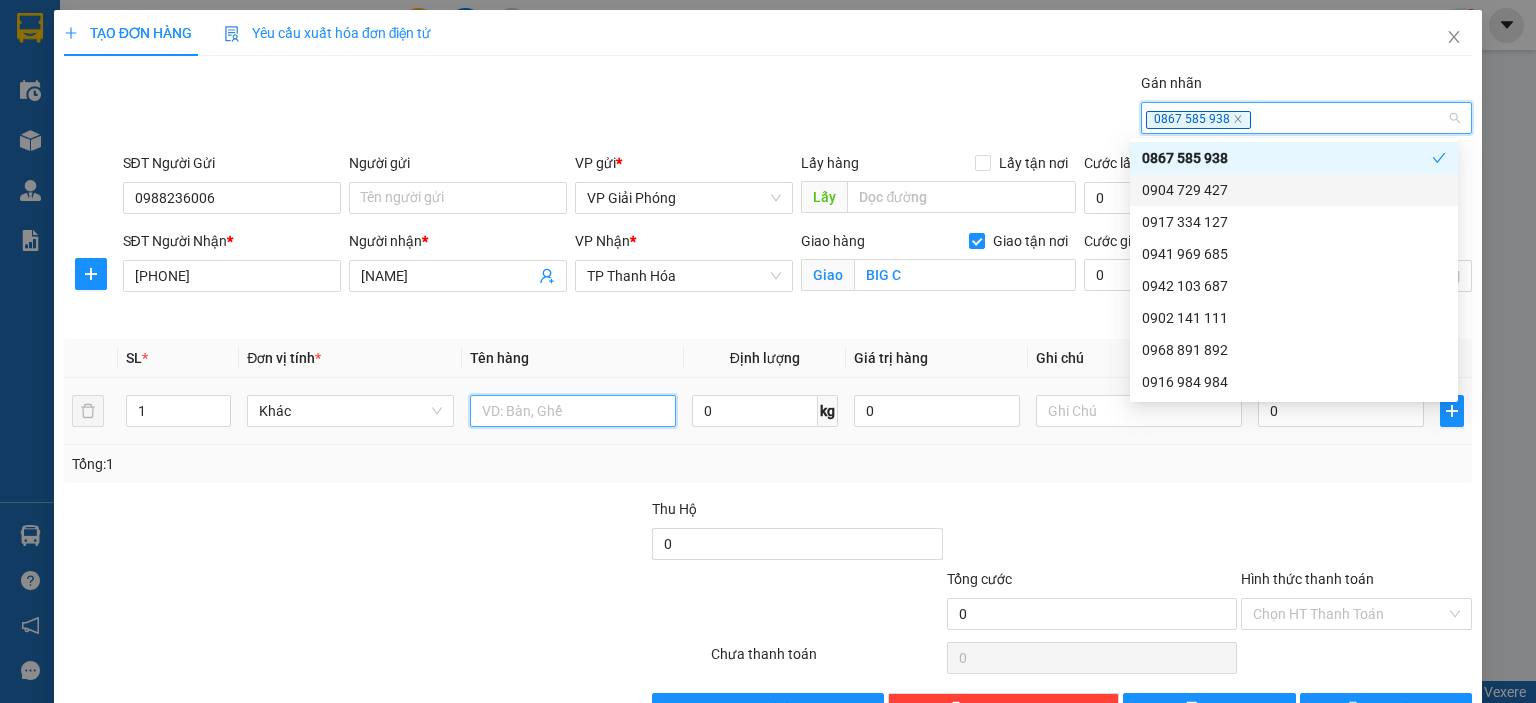 click at bounding box center [573, 411] 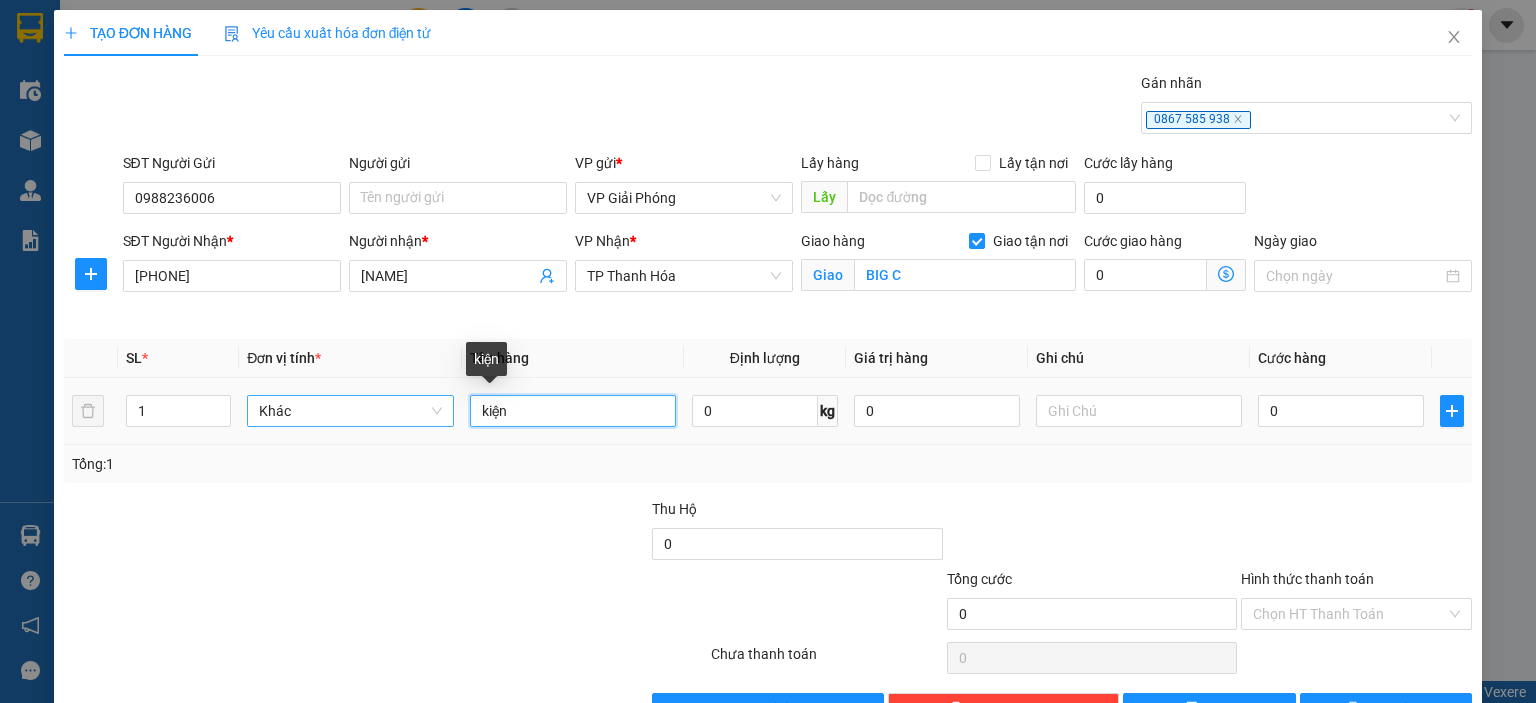 drag, startPoint x: 532, startPoint y: 418, endPoint x: 388, endPoint y: 415, distance: 144.03125 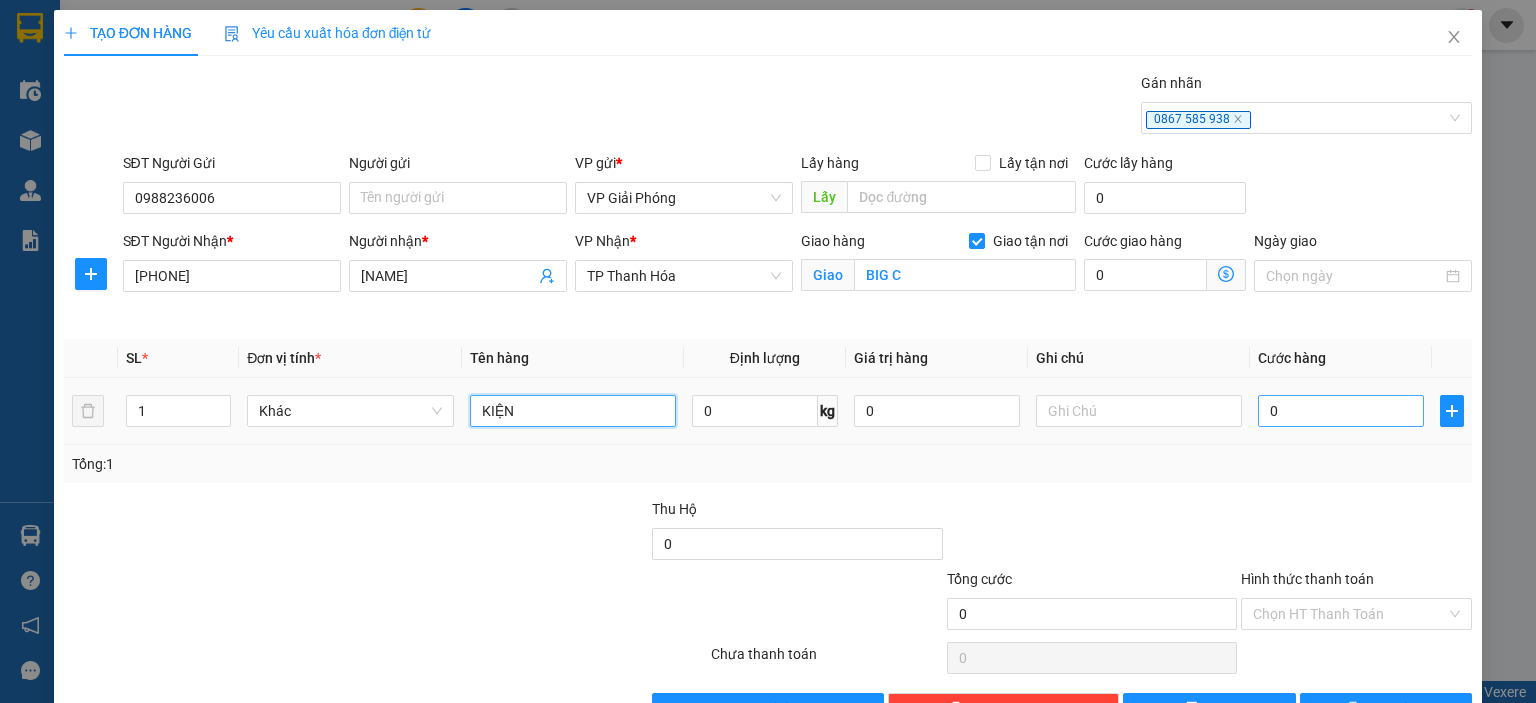 type on "KIỆN" 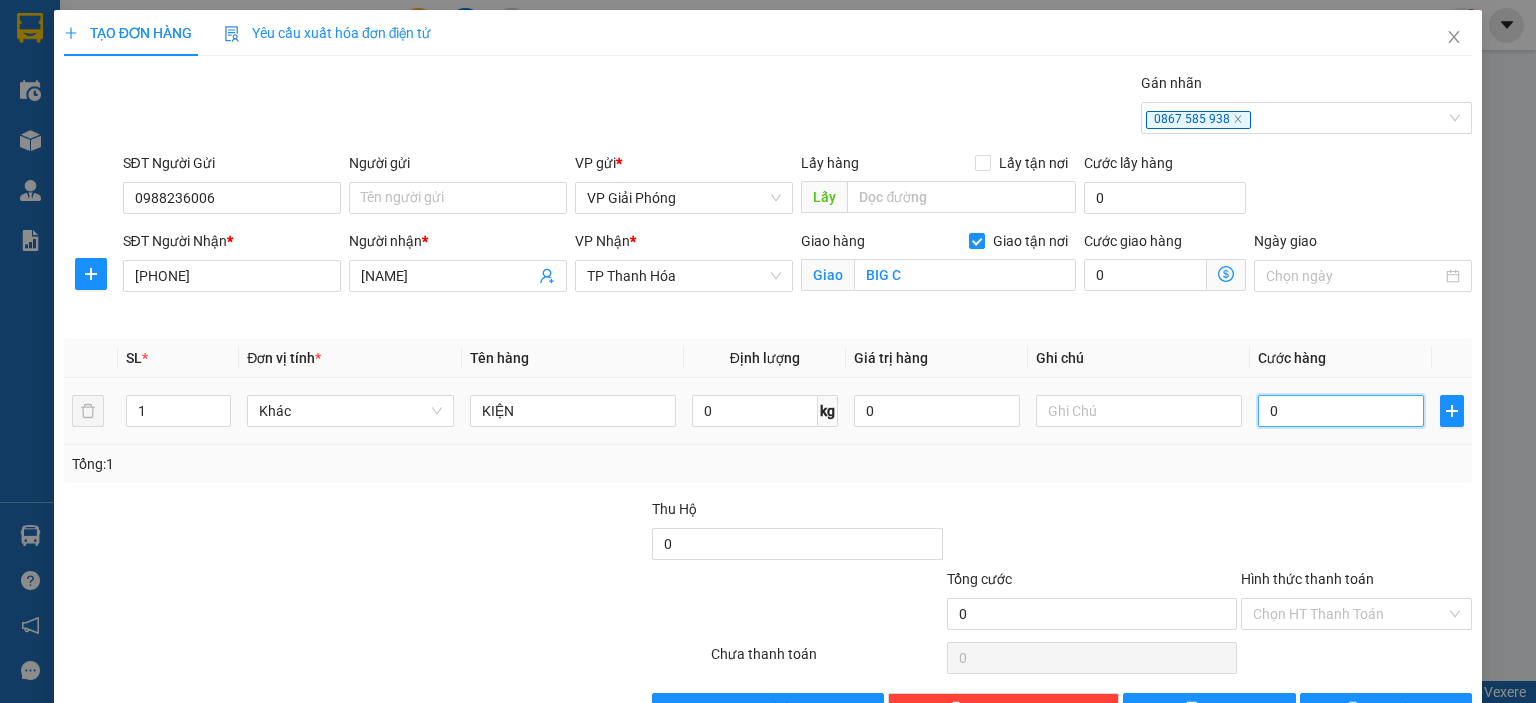 click on "0" at bounding box center (1341, 411) 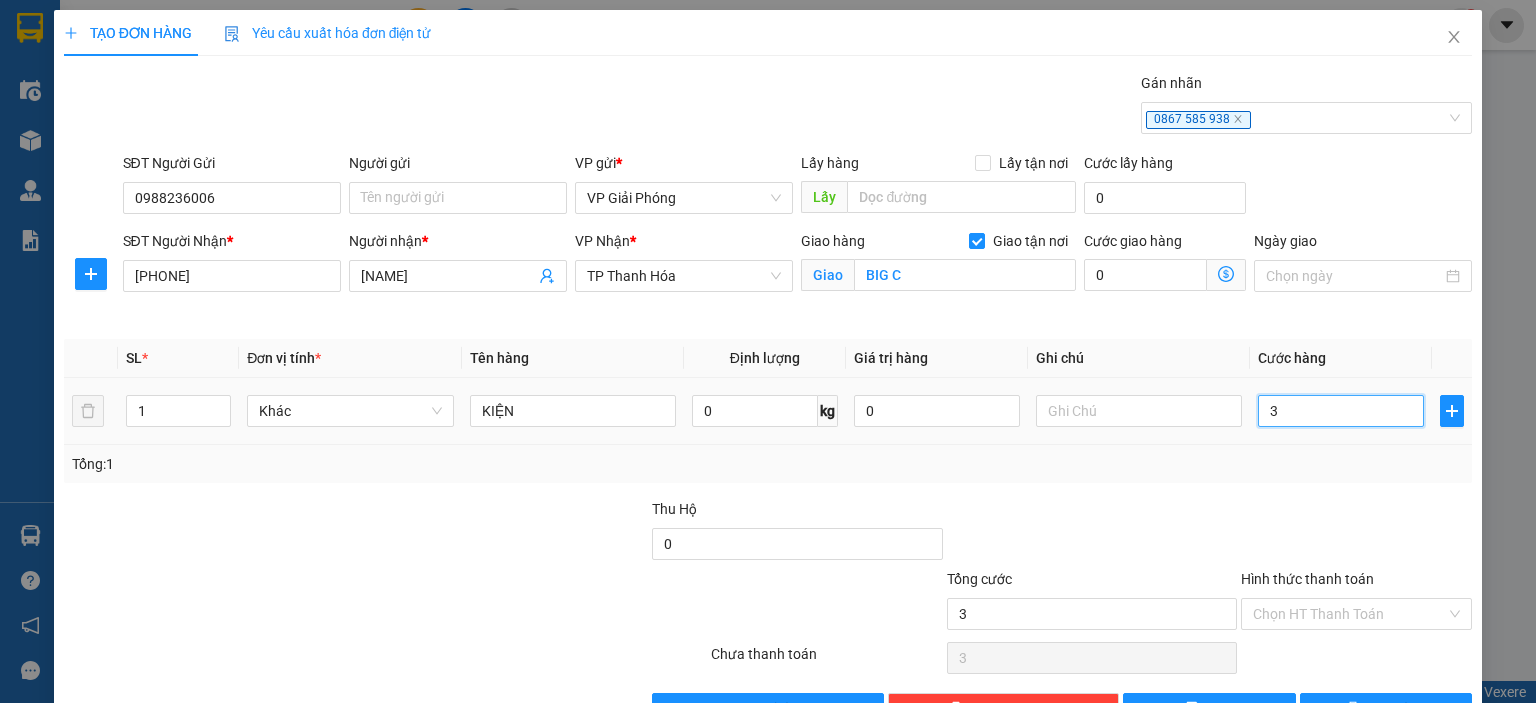 type on "30" 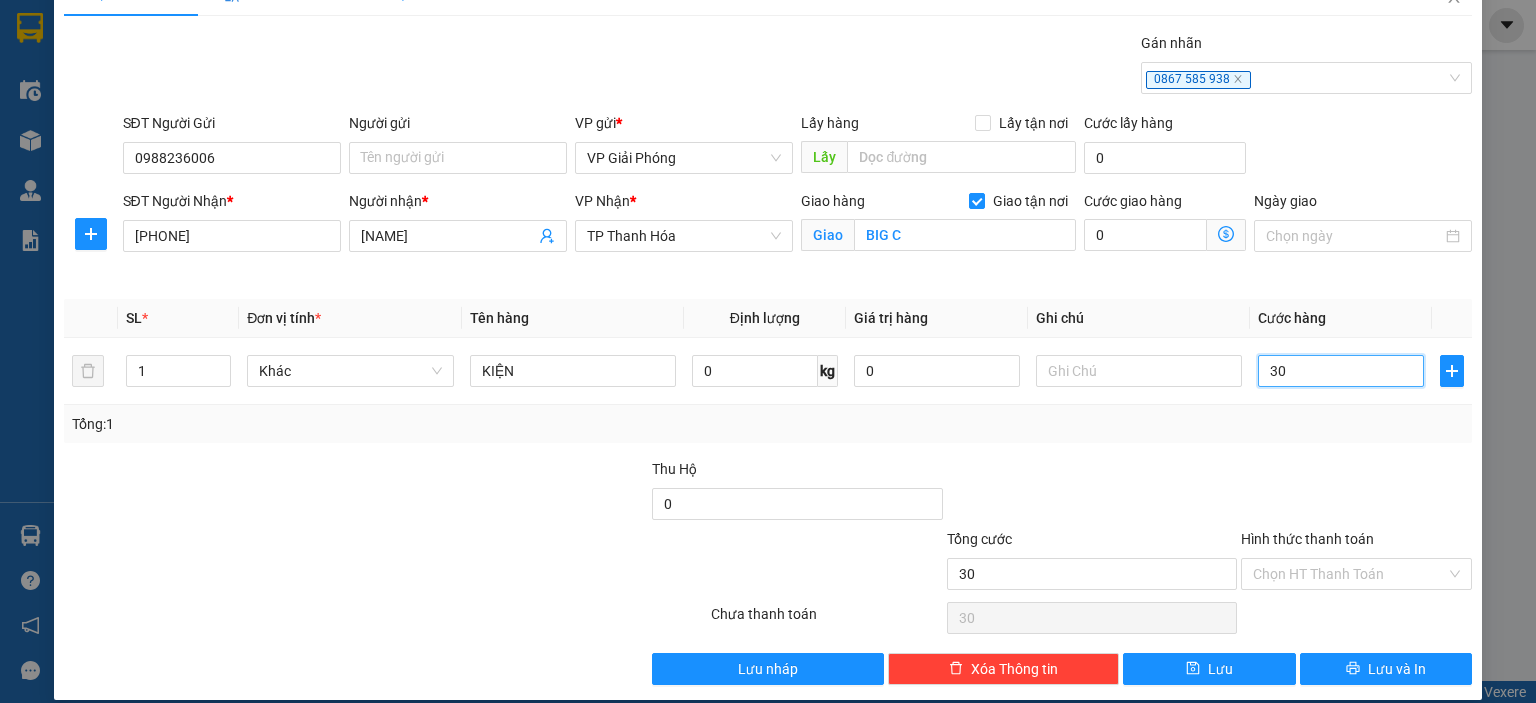scroll, scrollTop: 58, scrollLeft: 0, axis: vertical 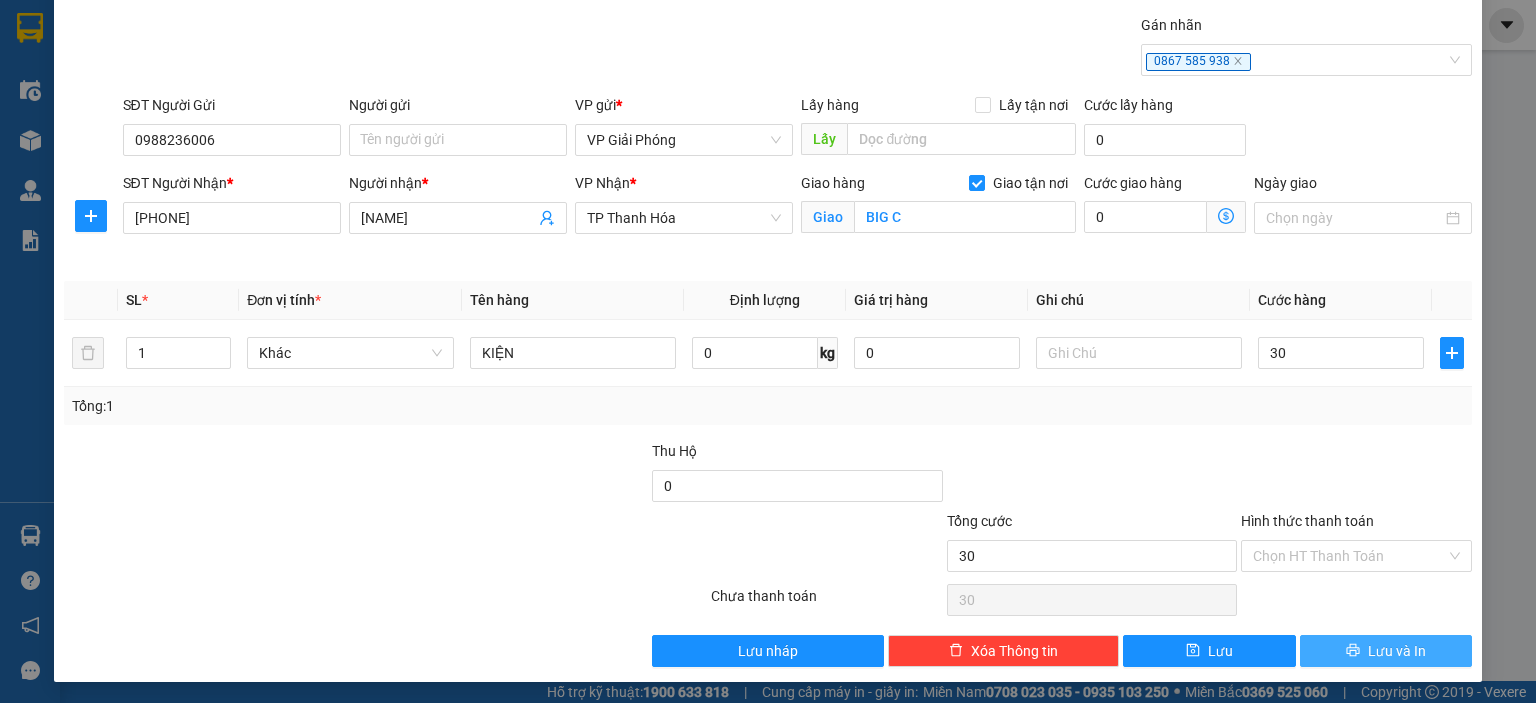 type on "30.000" 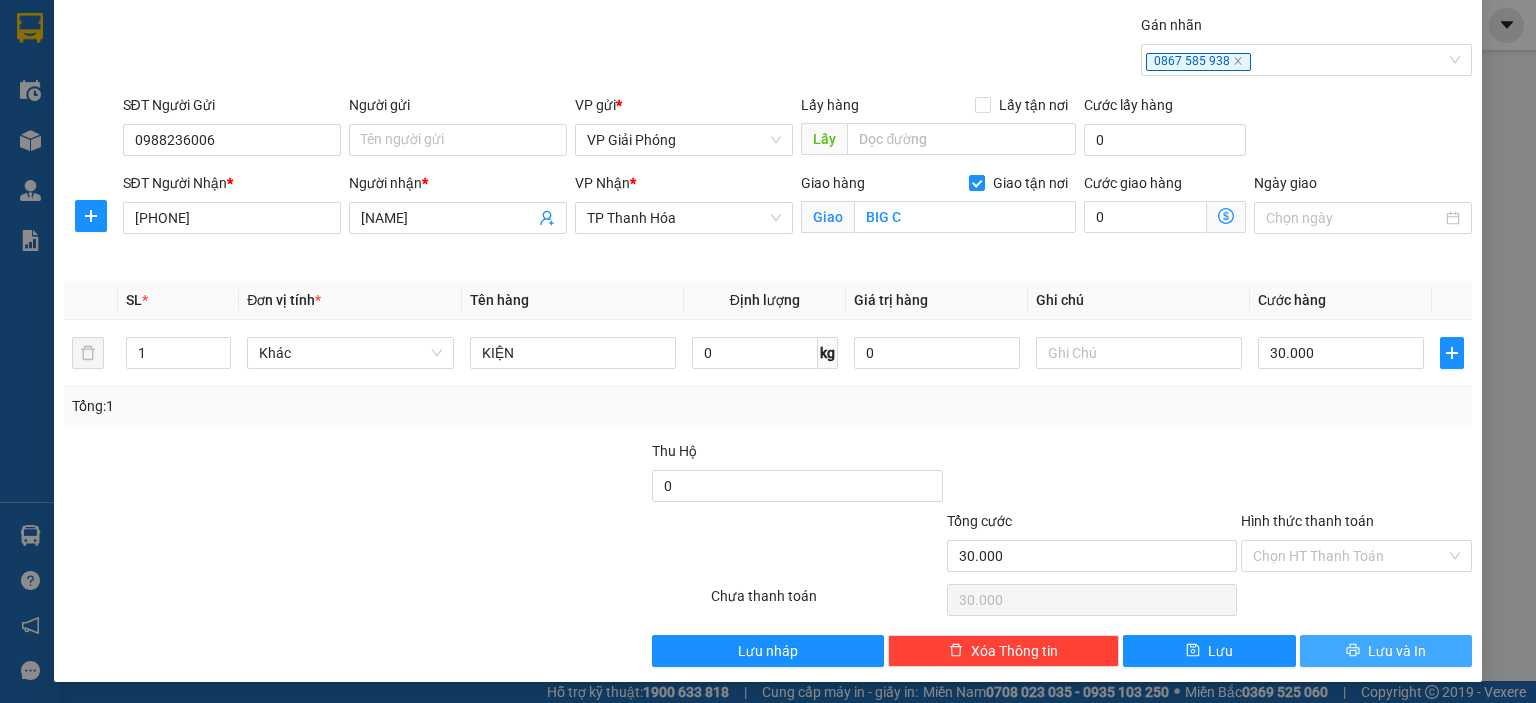 click on "Lưu và In" at bounding box center [1397, 651] 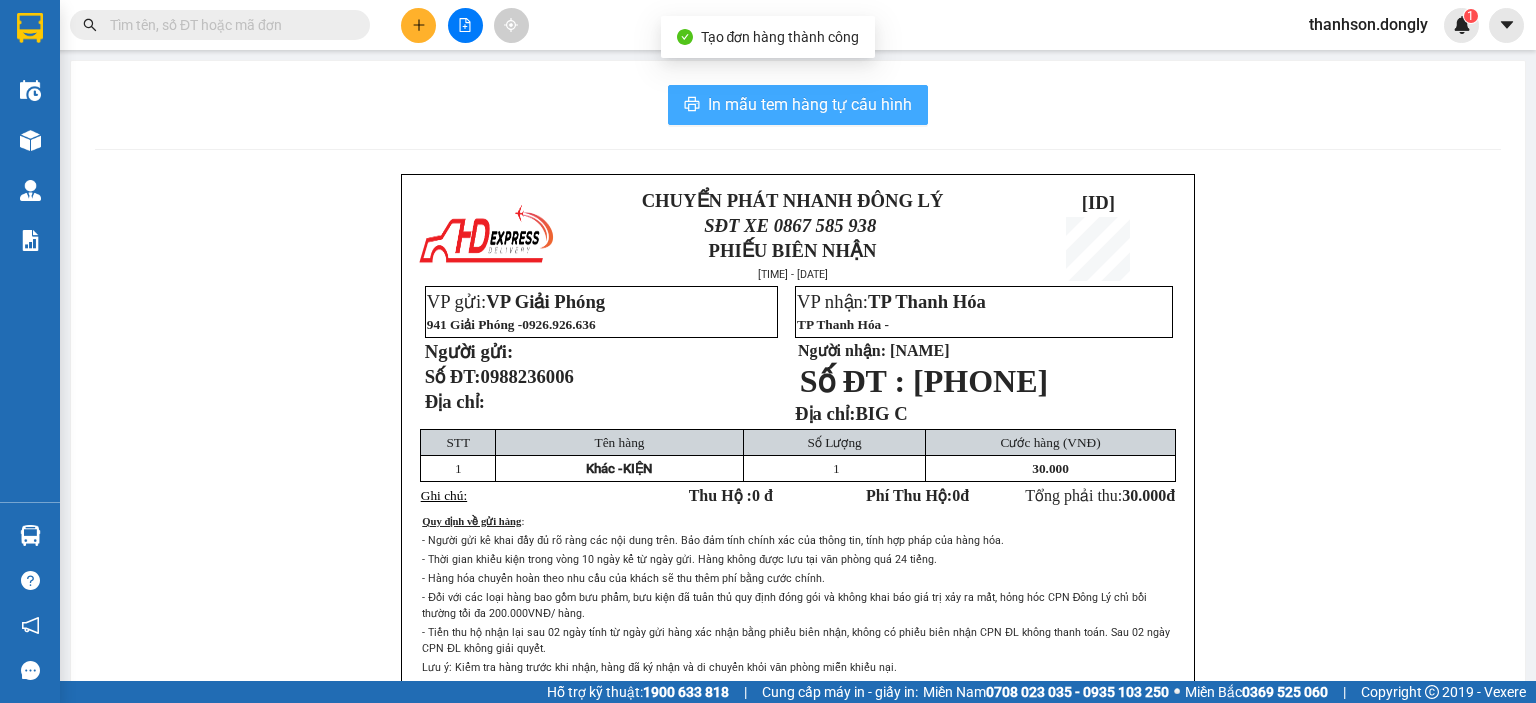 click on "In mẫu tem hàng tự cấu hình" at bounding box center (810, 104) 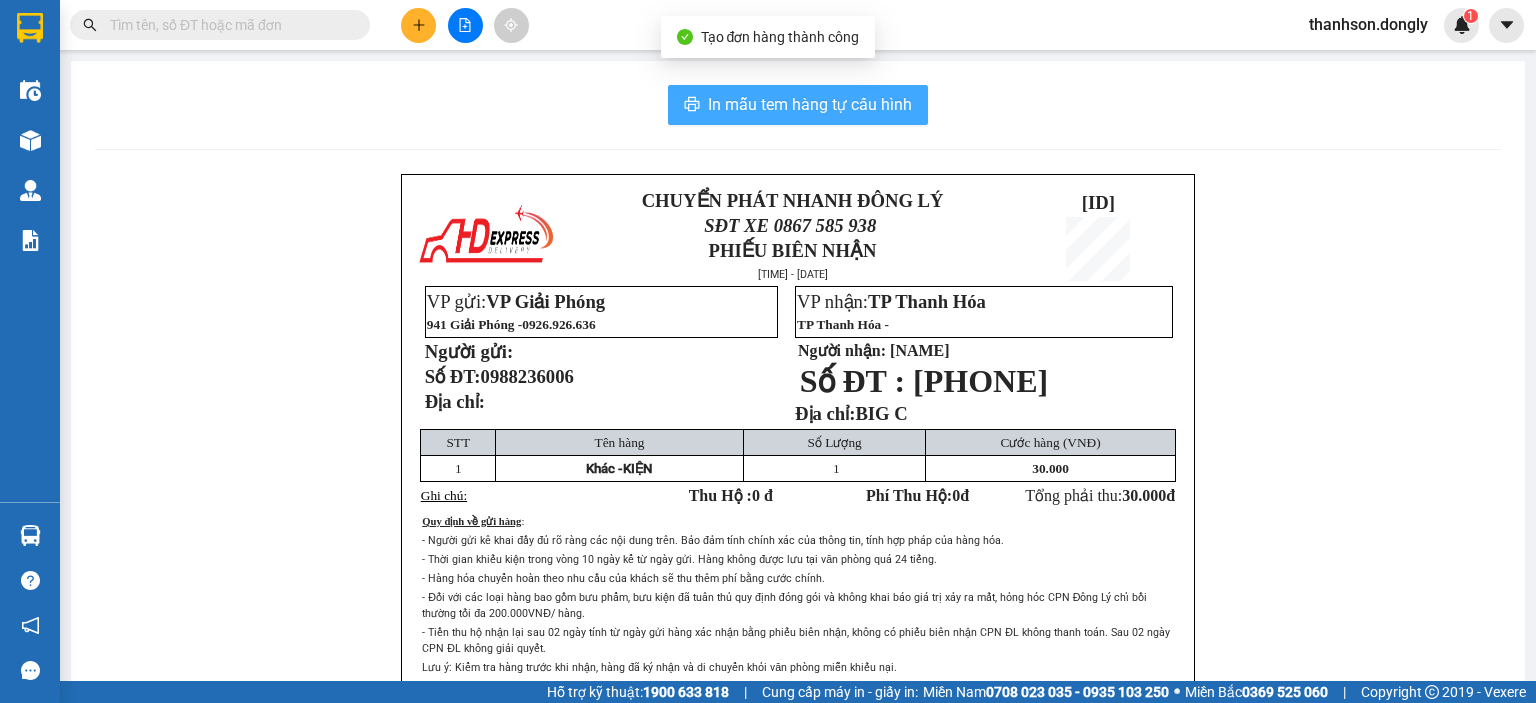 scroll, scrollTop: 0, scrollLeft: 0, axis: both 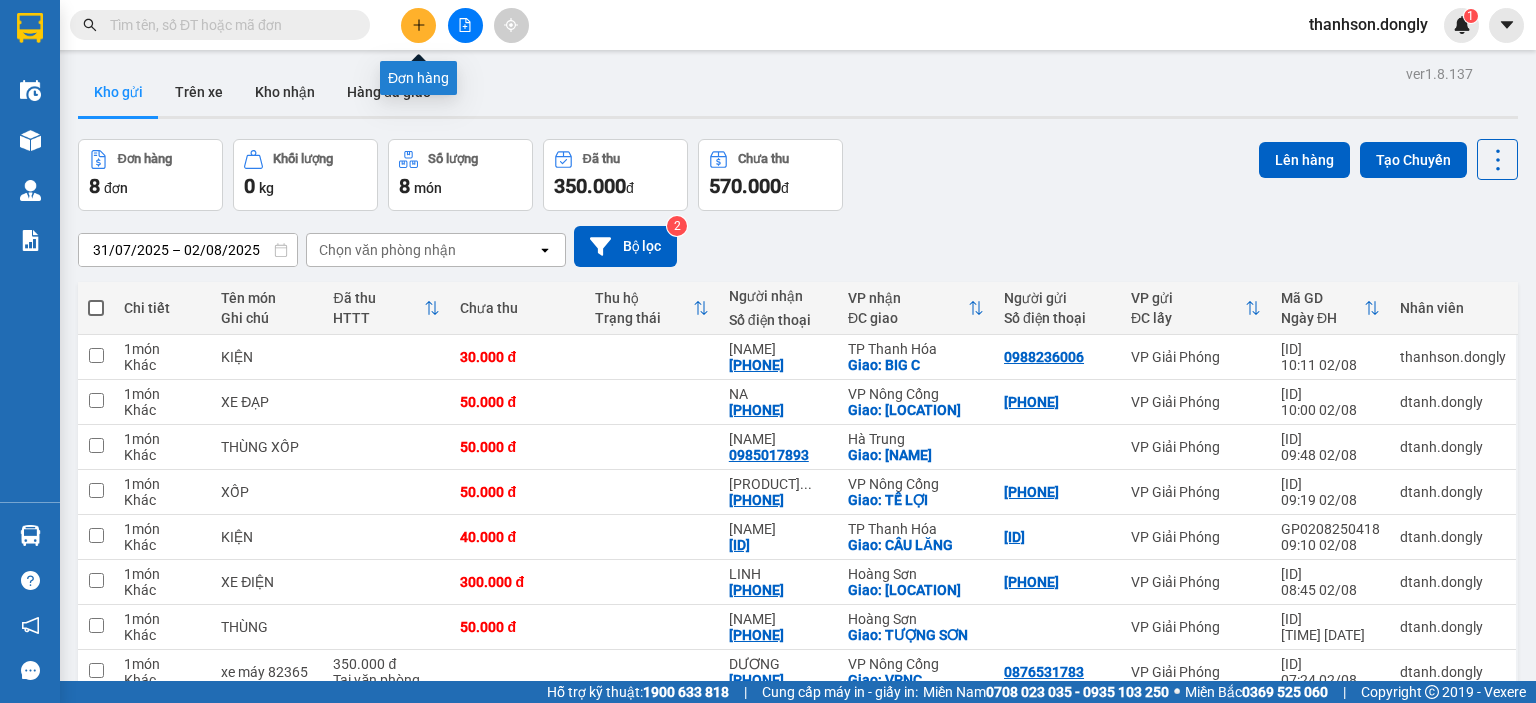 click 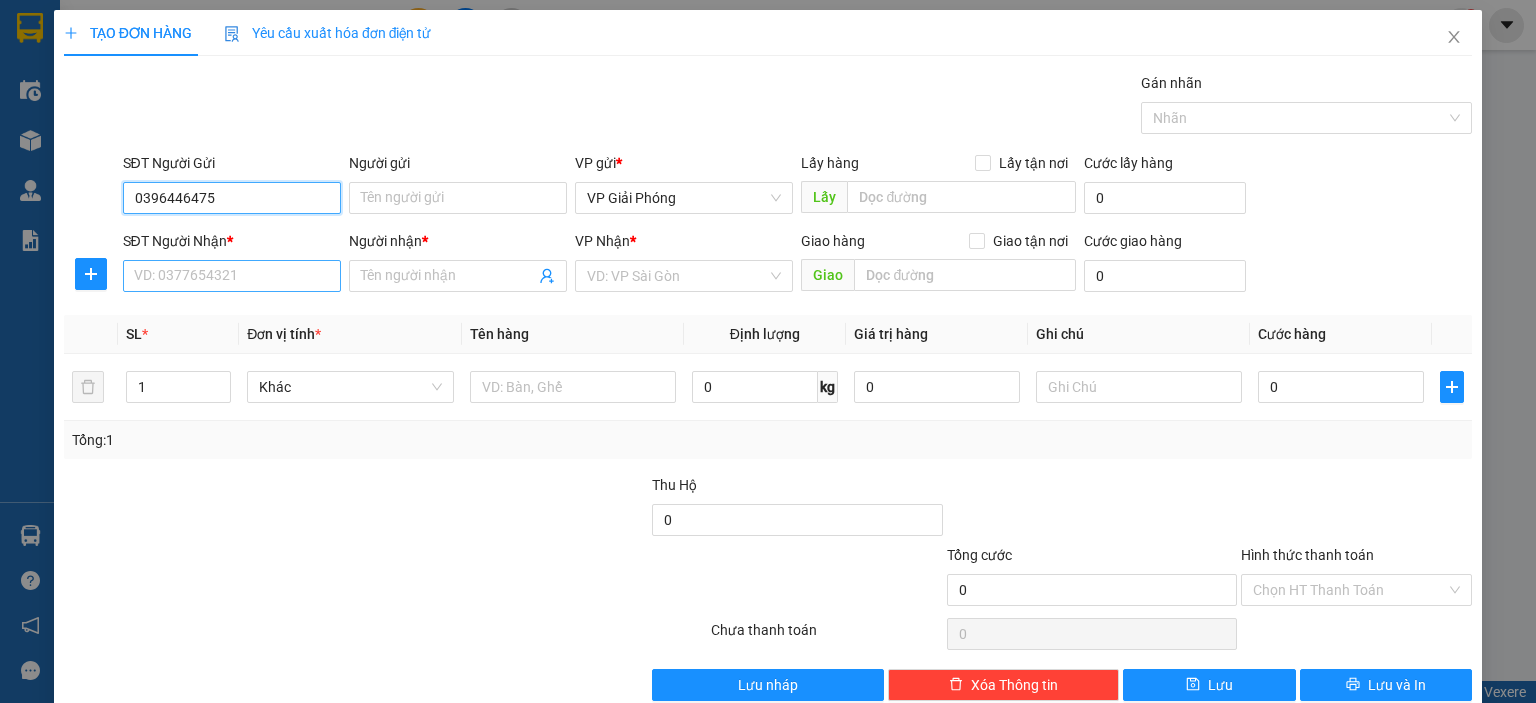 type on "0396446475" 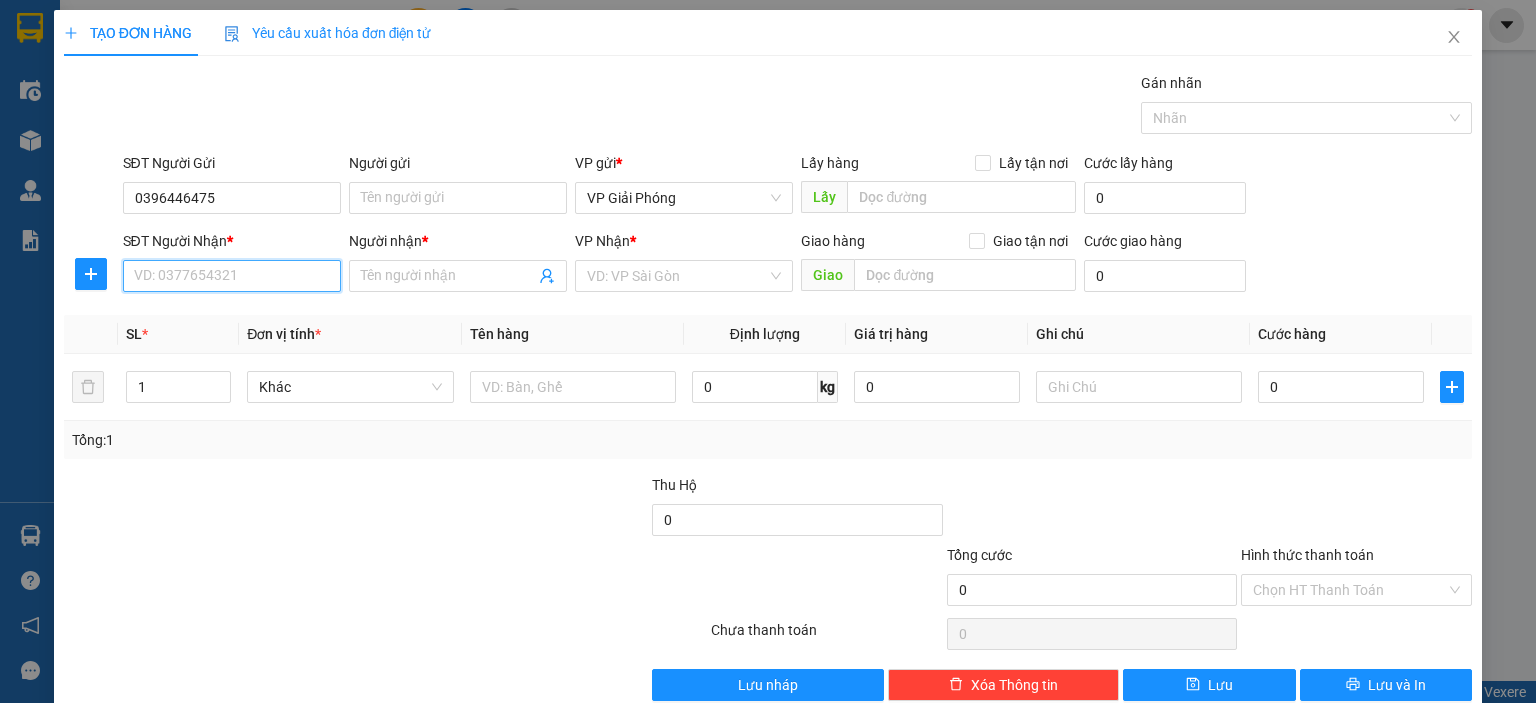 click on "SĐT Người Nhận  *" at bounding box center (232, 276) 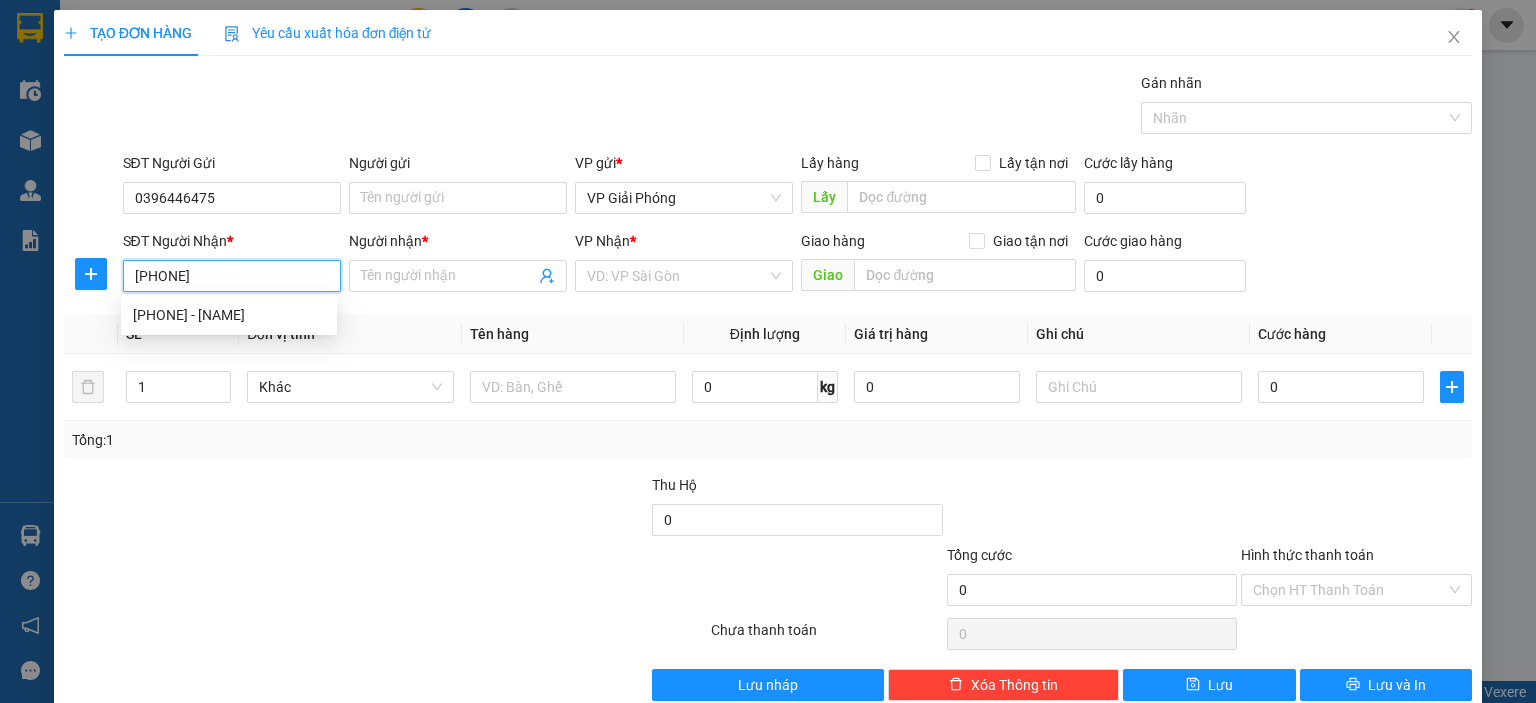 type on "[PHONE]" 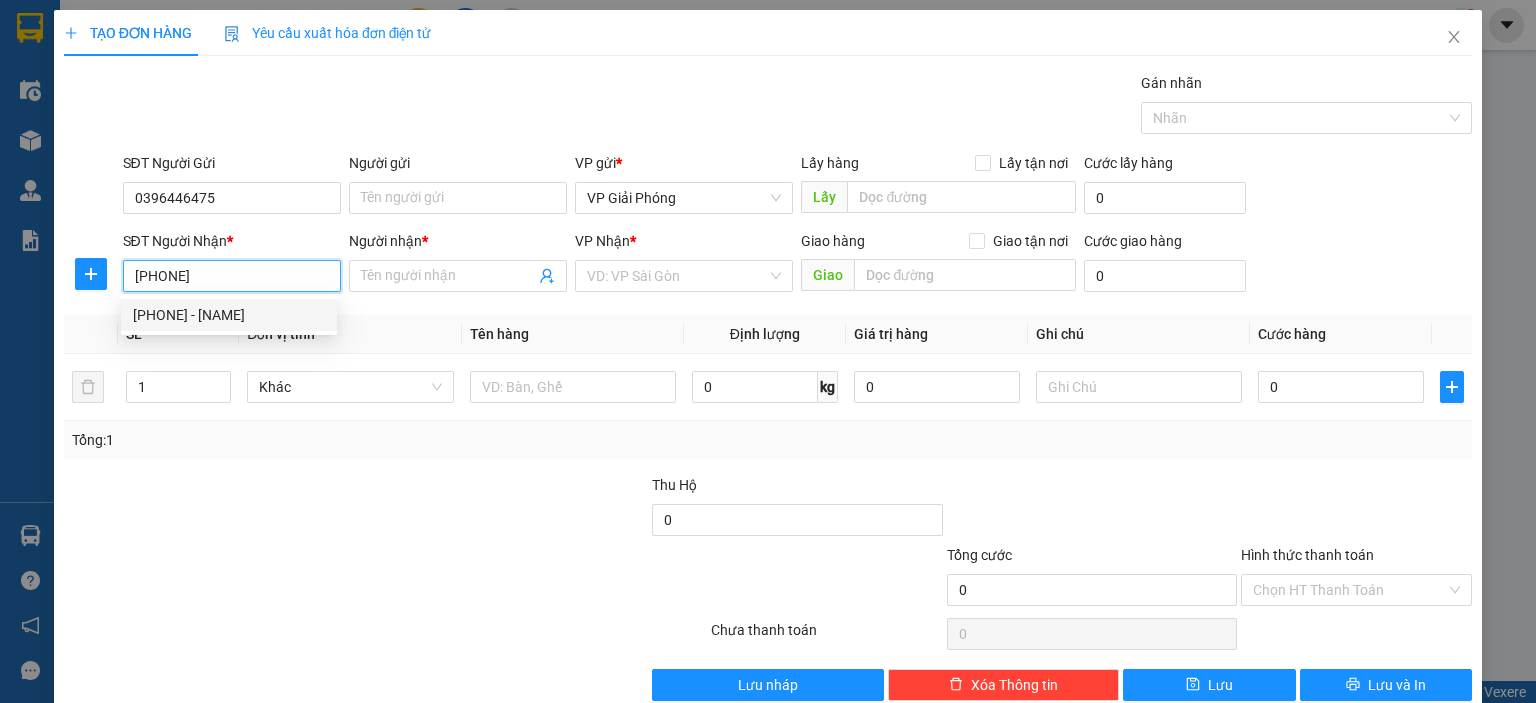 click on "[PHONE] - [NAME]" at bounding box center [229, 315] 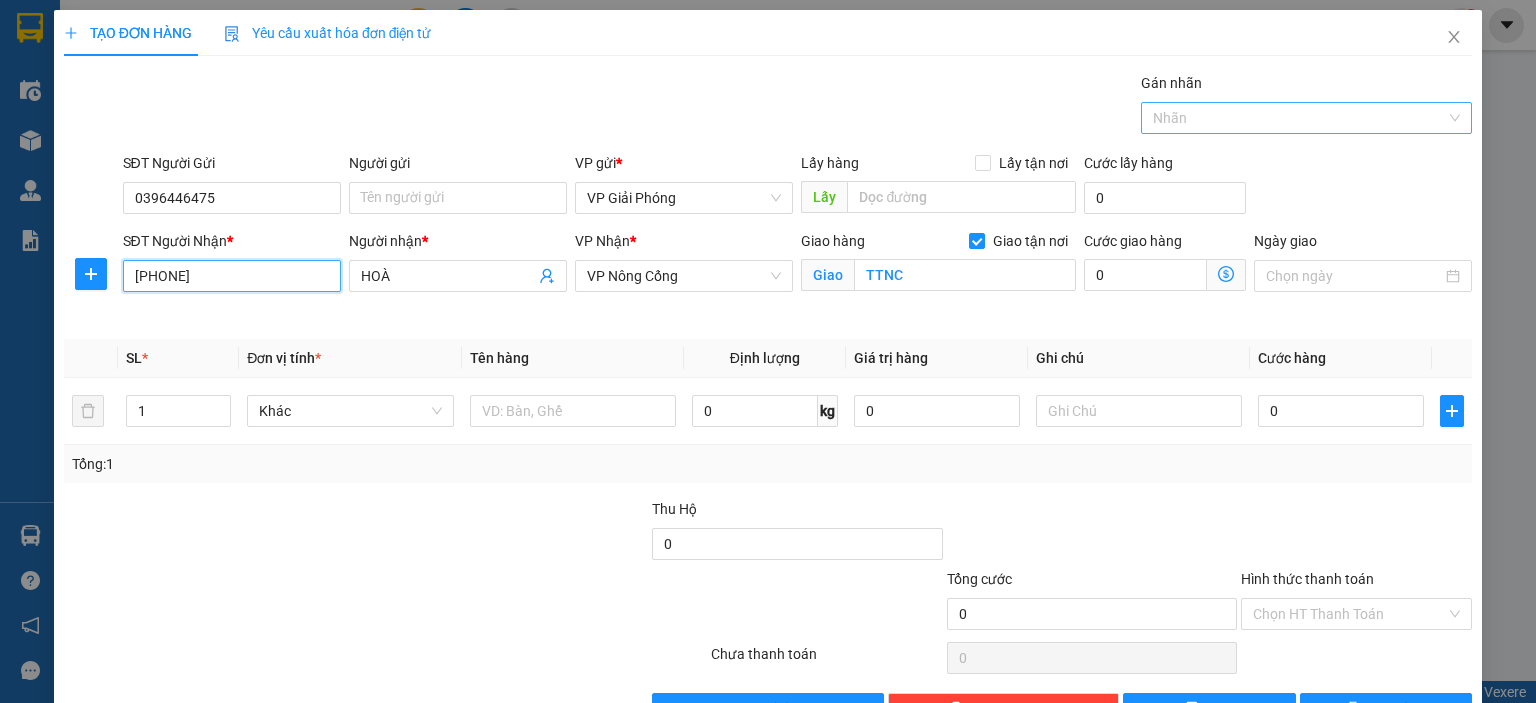 click at bounding box center [1296, 118] 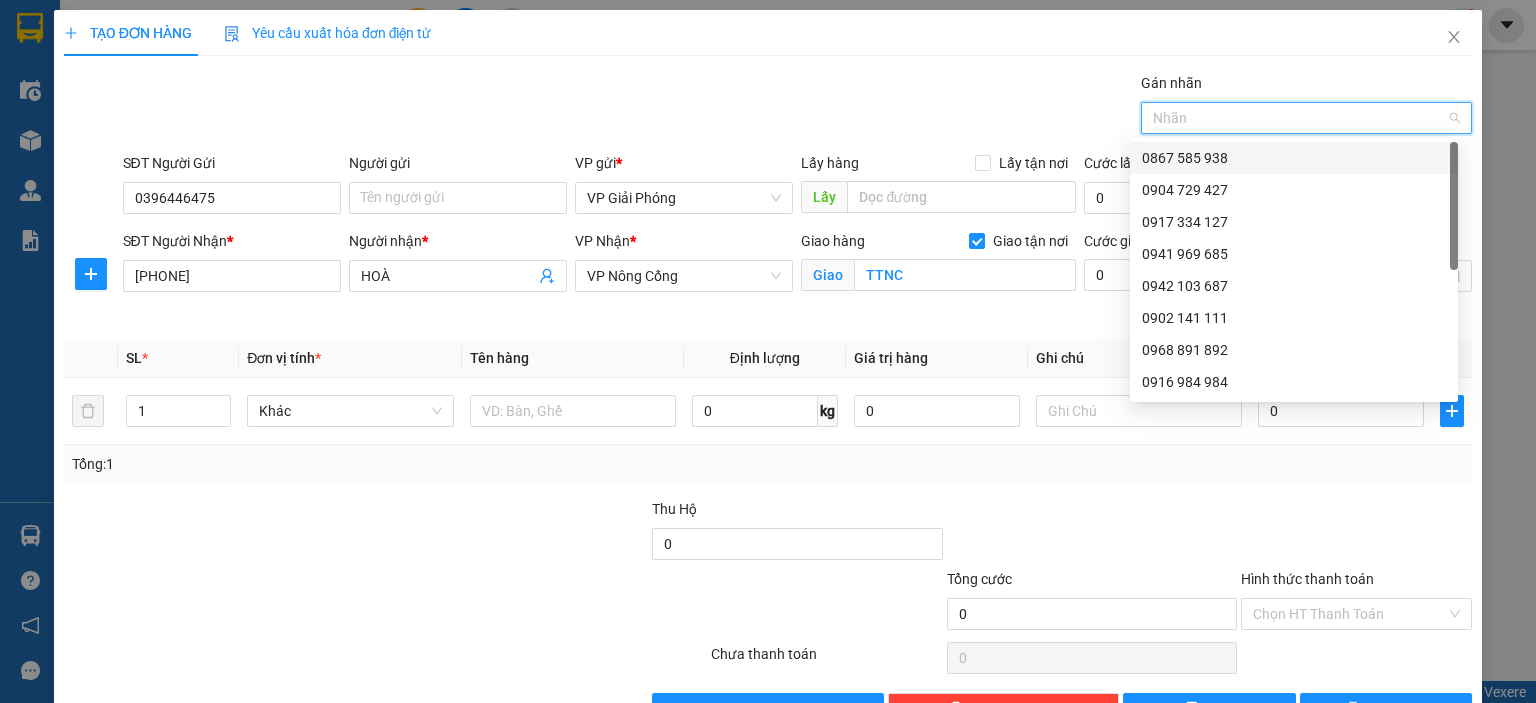 click on "0867 585 938" at bounding box center [1294, 158] 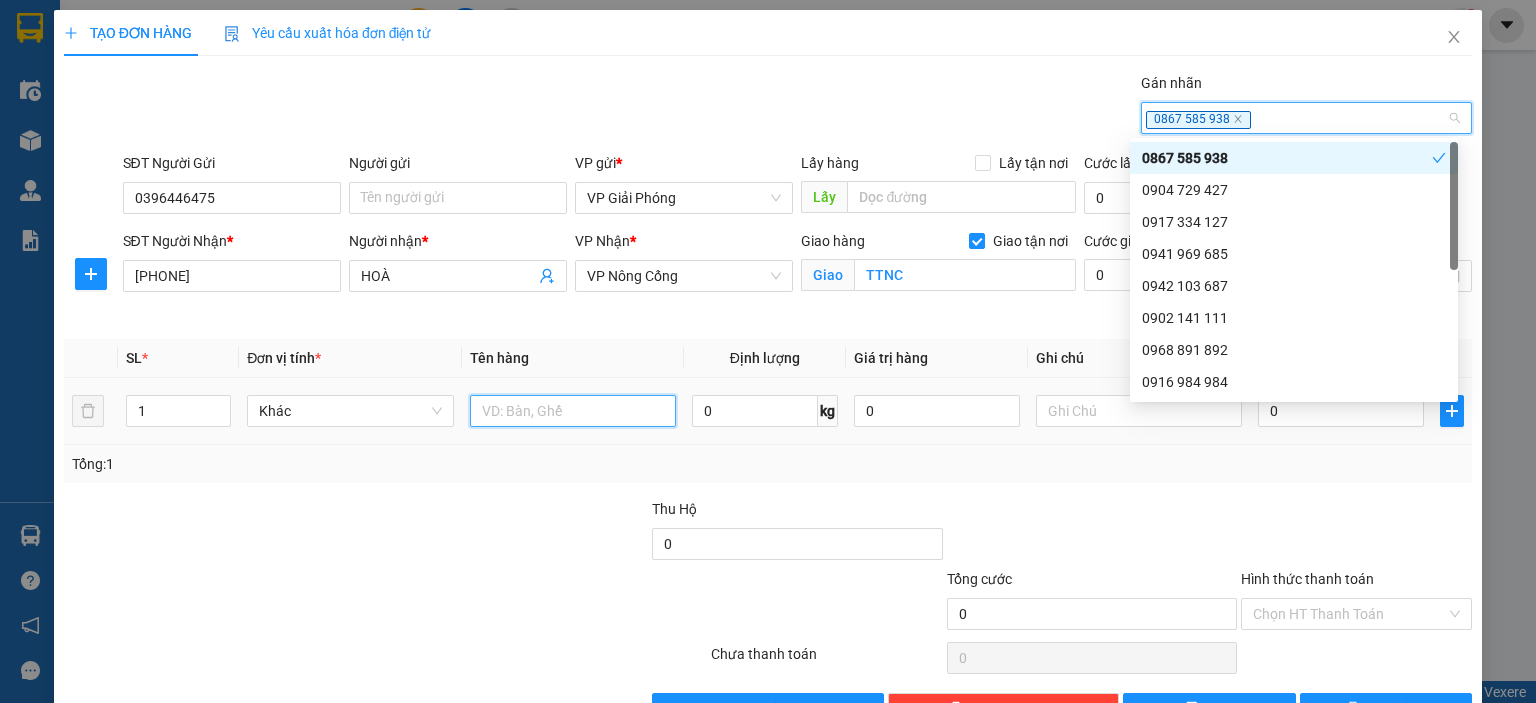 click at bounding box center [573, 411] 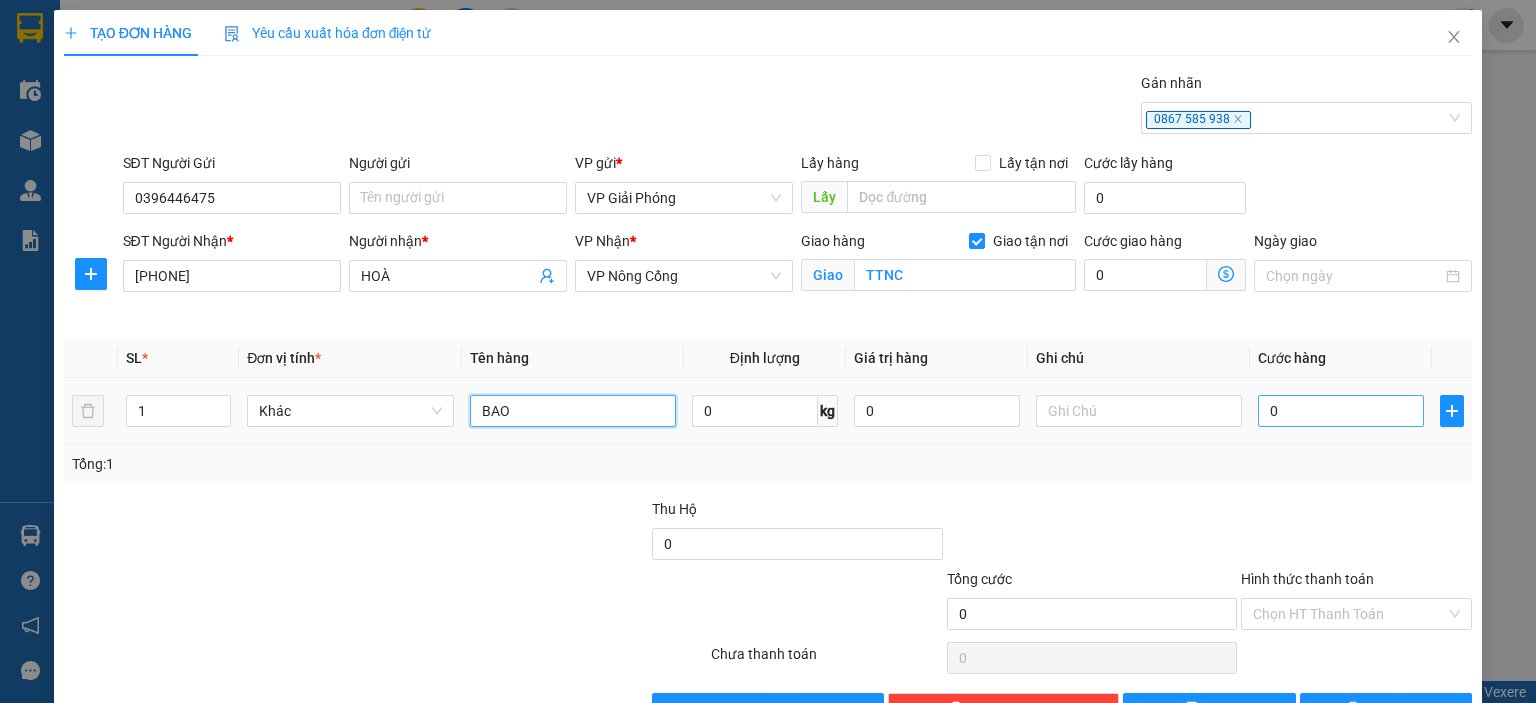 type on "BAO" 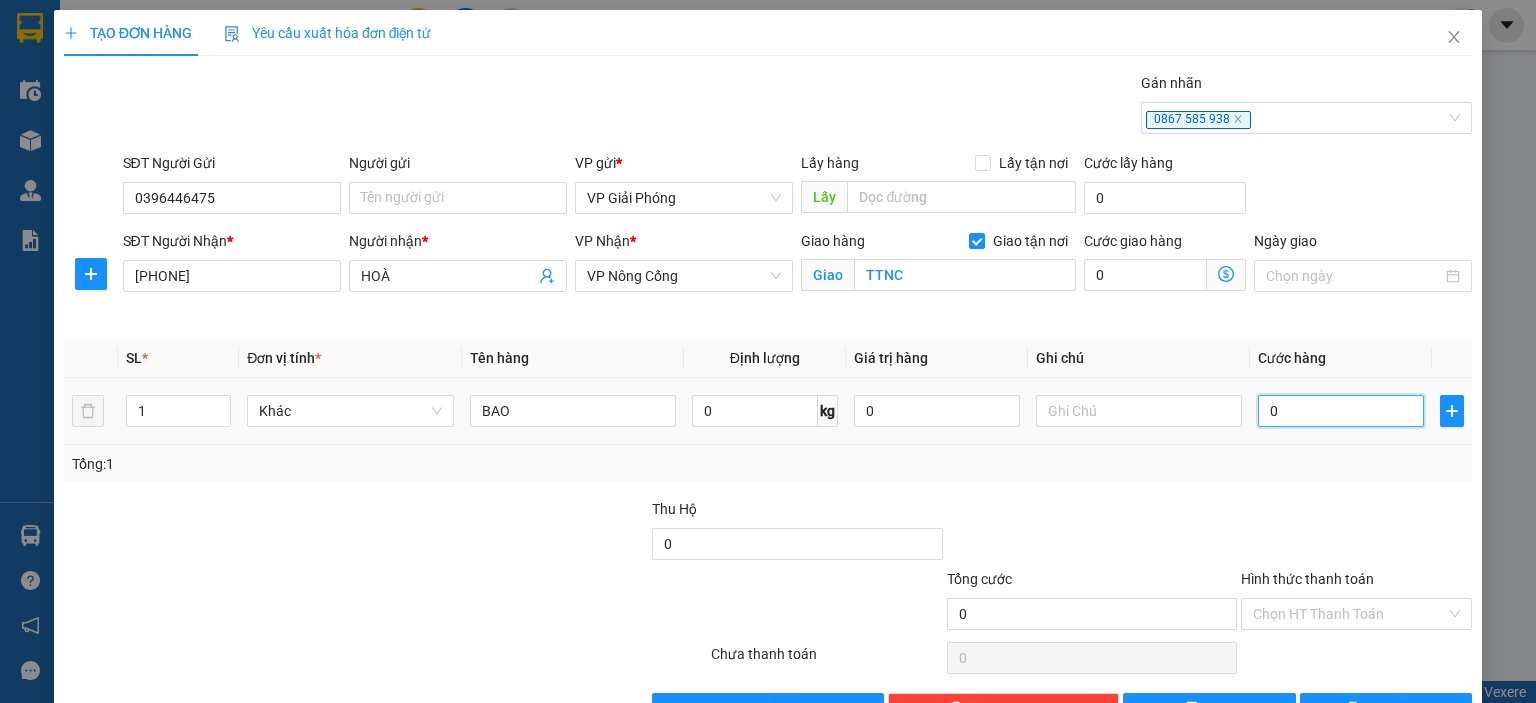 click on "0" at bounding box center (1341, 411) 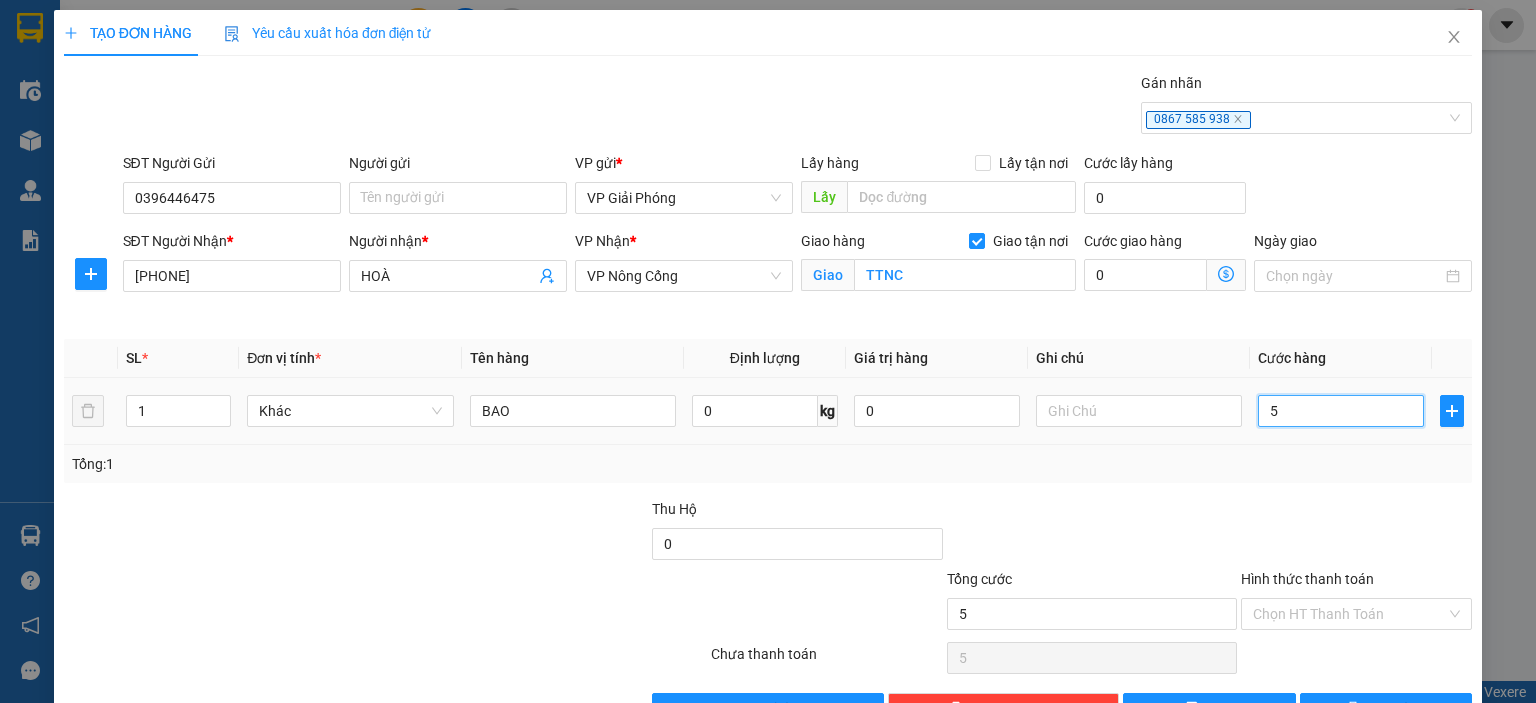type on "50" 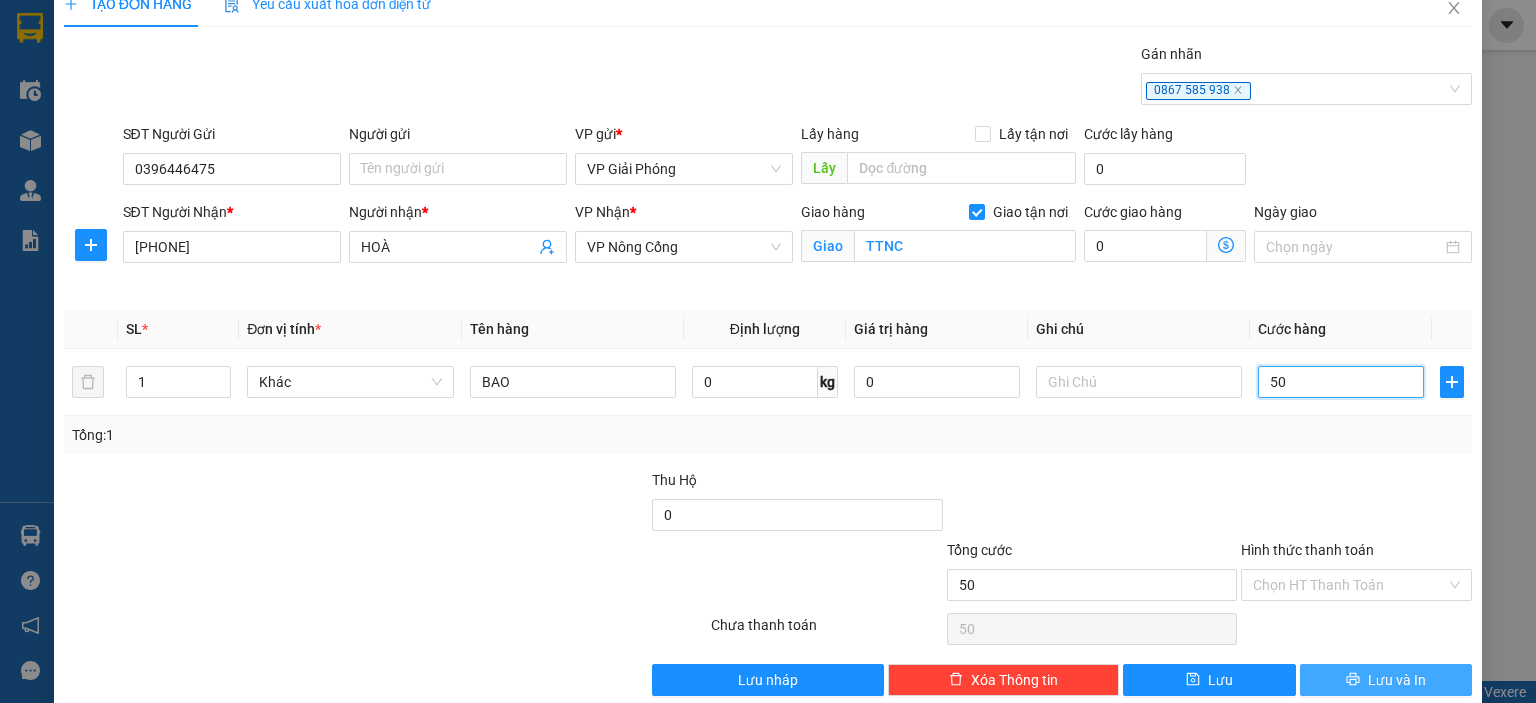 scroll, scrollTop: 58, scrollLeft: 0, axis: vertical 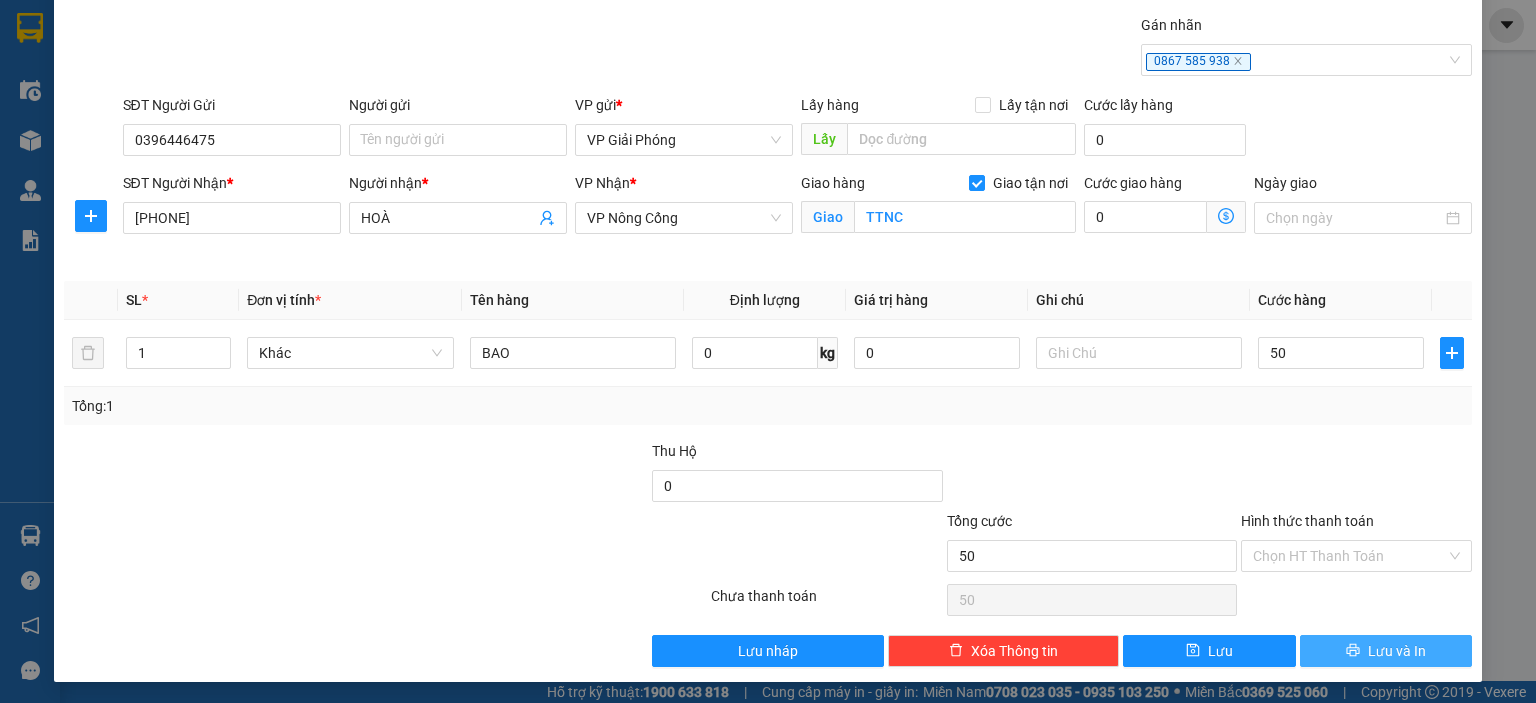 type on "50.000" 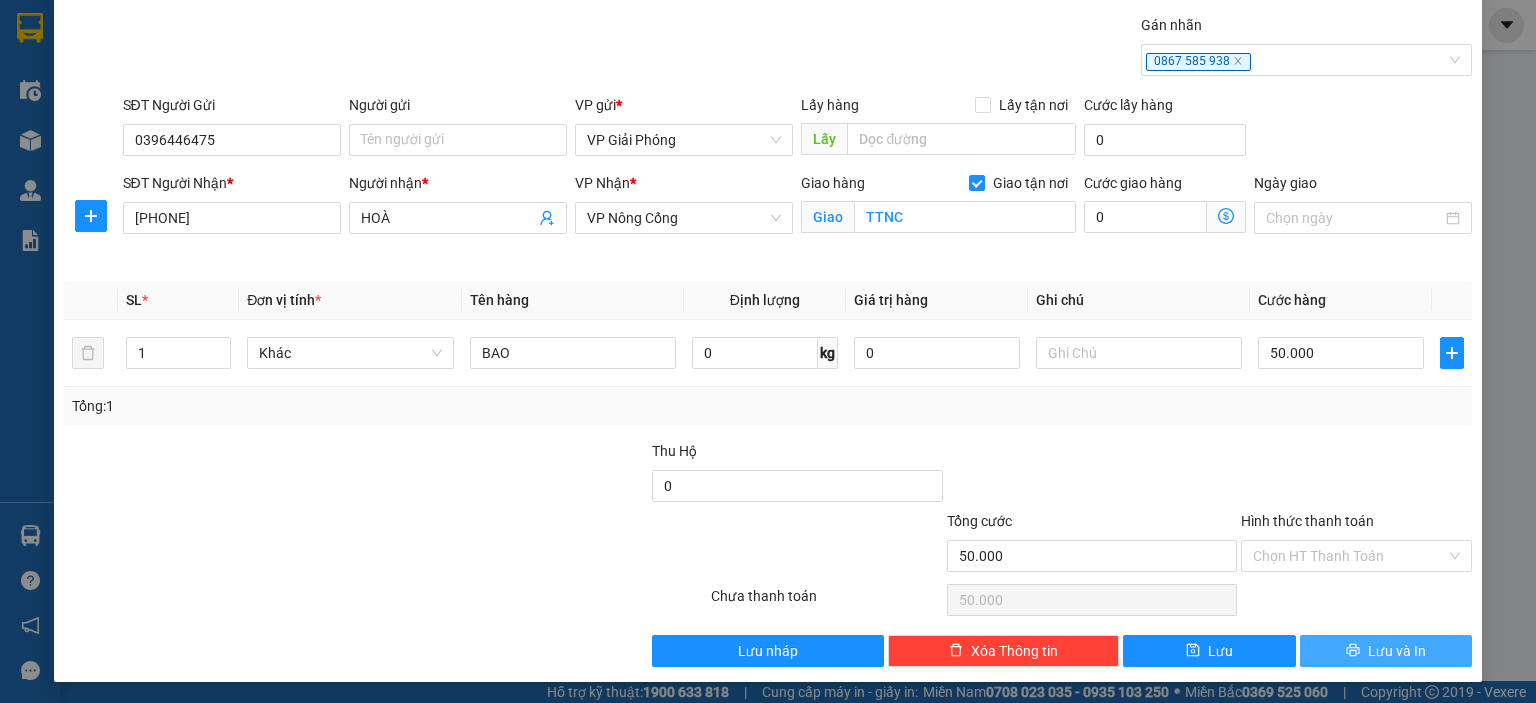 click on "Lưu và In" at bounding box center (1386, 651) 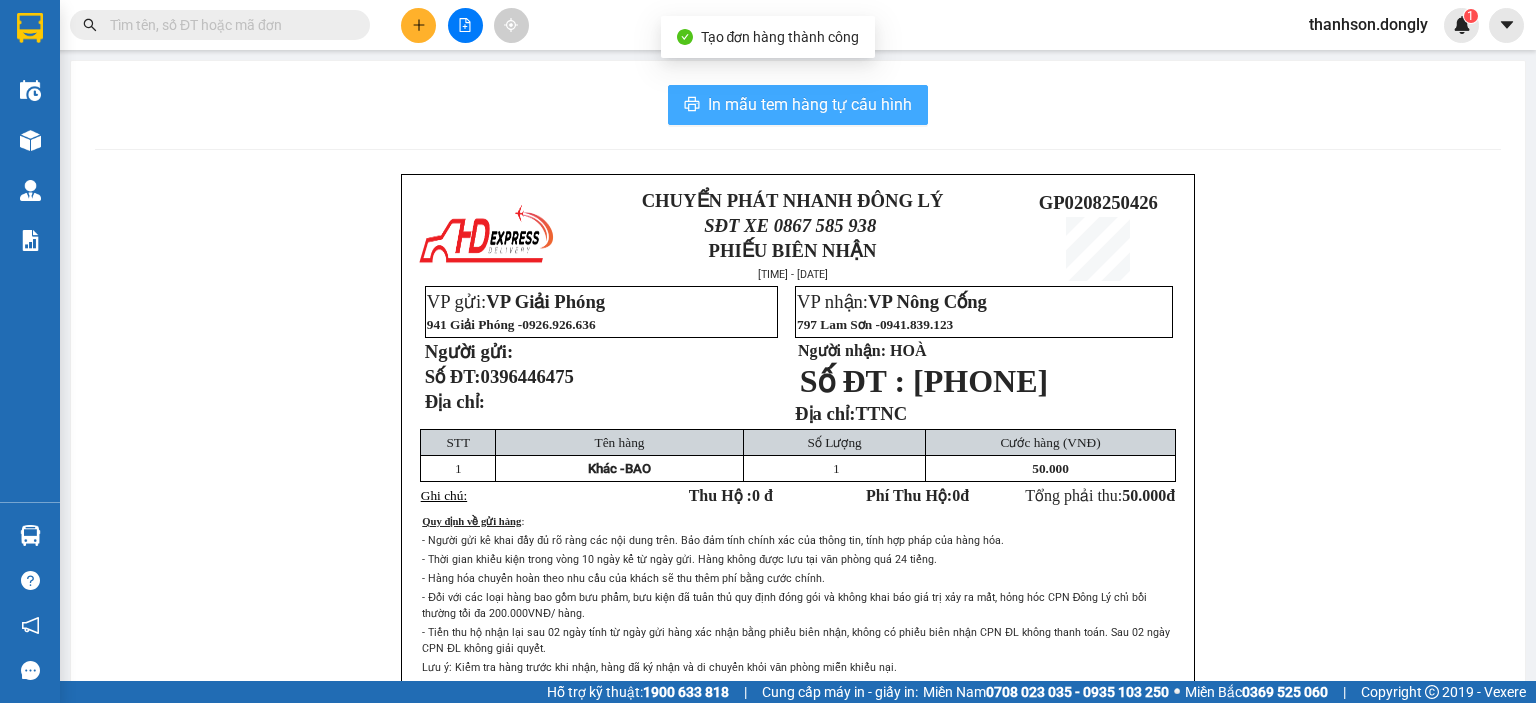 click on "In mẫu tem hàng tự cấu hình" at bounding box center (810, 104) 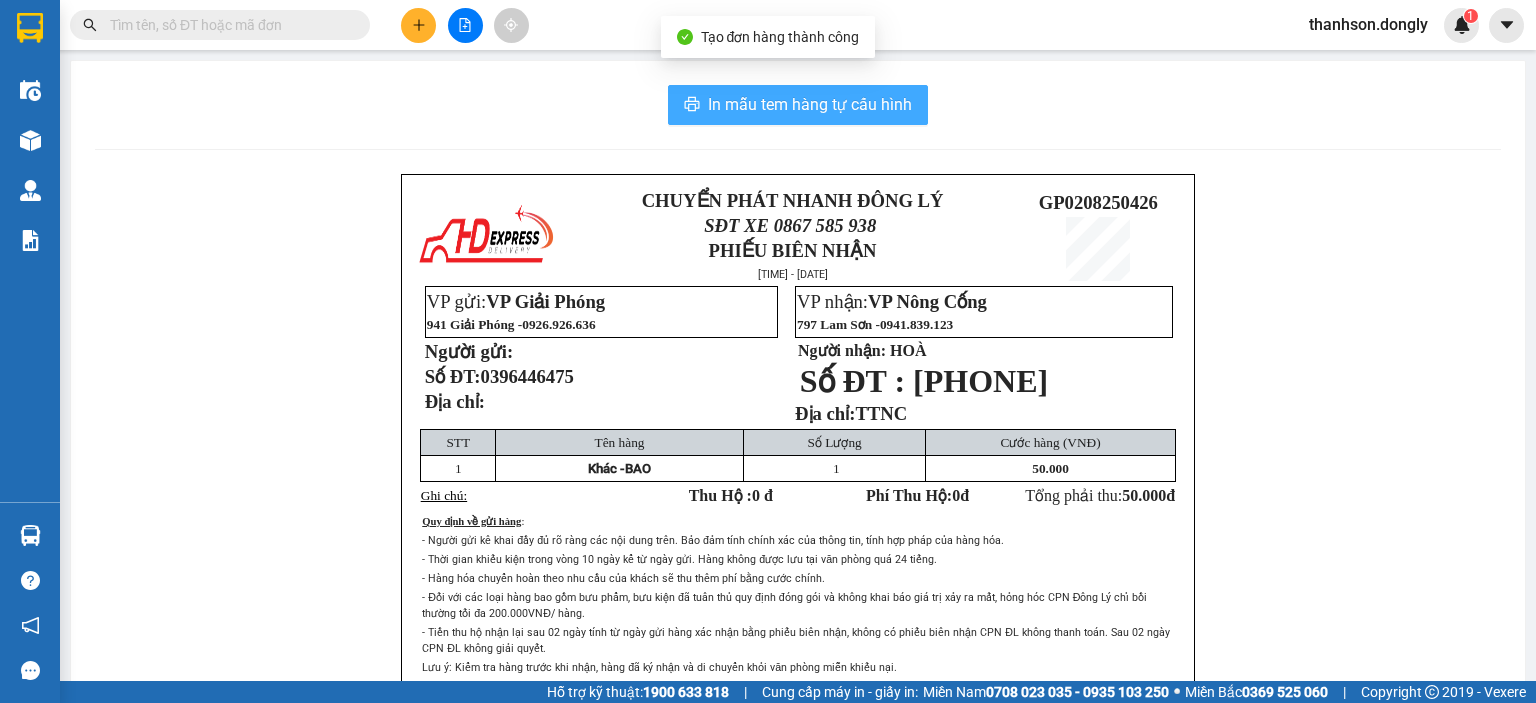 scroll, scrollTop: 0, scrollLeft: 0, axis: both 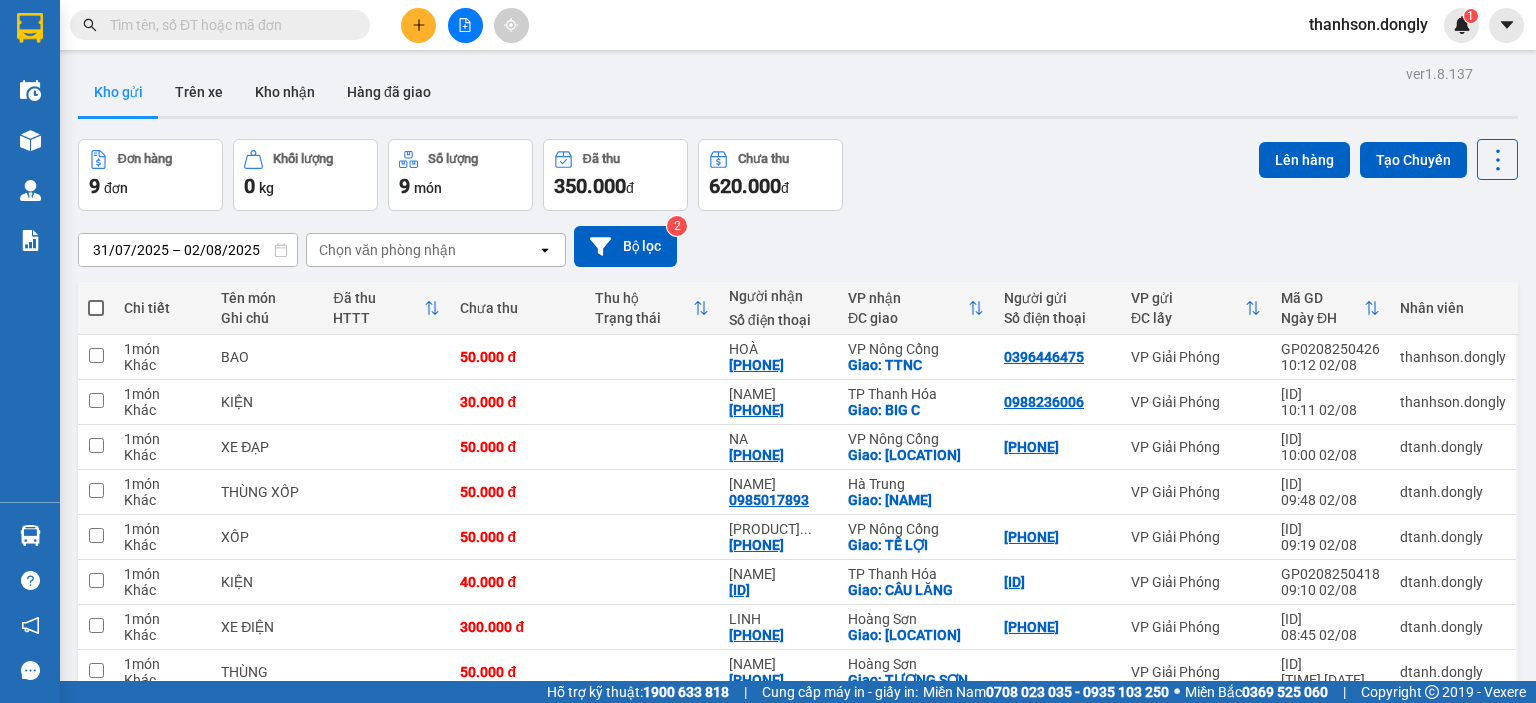 click at bounding box center [465, 25] 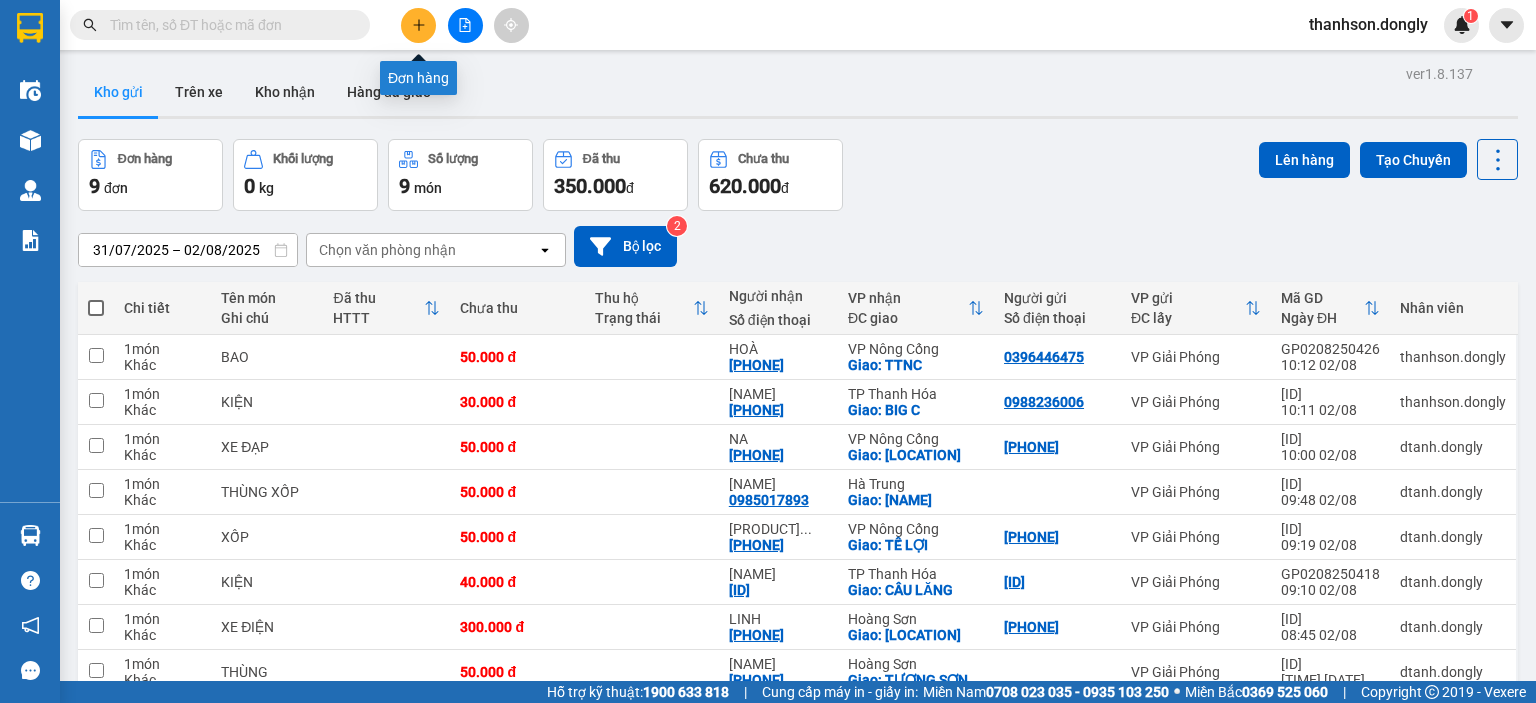click 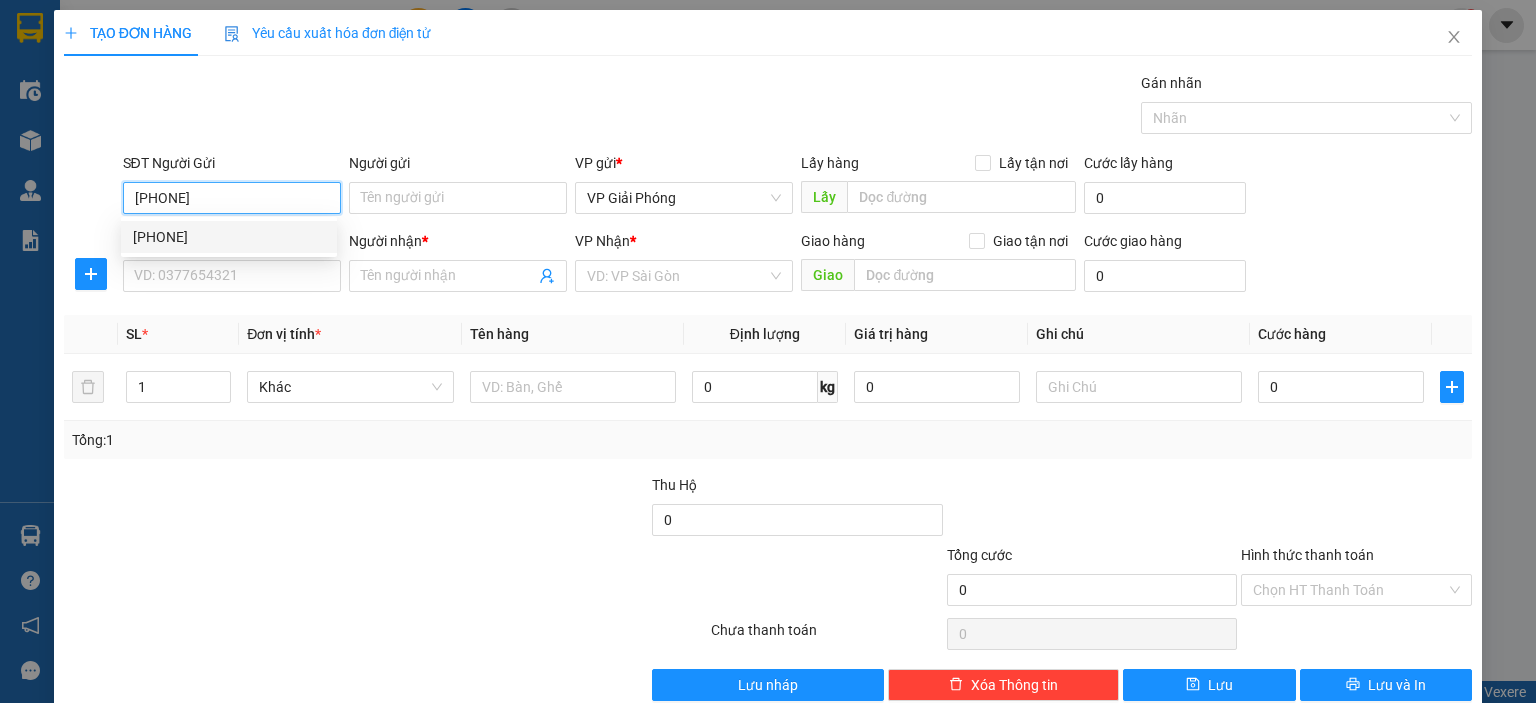 click on "[PHONE]" at bounding box center (229, 237) 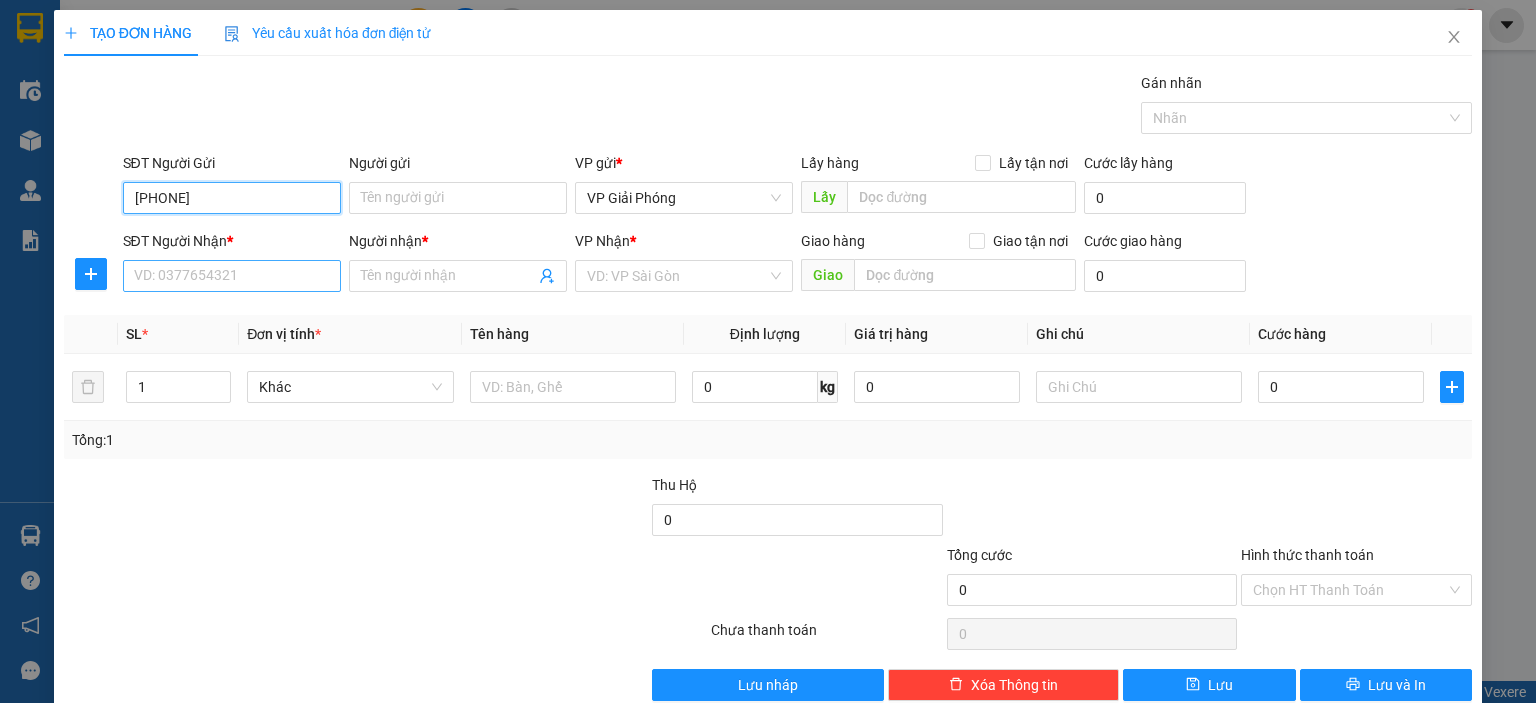 type on "[PHONE]" 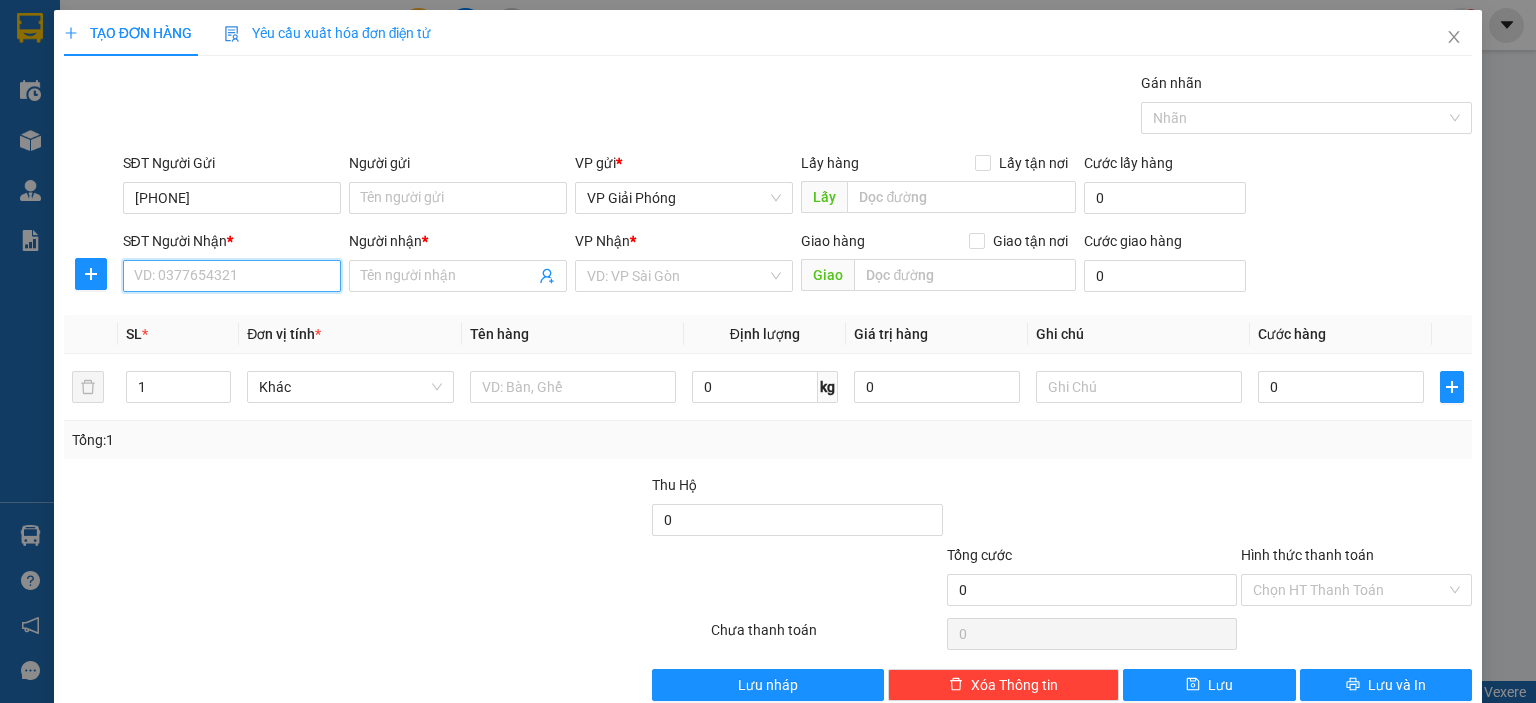 click on "SĐT Người Nhận  *" at bounding box center (232, 276) 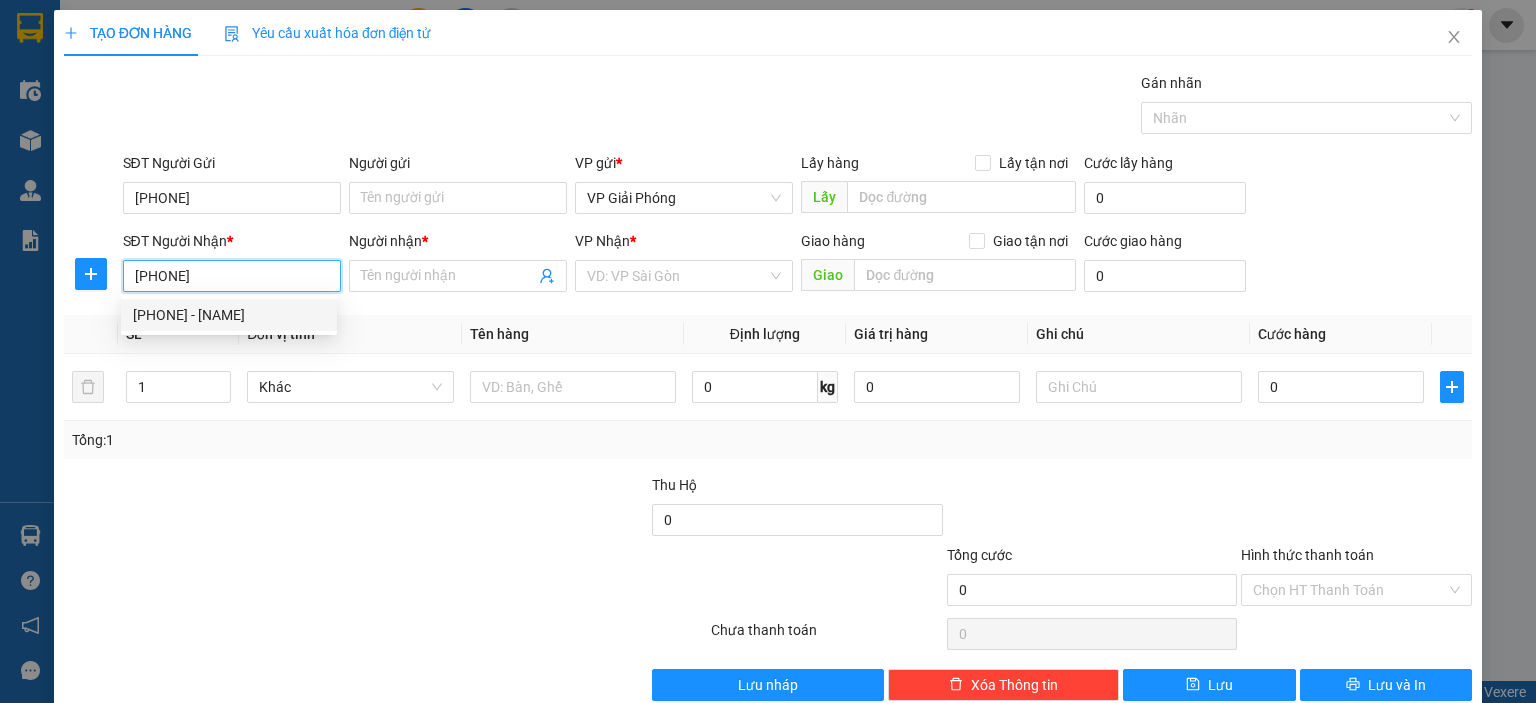 click on "[PHONE] - [NAME]" at bounding box center (229, 315) 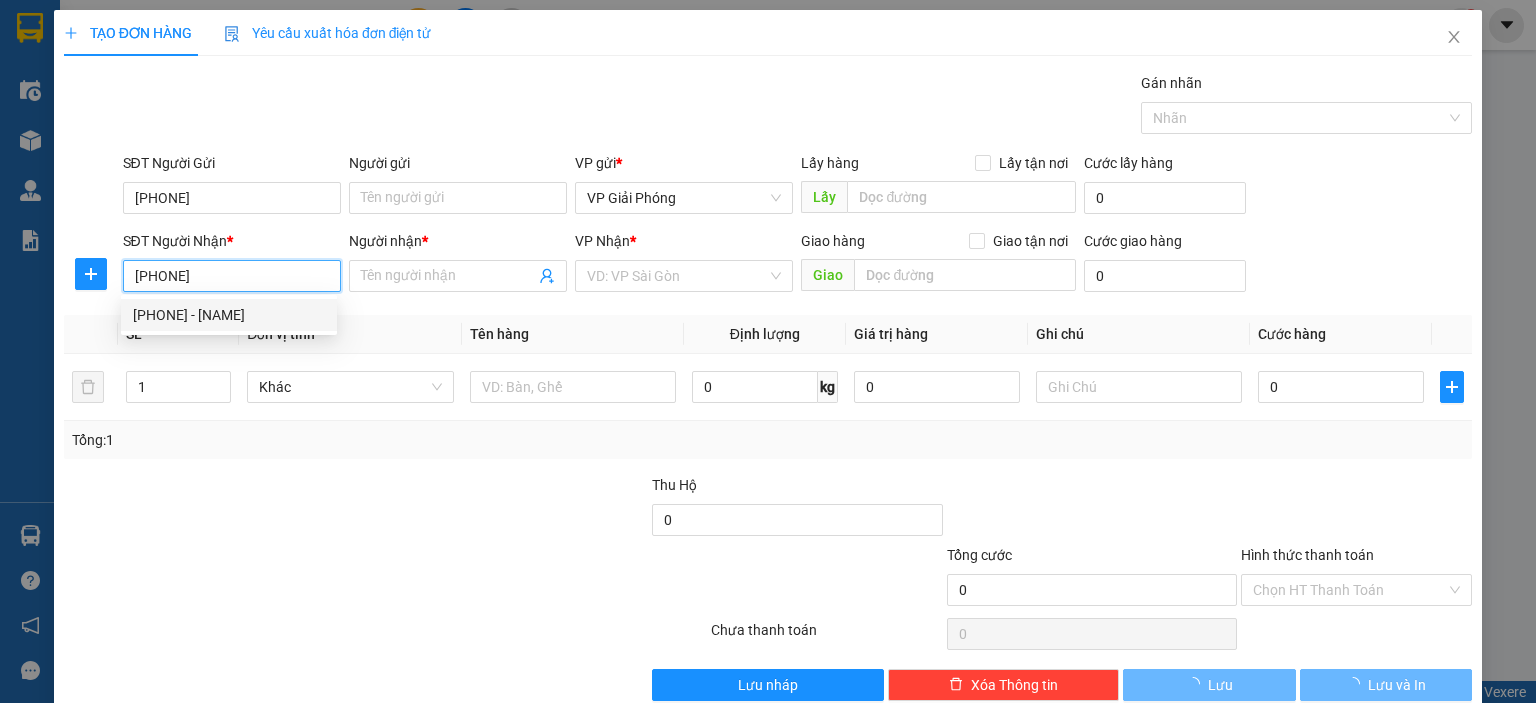 type on "[NAME]" 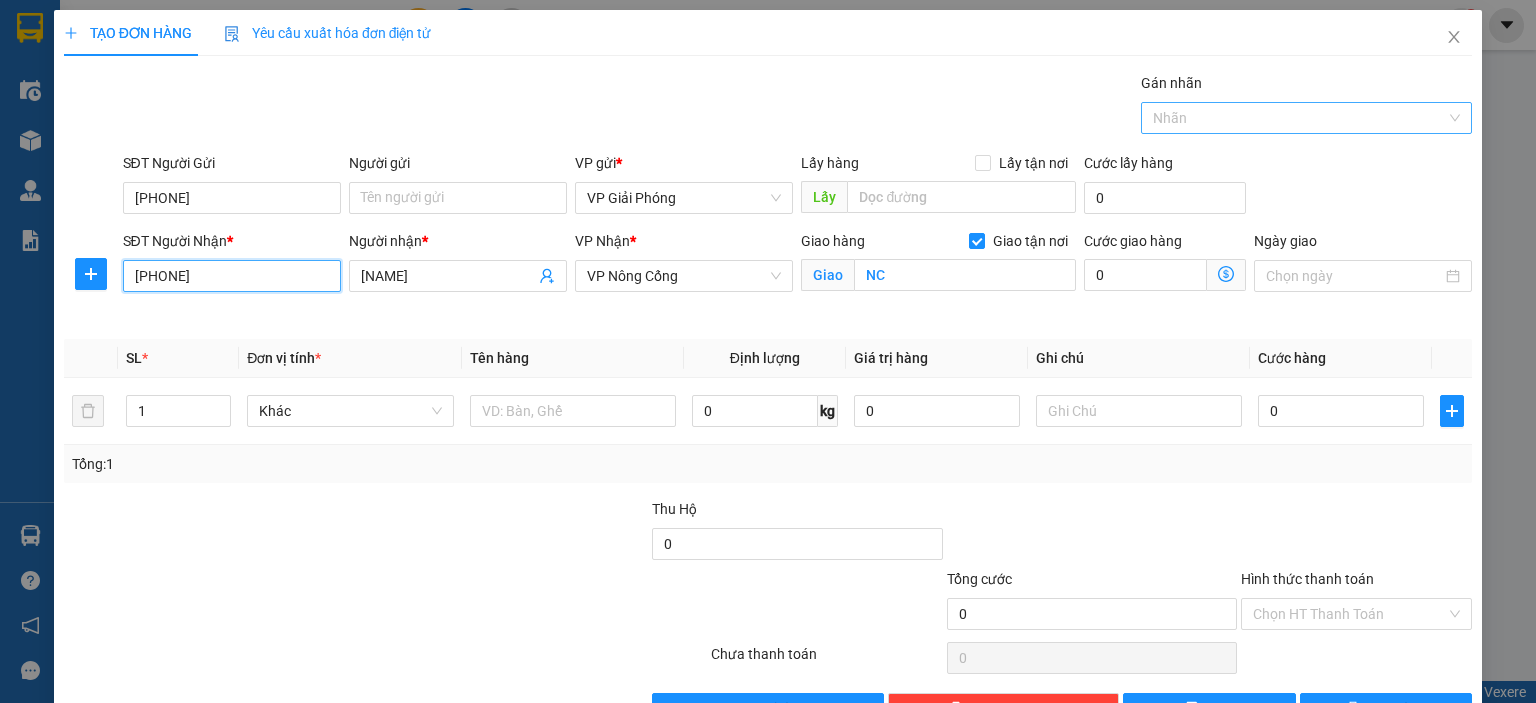 click at bounding box center (1296, 118) 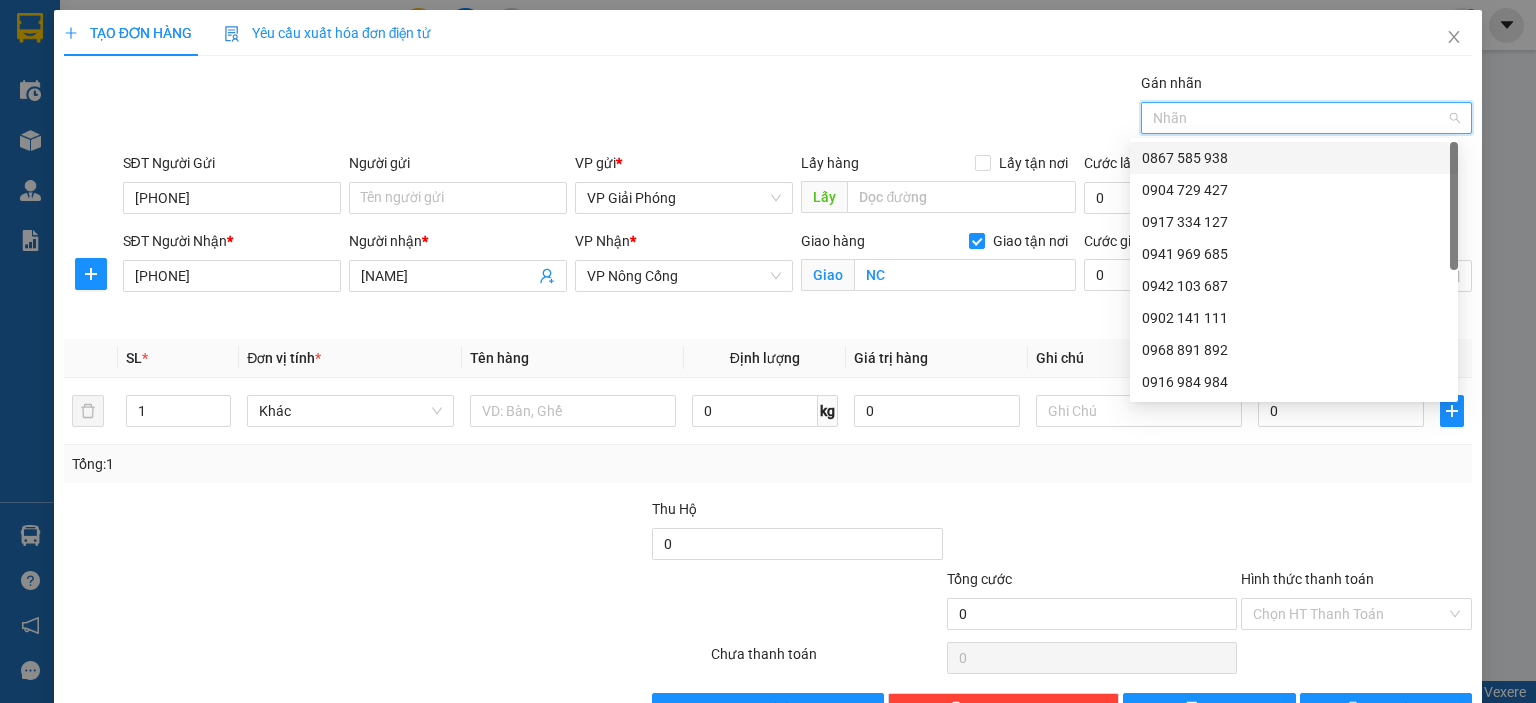 click on "0867 585 938" at bounding box center [1294, 158] 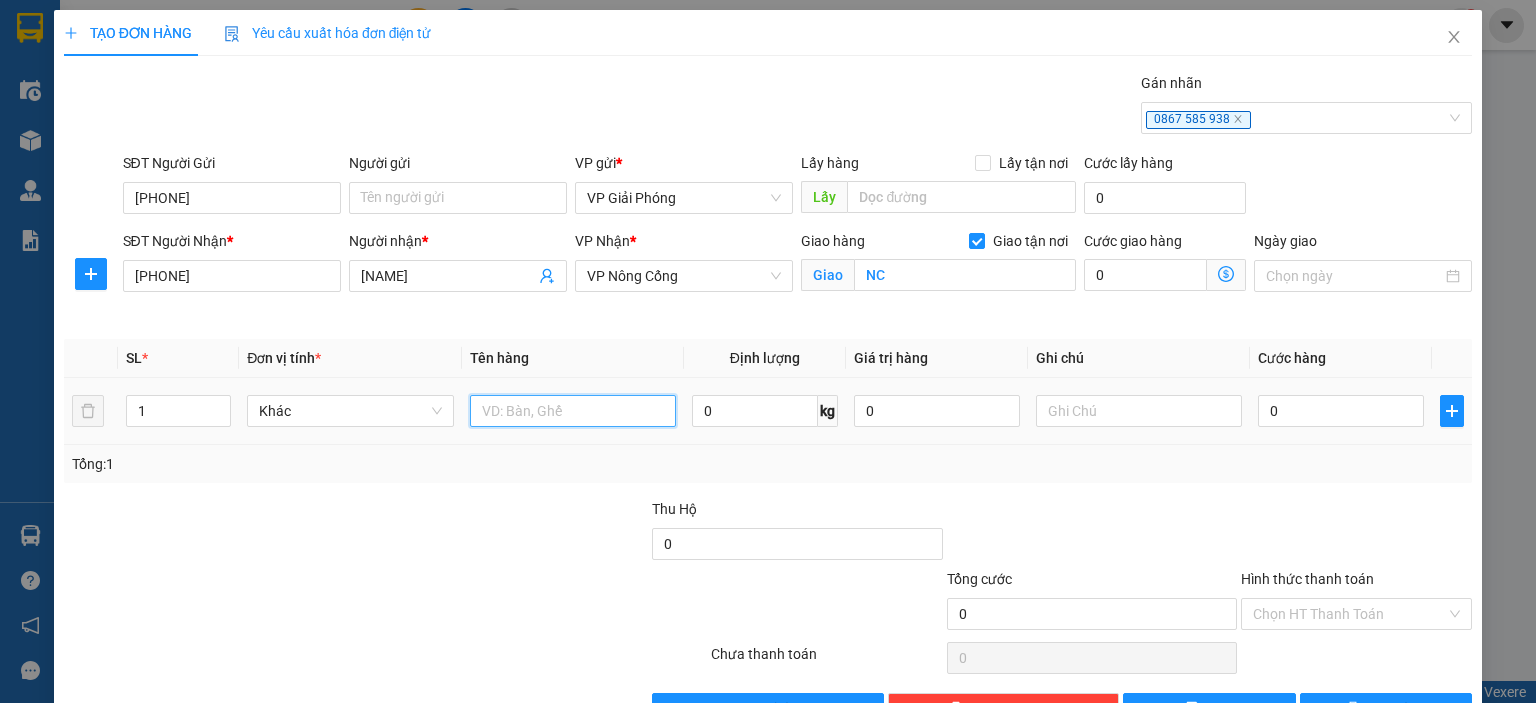 click at bounding box center [573, 411] 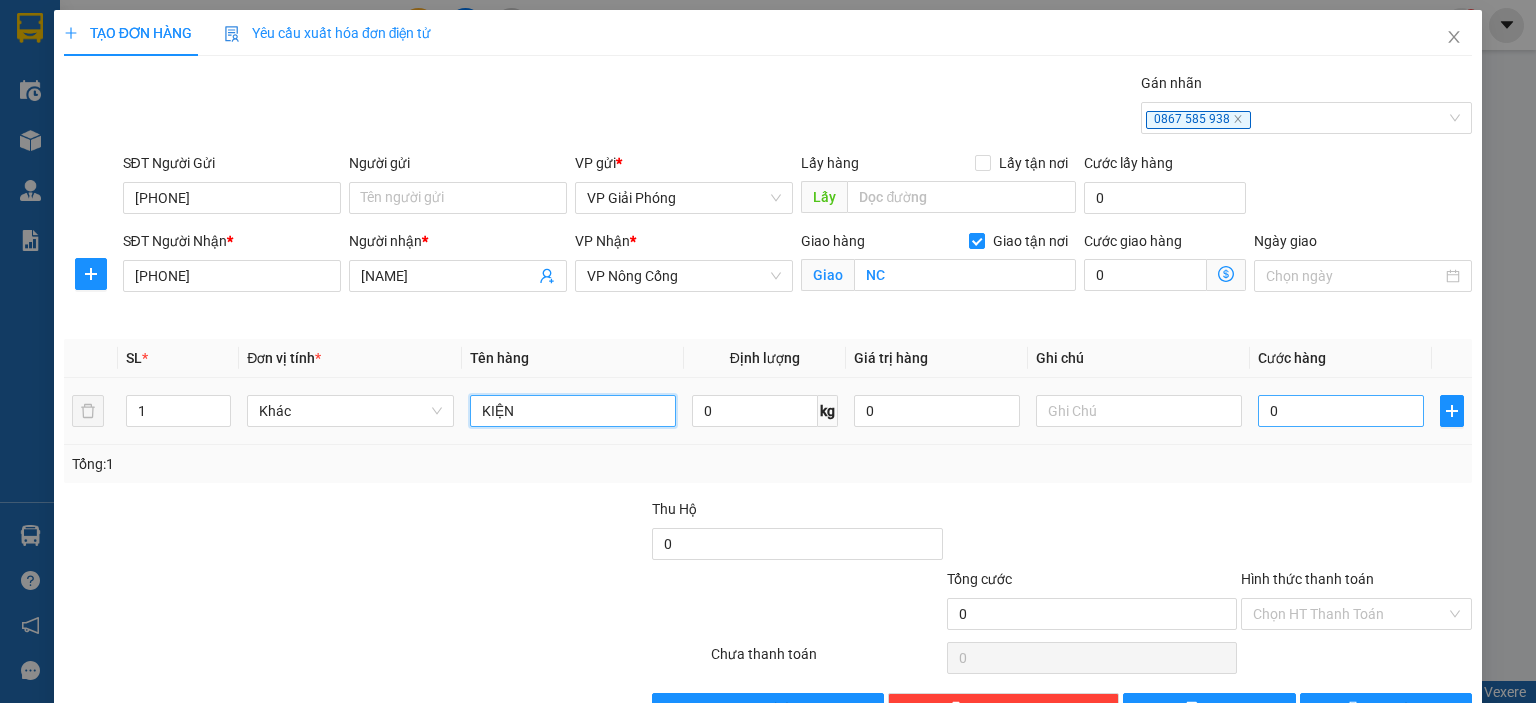 type on "KIỆN" 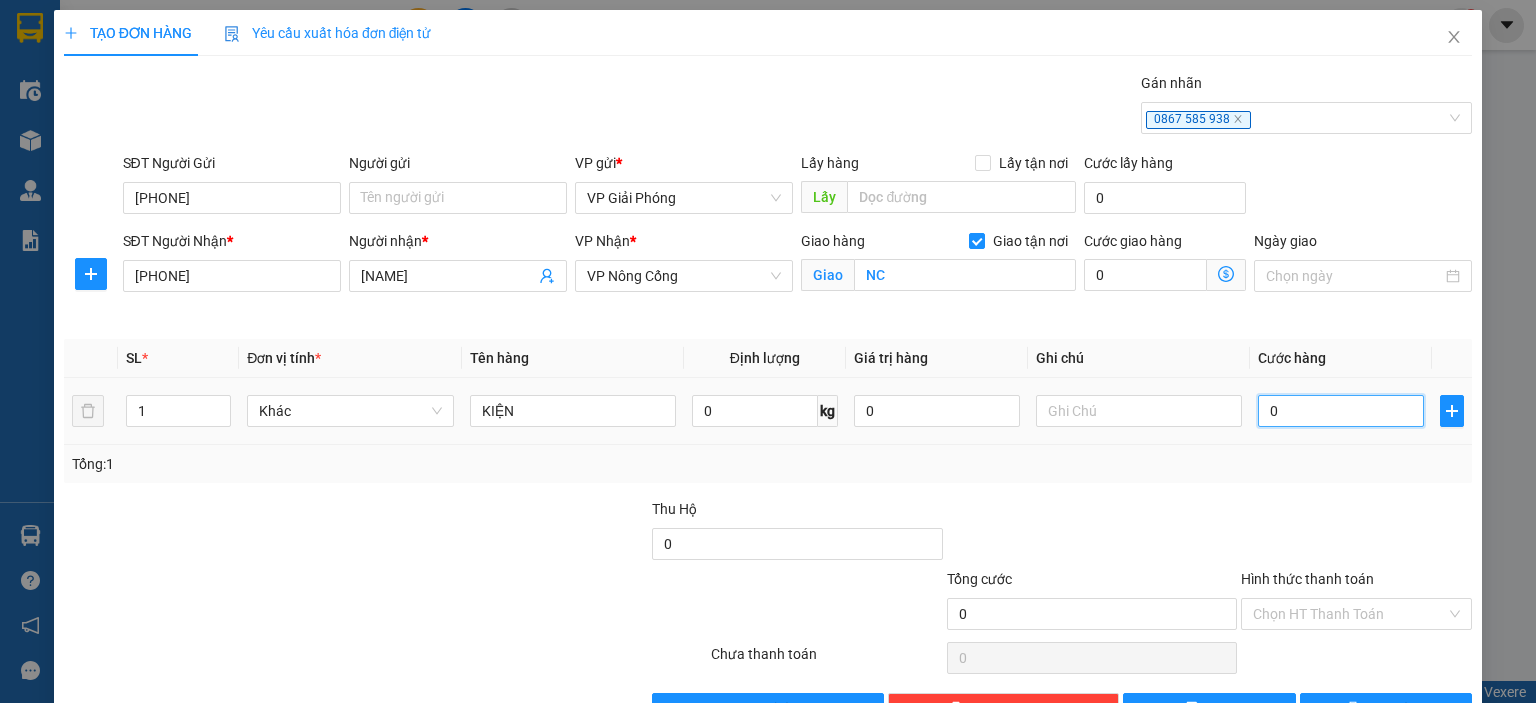 click on "0" at bounding box center [1341, 411] 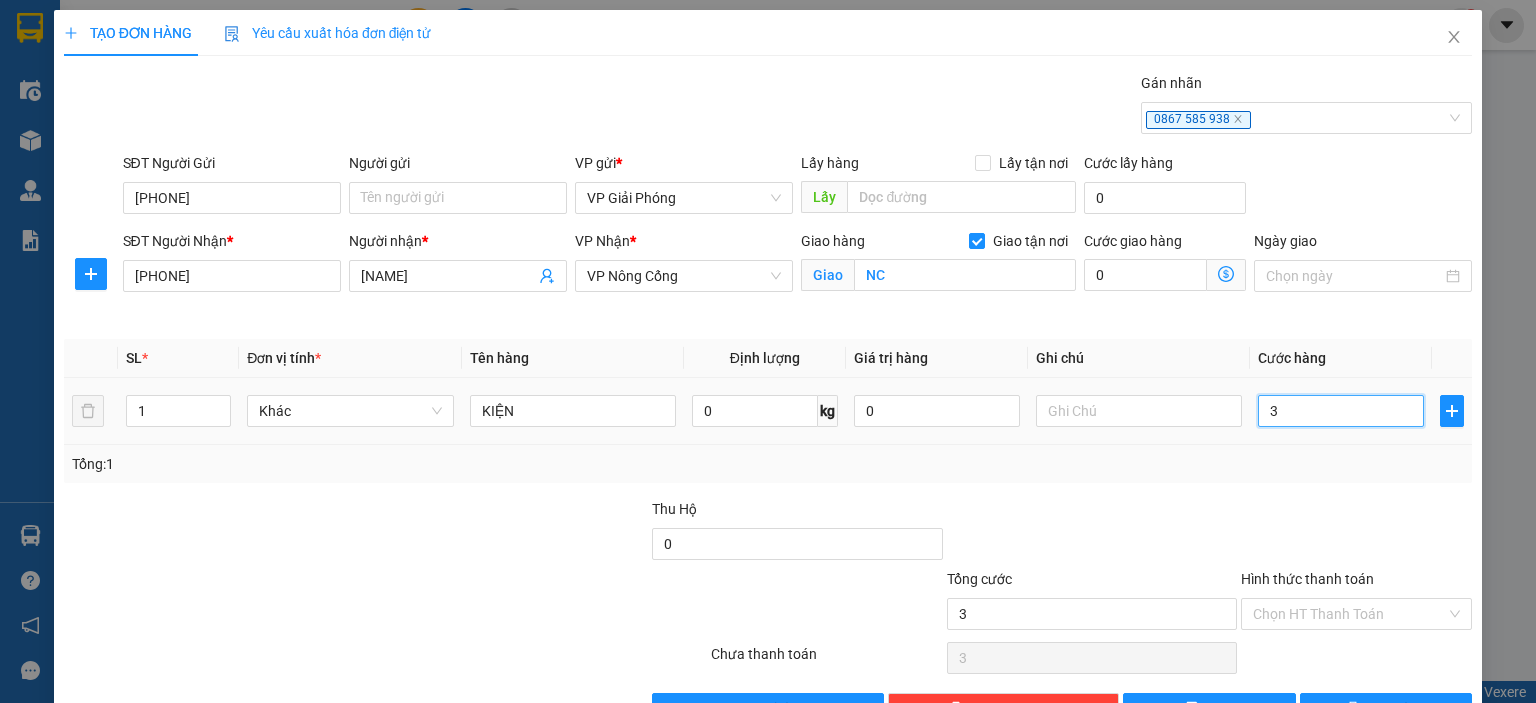 type on "30" 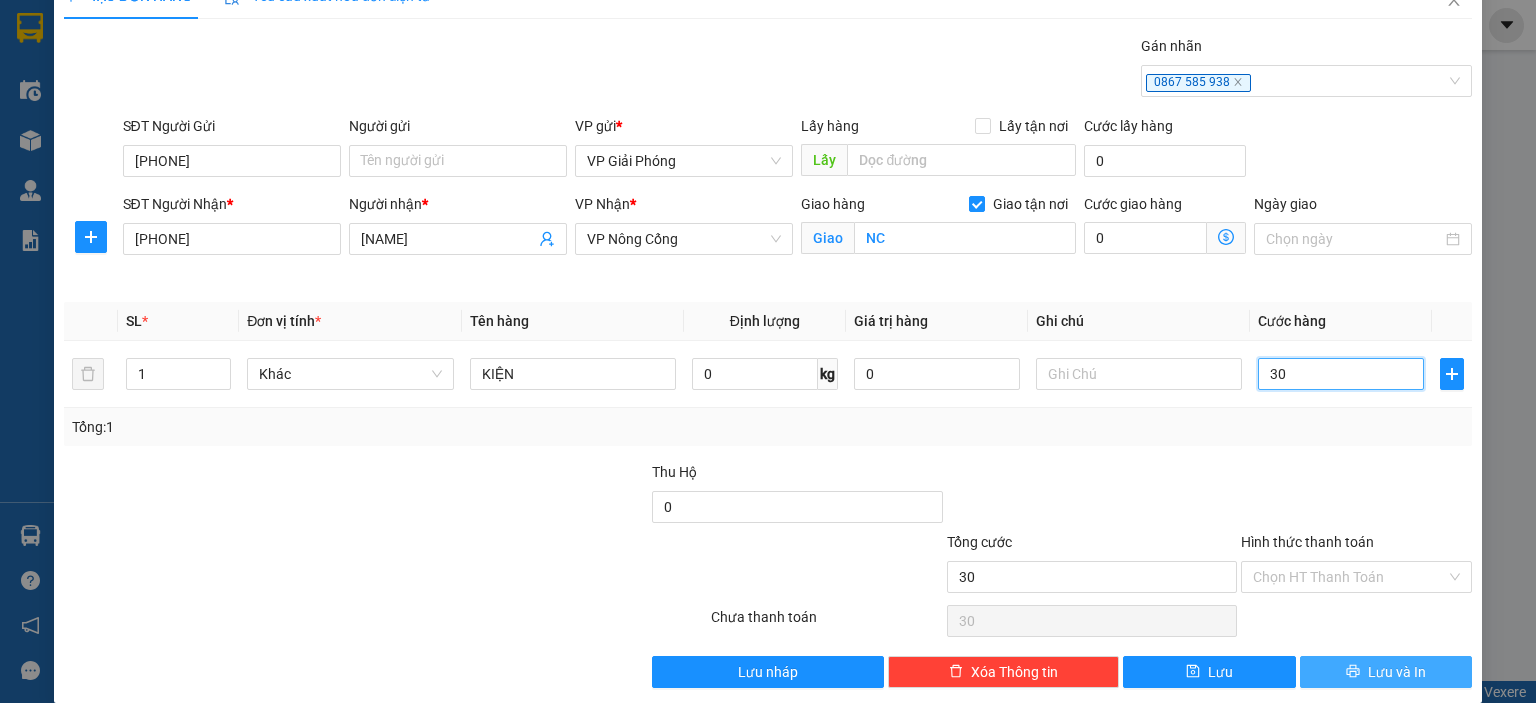 scroll, scrollTop: 58, scrollLeft: 0, axis: vertical 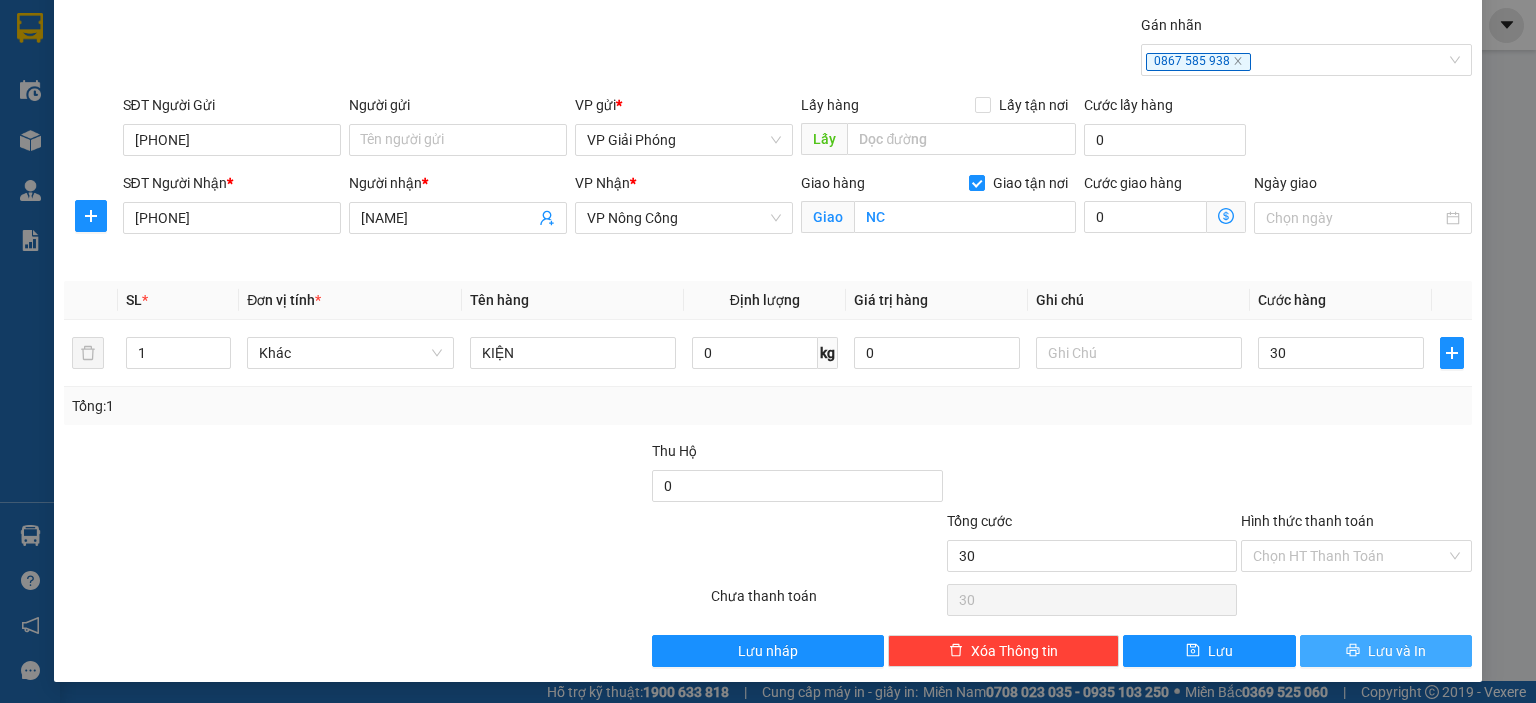 type on "30.000" 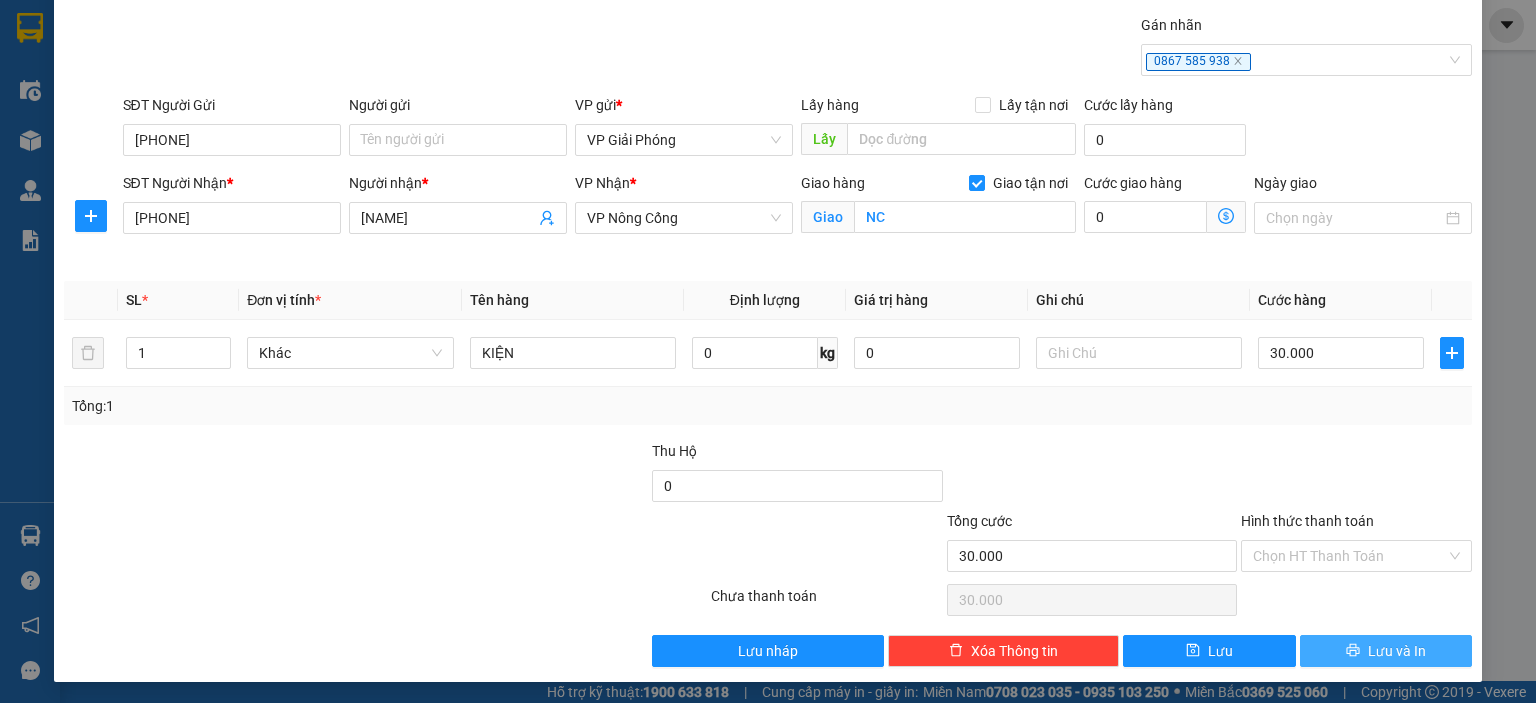 click on "Lưu và In" at bounding box center (1386, 651) 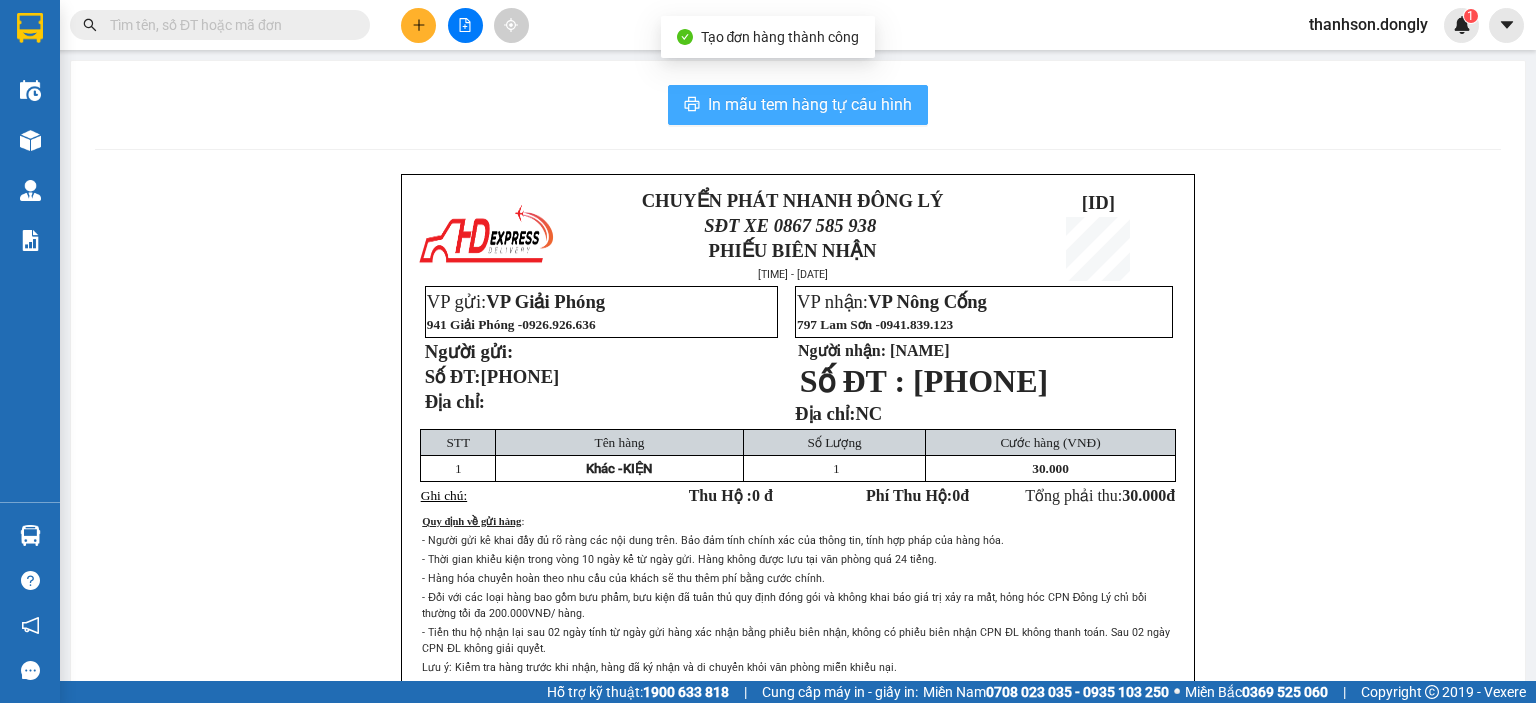 click on "In mẫu tem hàng tự cấu hình" at bounding box center [810, 104] 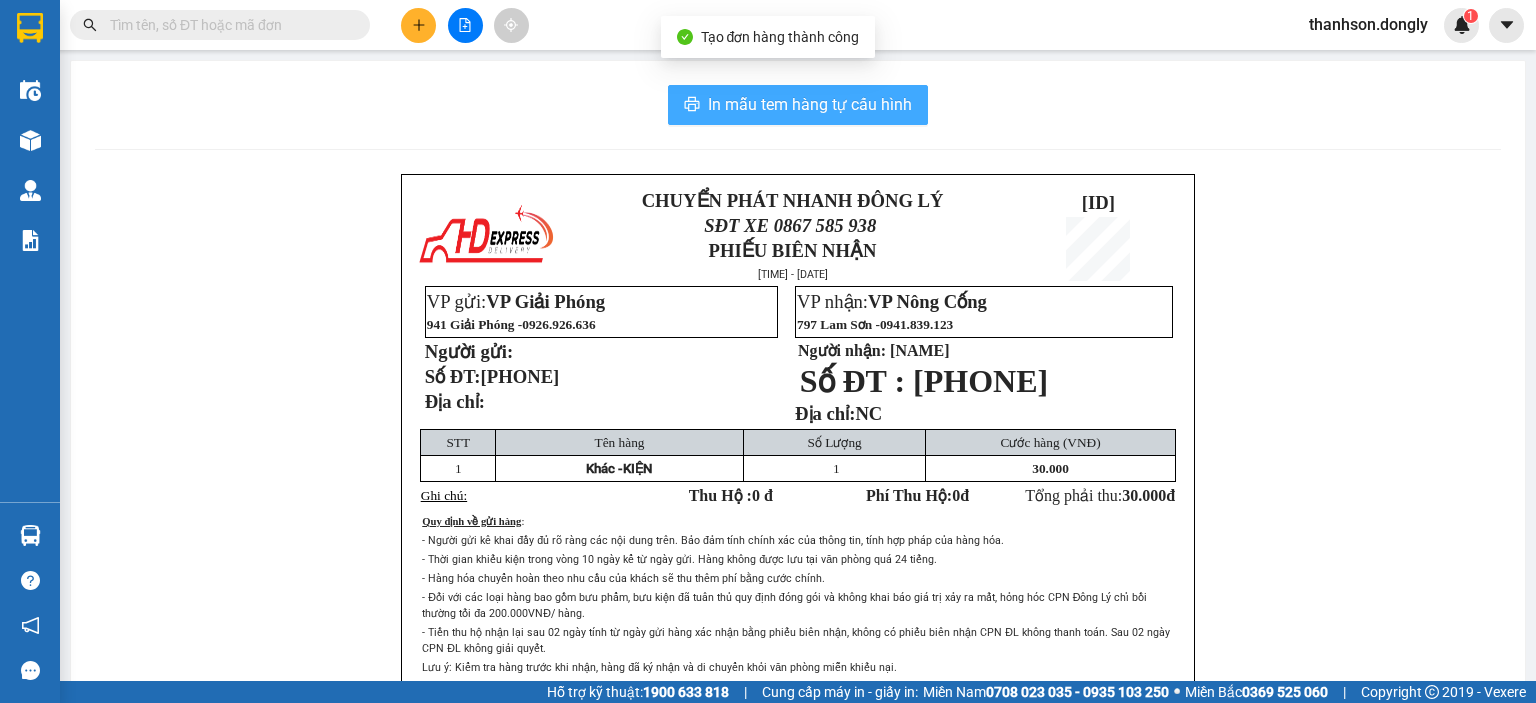 scroll, scrollTop: 0, scrollLeft: 0, axis: both 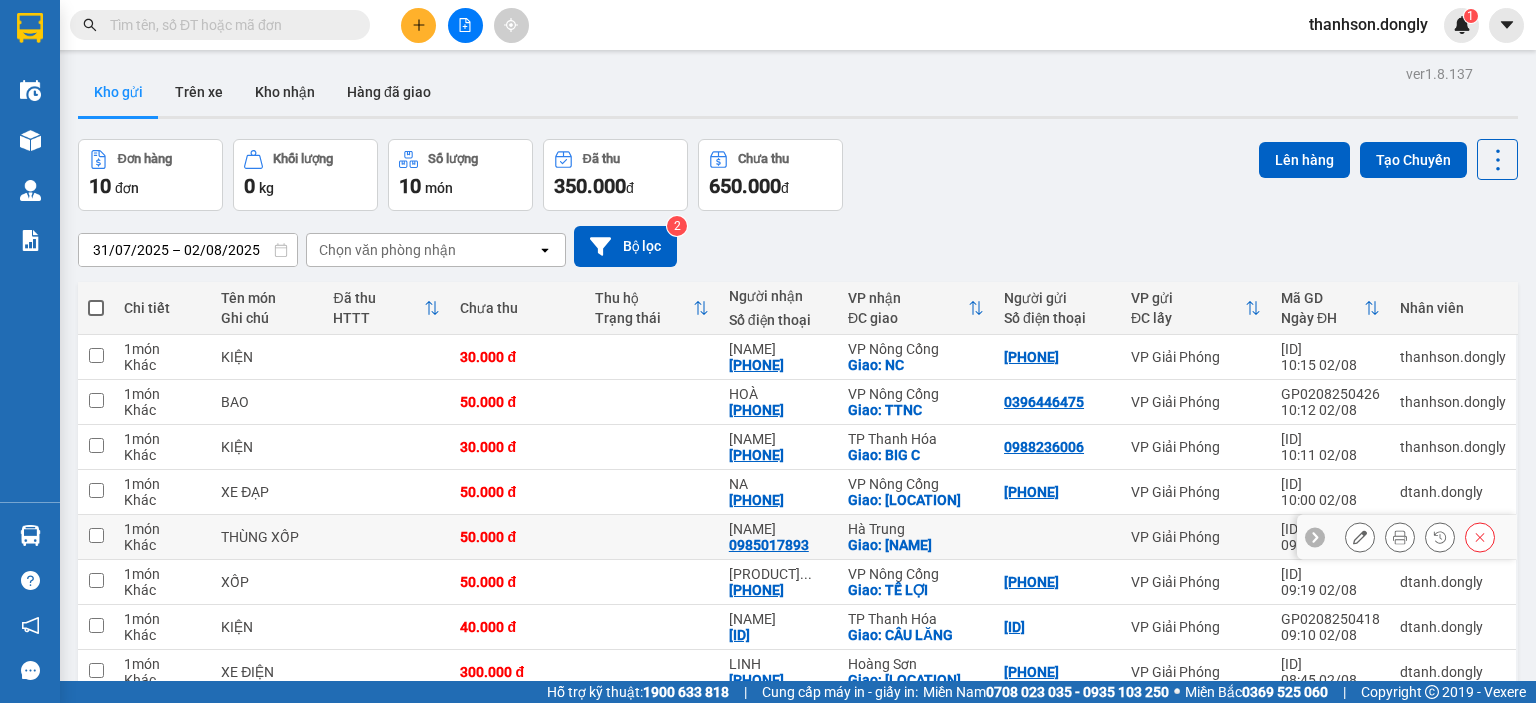 click at bounding box center [96, 535] 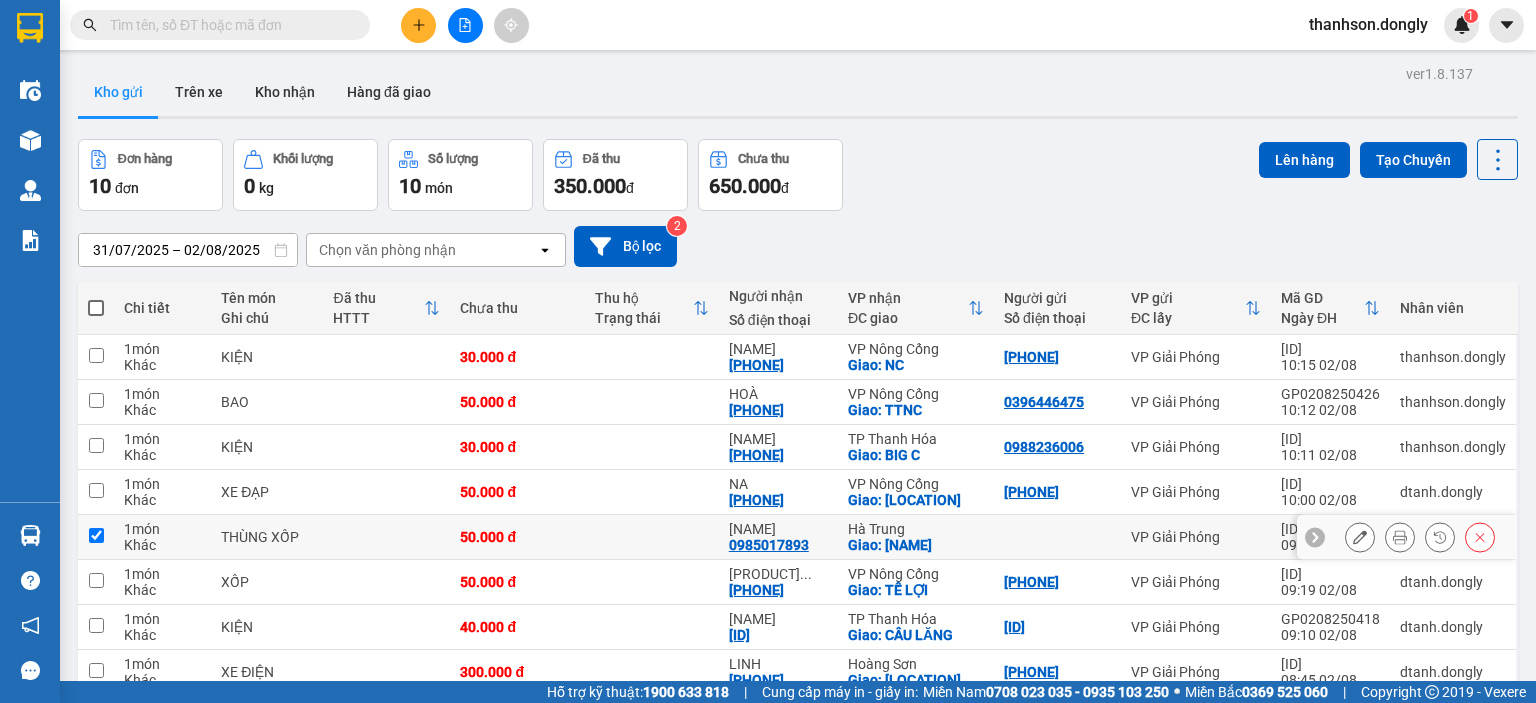 checkbox on "true" 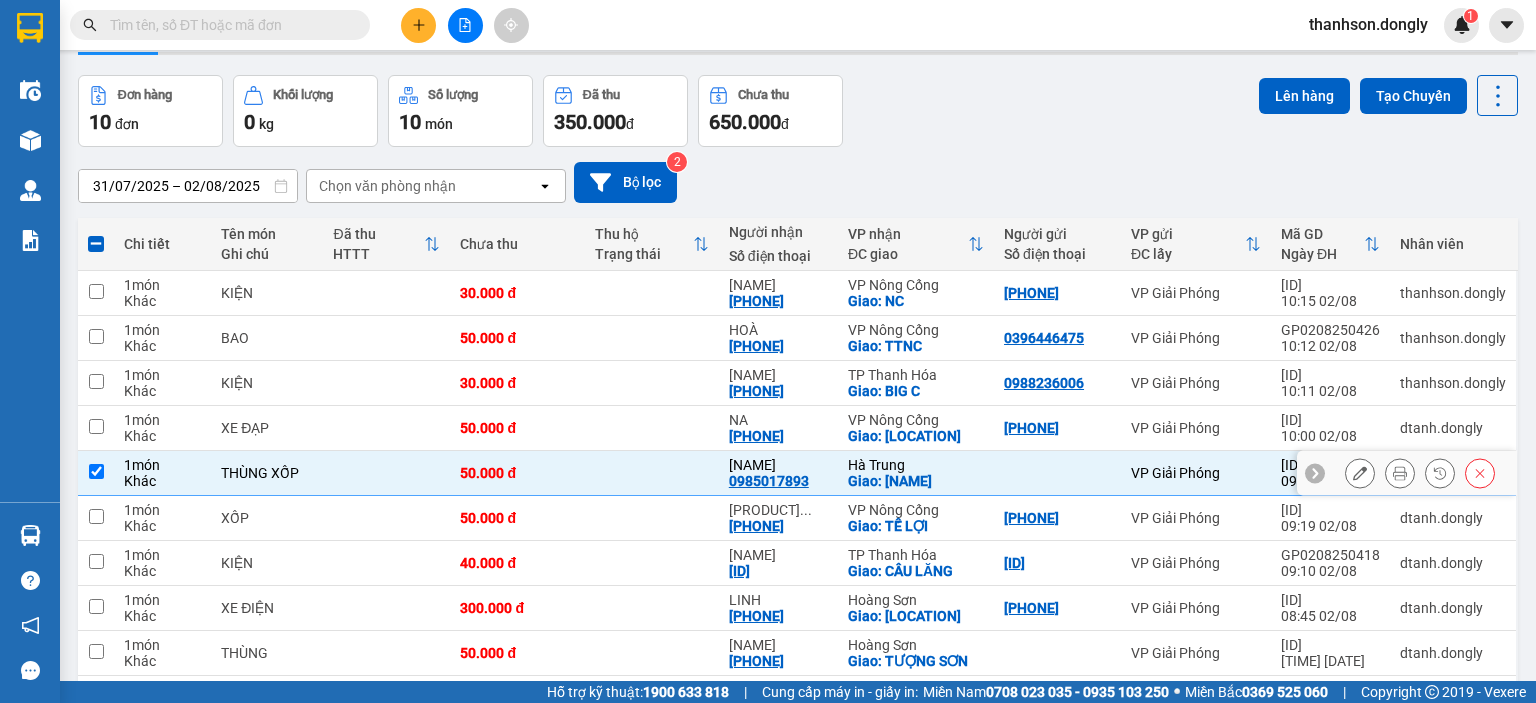 scroll, scrollTop: 100, scrollLeft: 0, axis: vertical 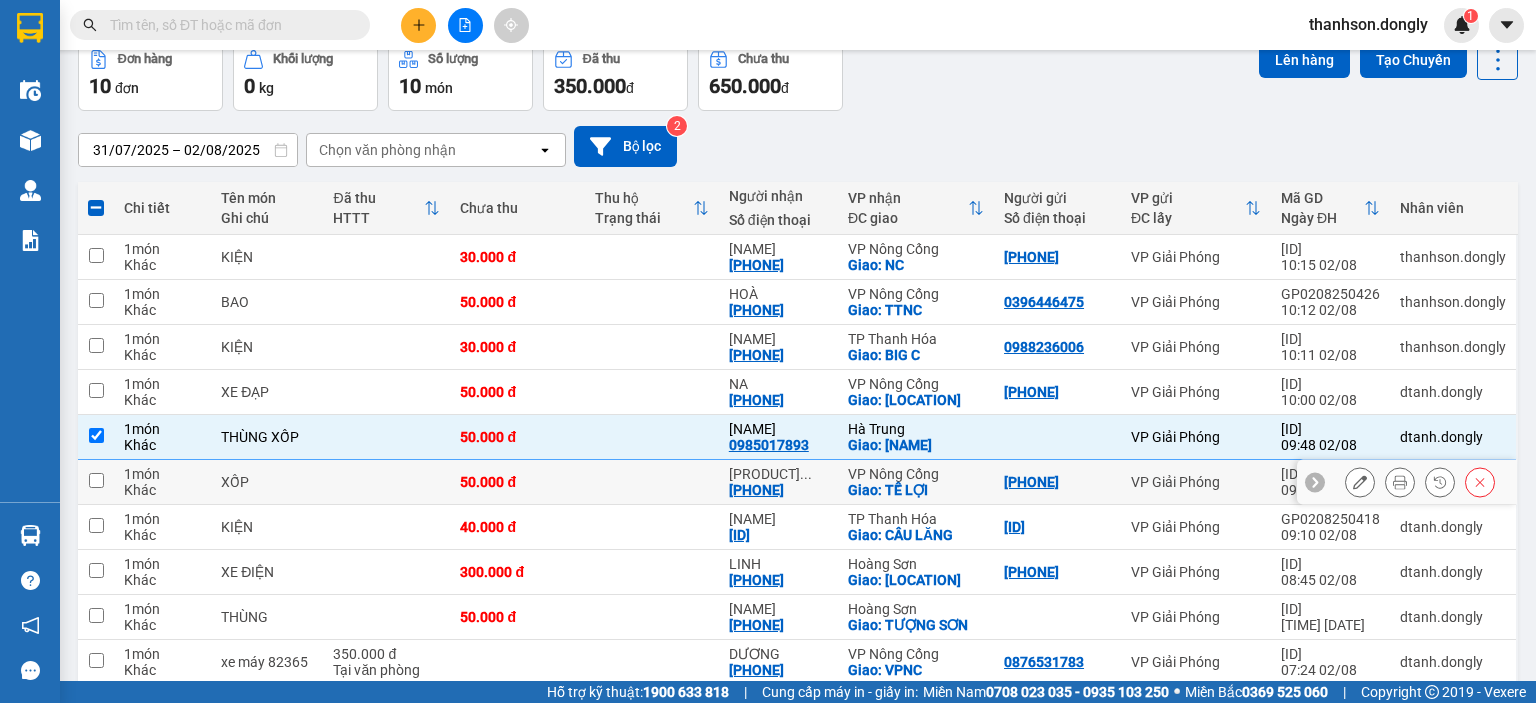click at bounding box center [96, 480] 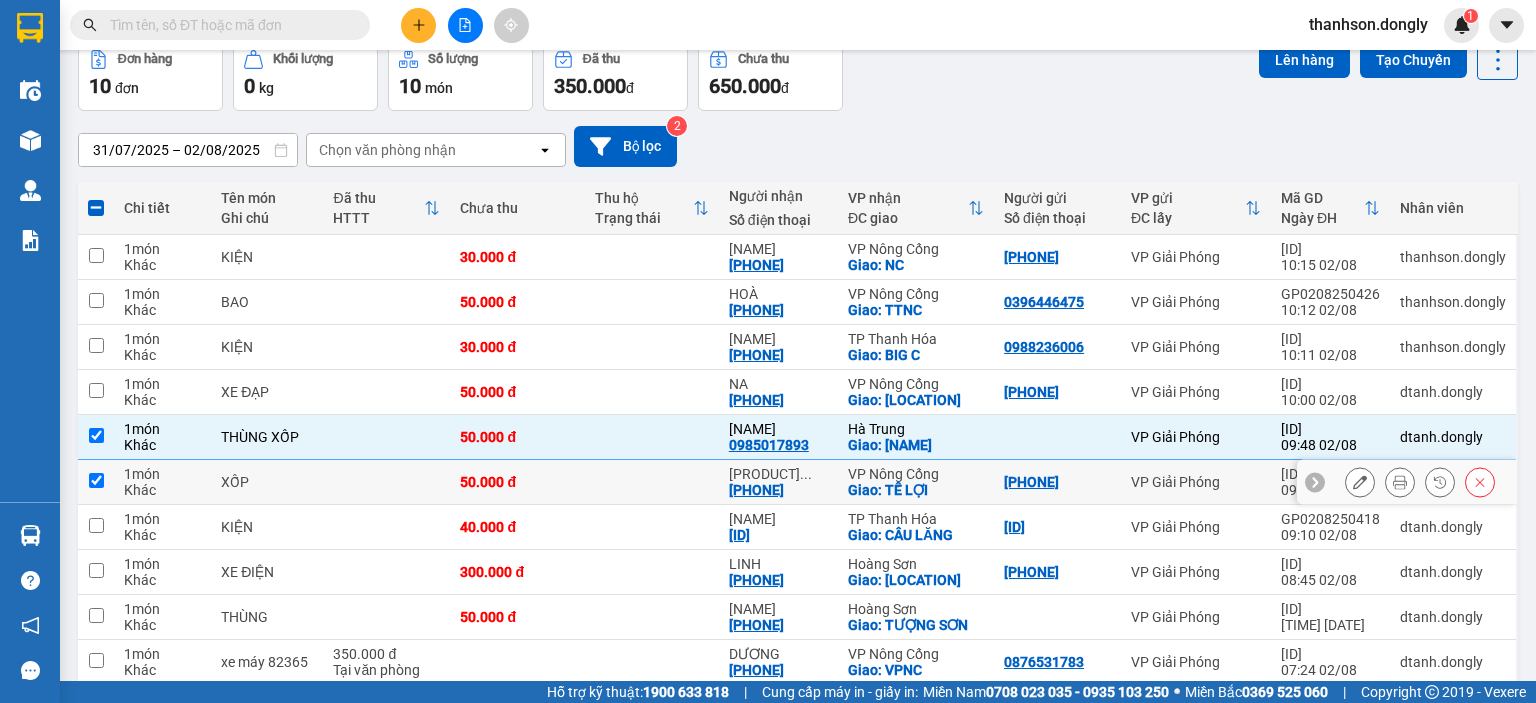 checkbox on "true" 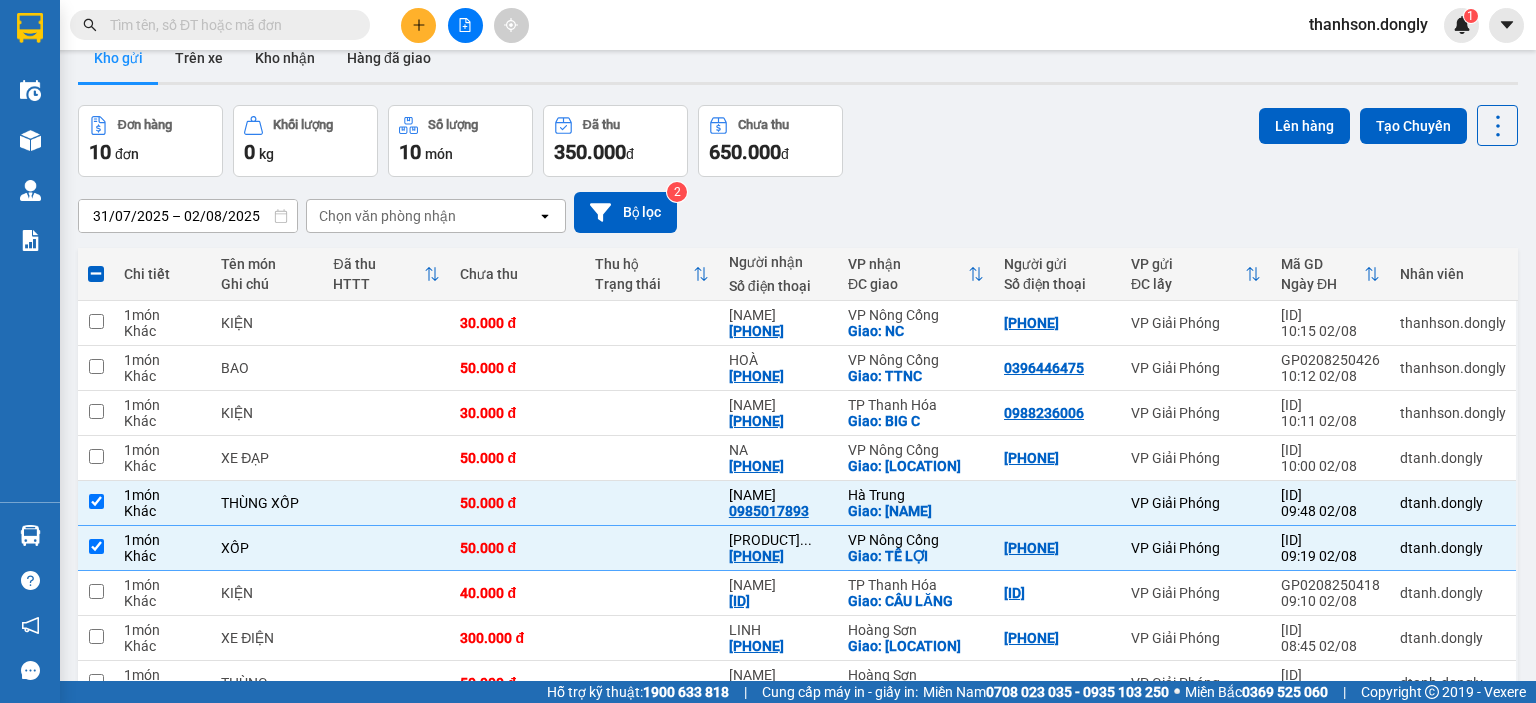 scroll, scrollTop: 0, scrollLeft: 0, axis: both 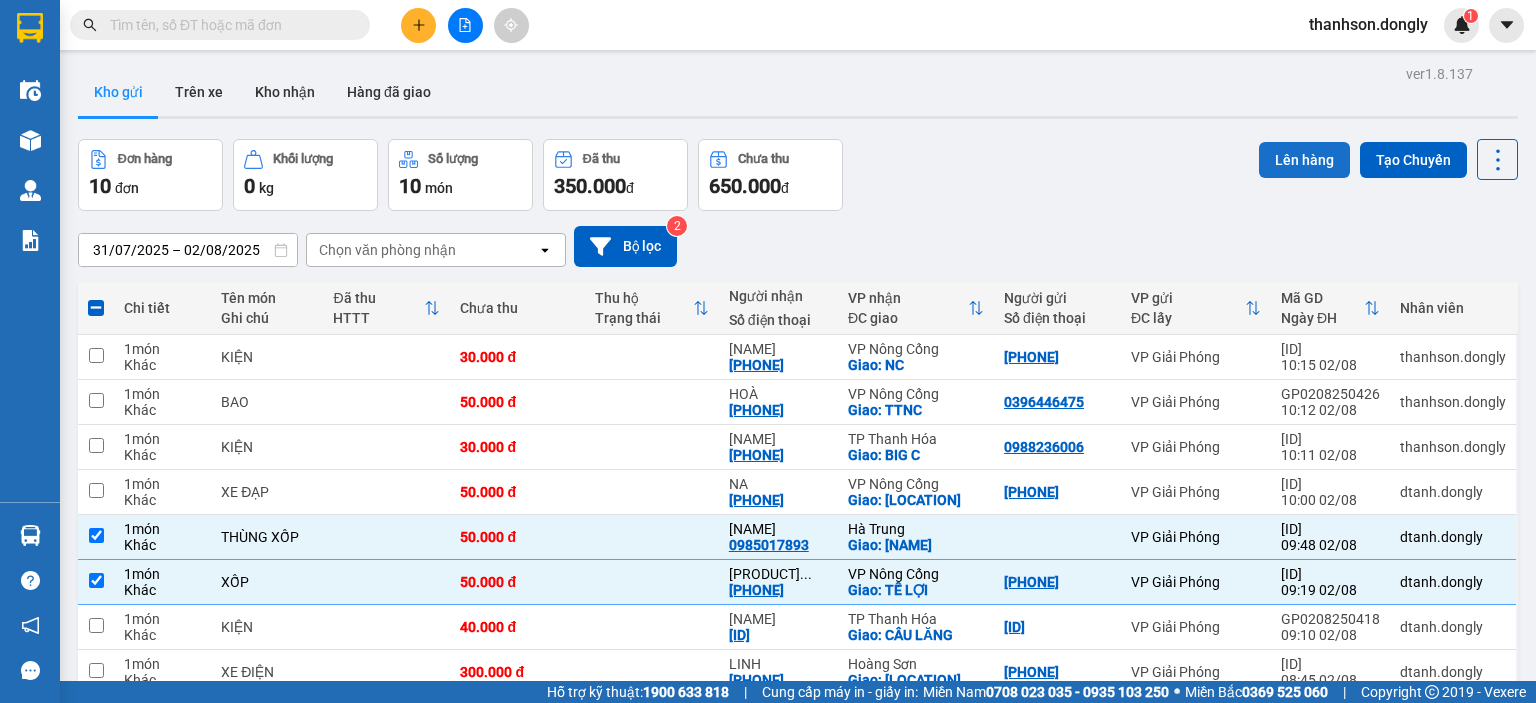 click on "Lên hàng" at bounding box center (1304, 160) 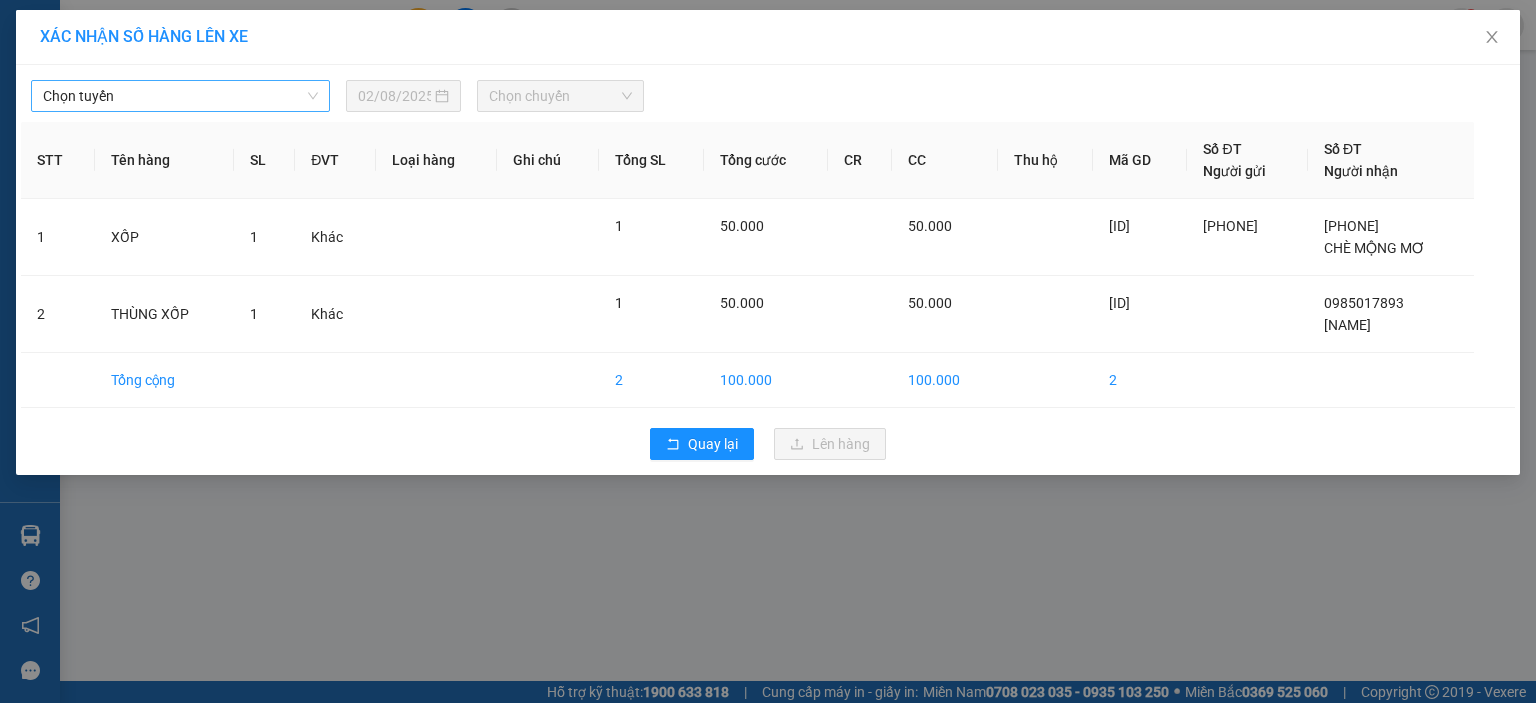click on "Chọn tuyến" at bounding box center (180, 96) 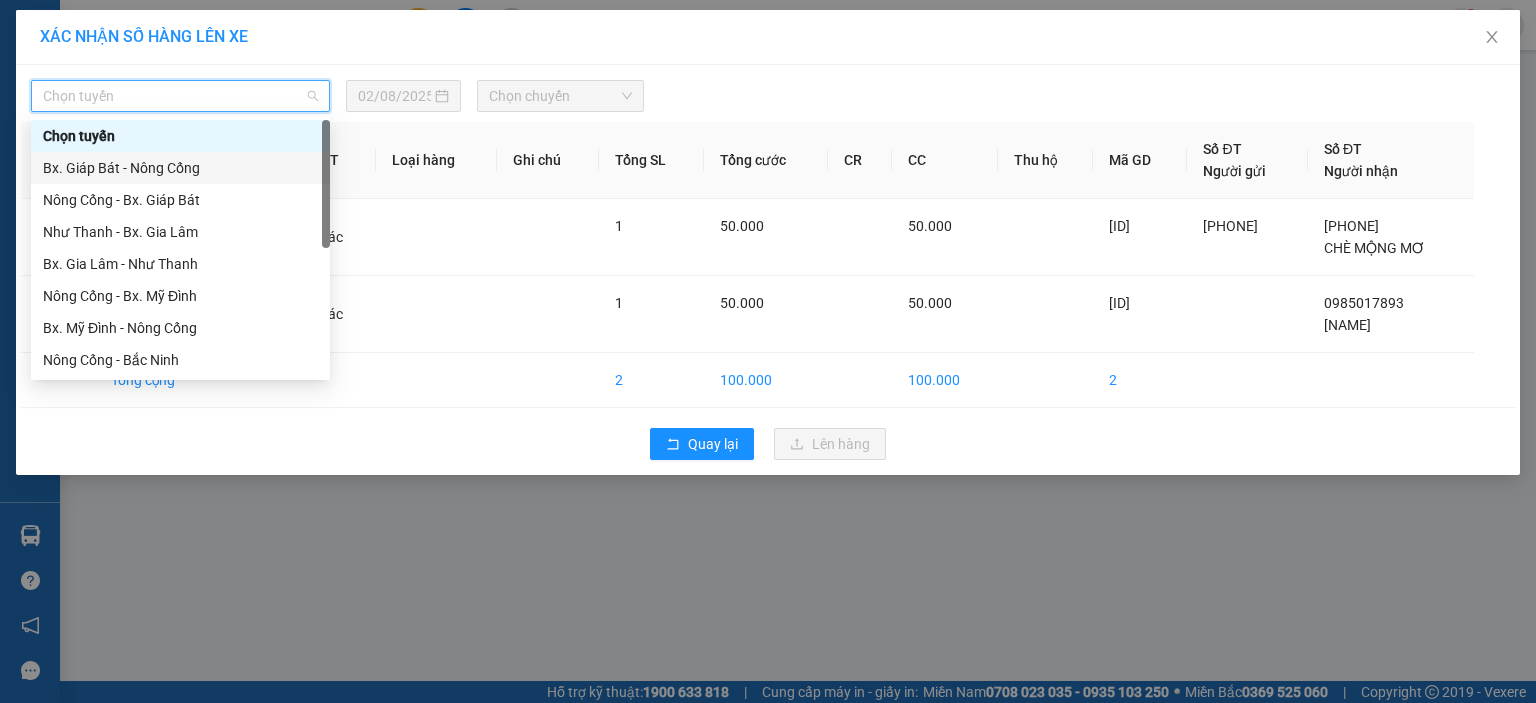 click on "Bx. Giáp Bát - Nông Cống" at bounding box center [180, 168] 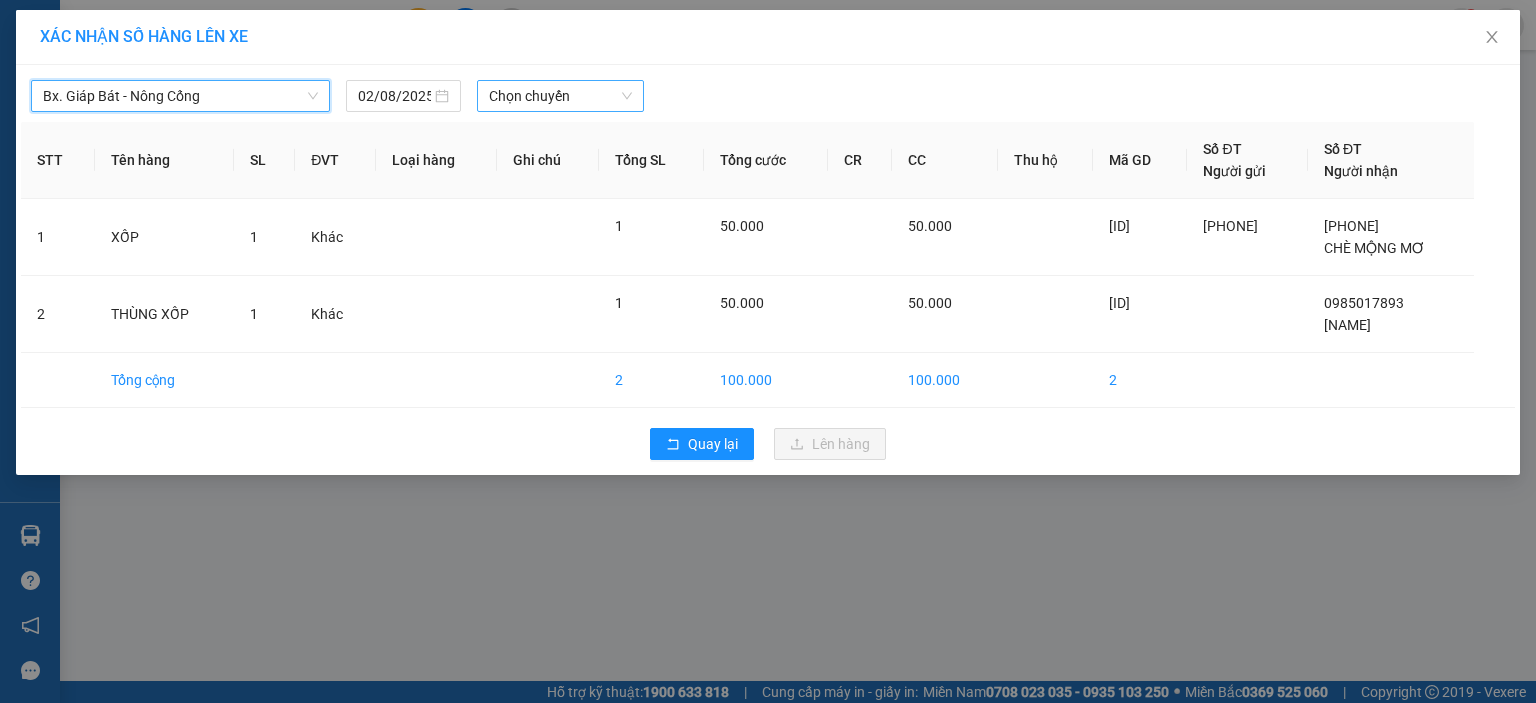 click on "Chọn chuyến" at bounding box center [561, 96] 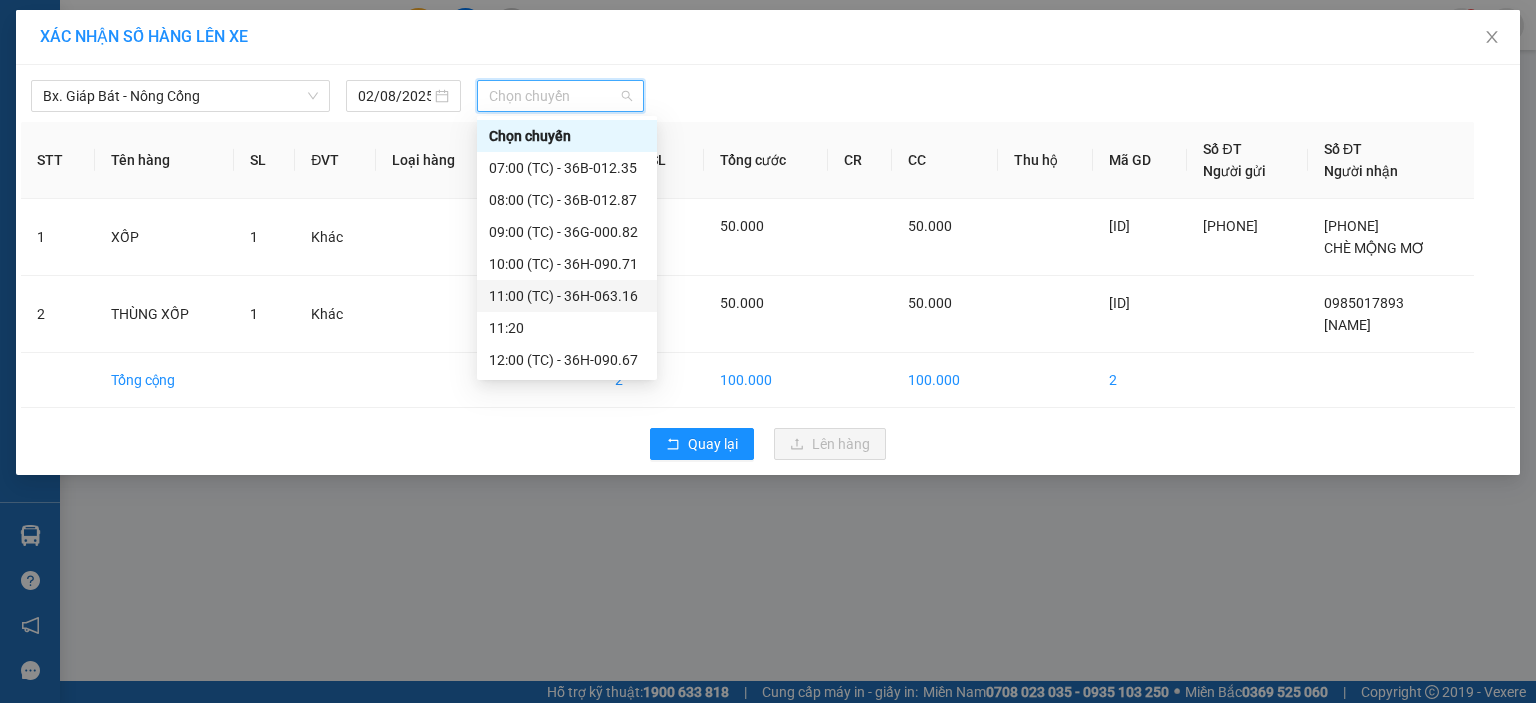 click on "[TIME]   (TC)   - [ID]" at bounding box center (567, 296) 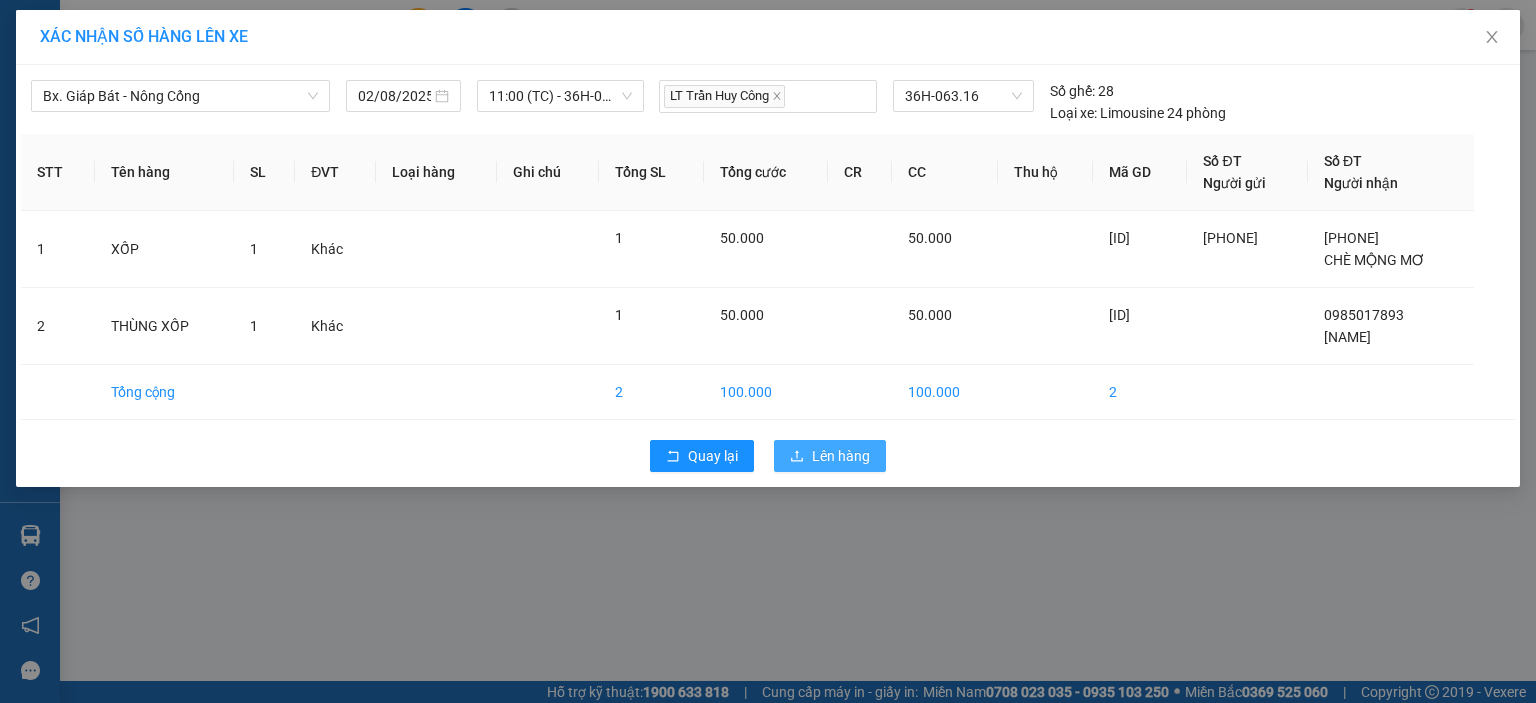 click on "Lên hàng" at bounding box center (841, 456) 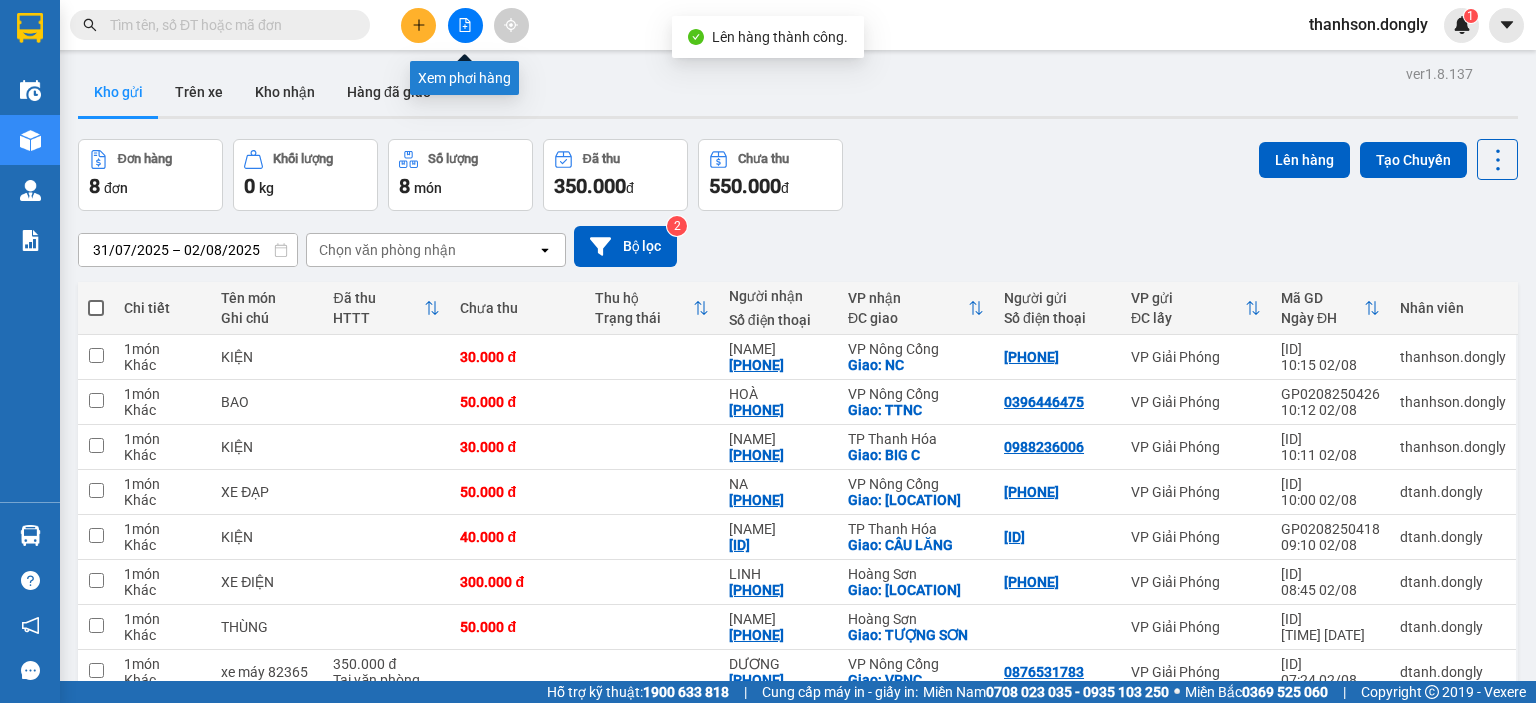 click 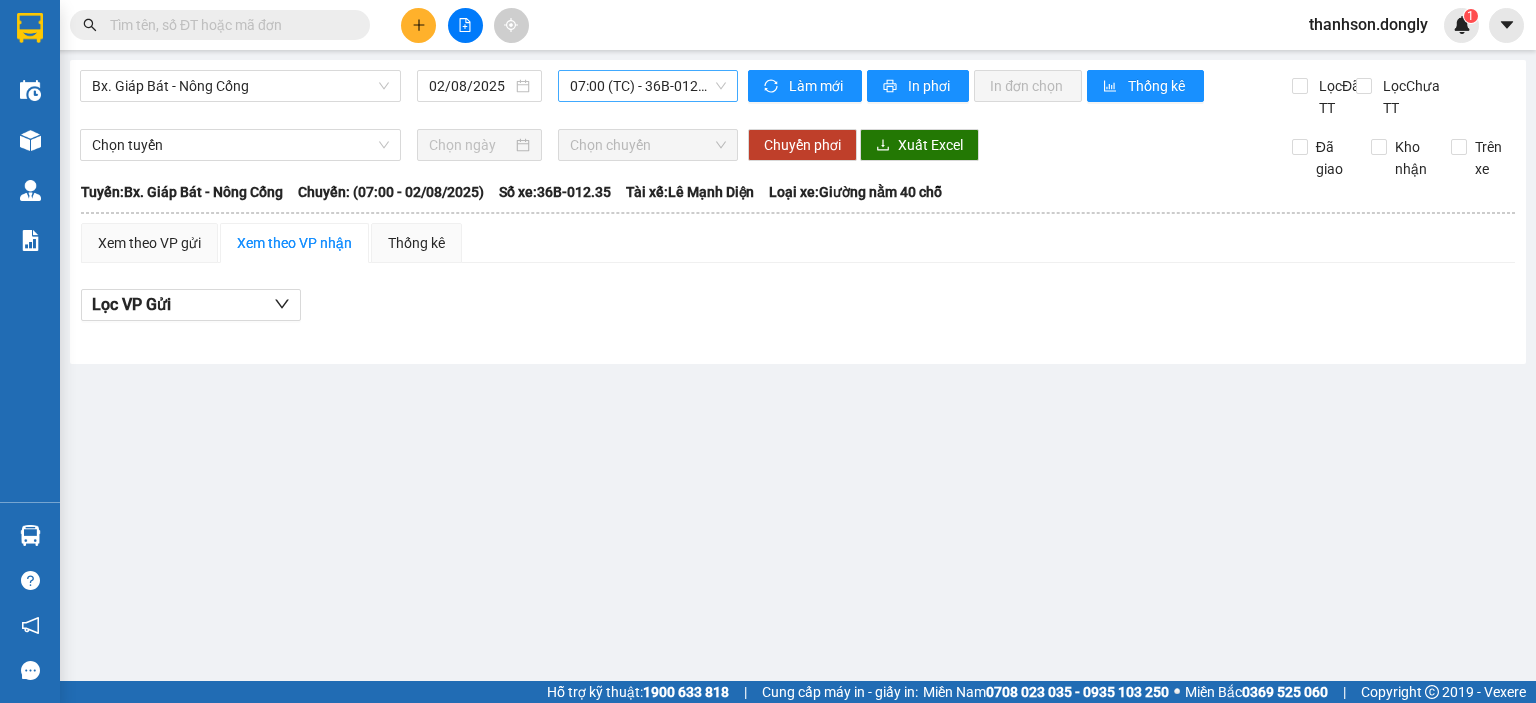 click on "07:00   (TC)   - 36B-012.35" at bounding box center [648, 86] 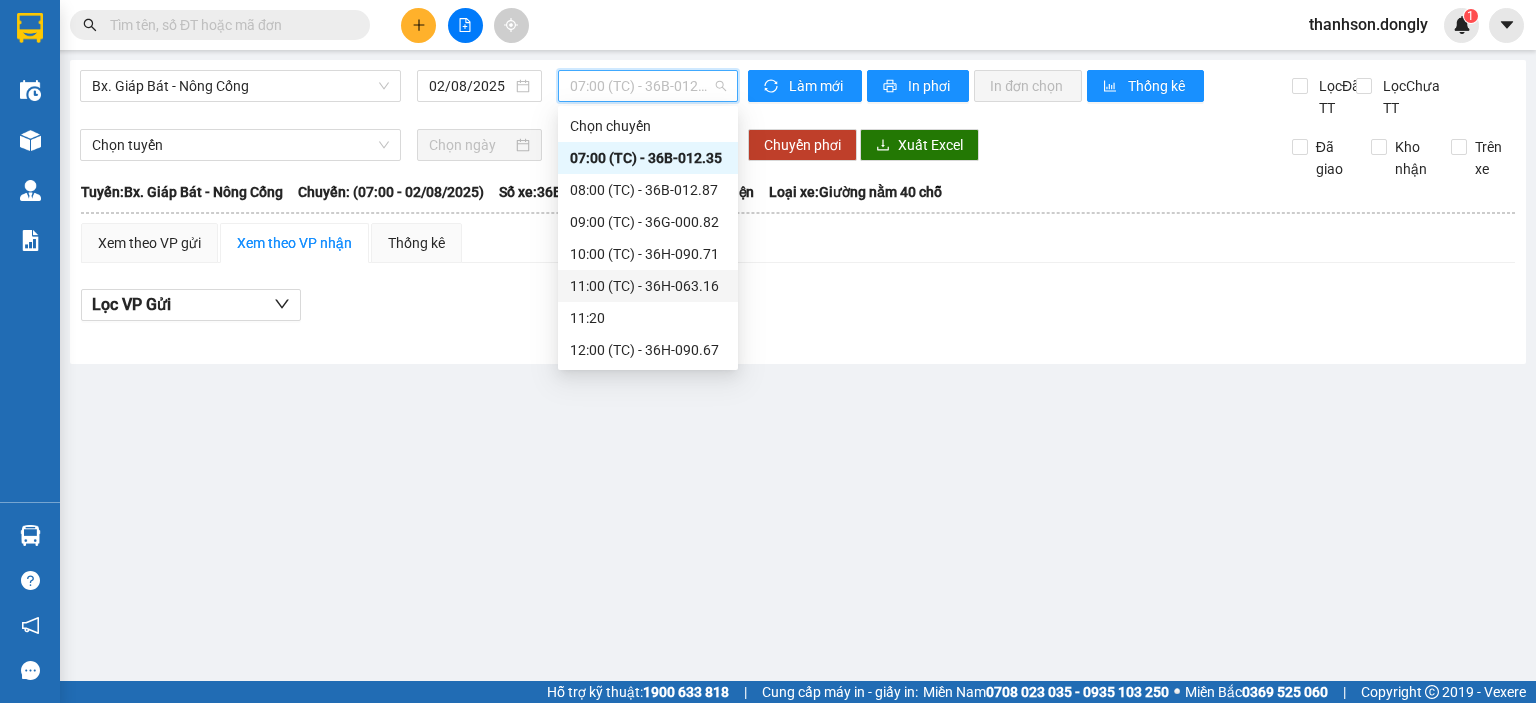 click on "[TIME]   (TC)   - [ID]" at bounding box center (648, 286) 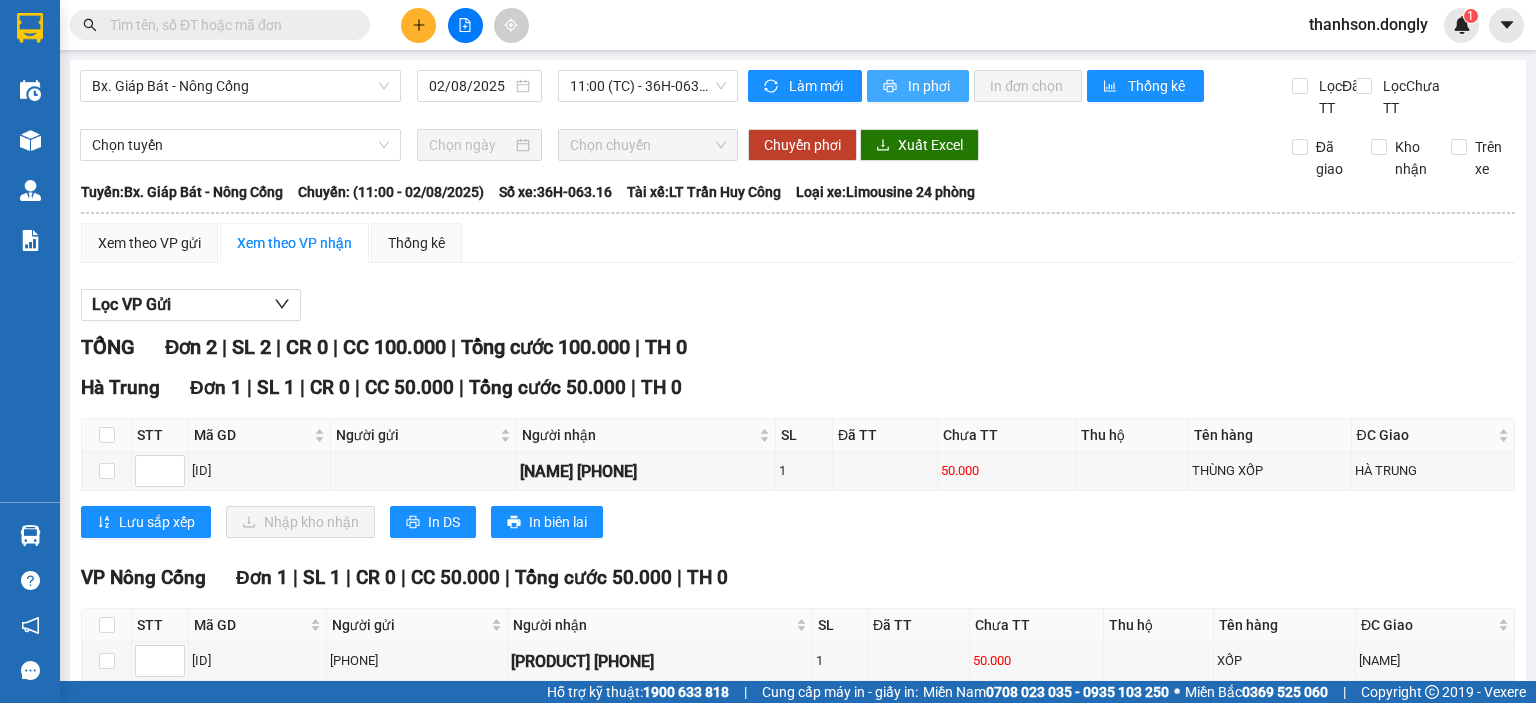click 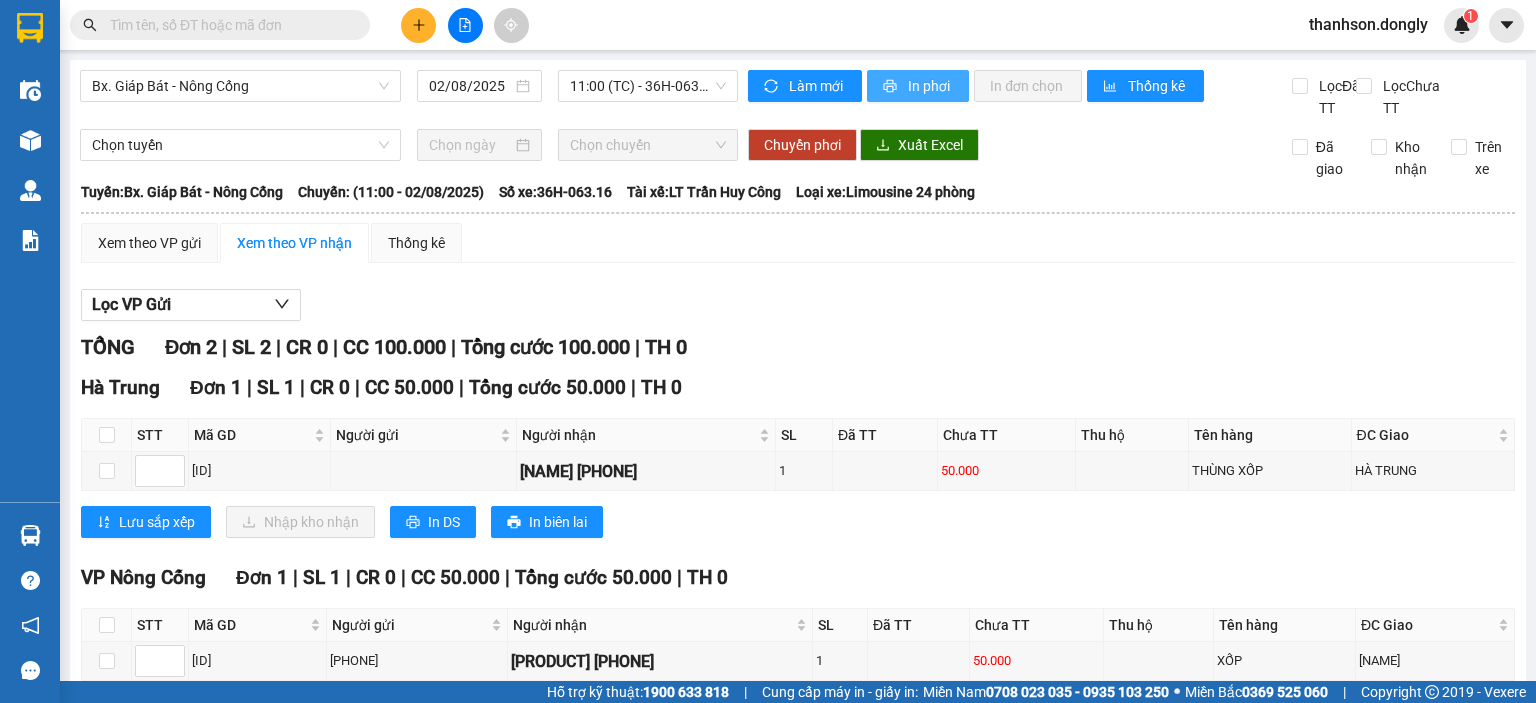 scroll, scrollTop: 0, scrollLeft: 0, axis: both 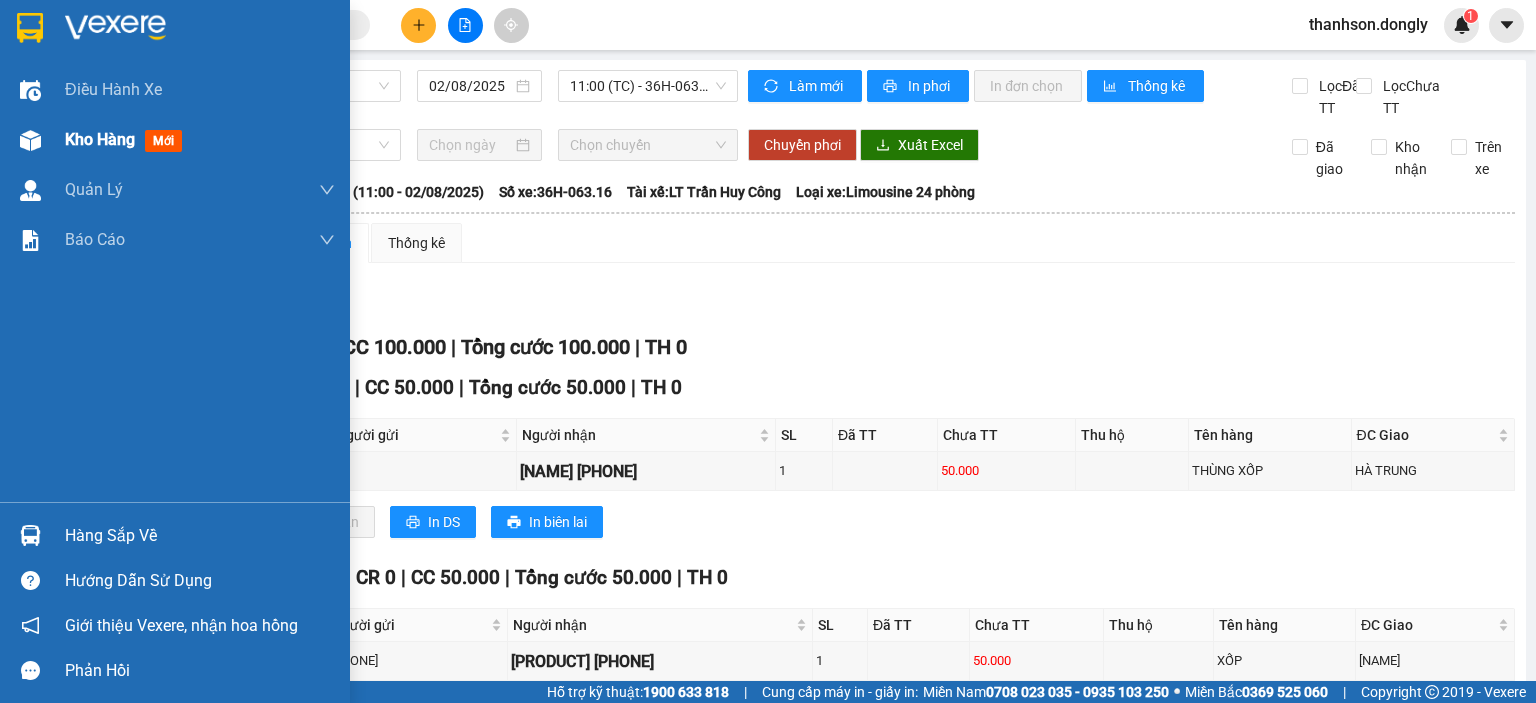 click on "Kho hàng" at bounding box center [100, 139] 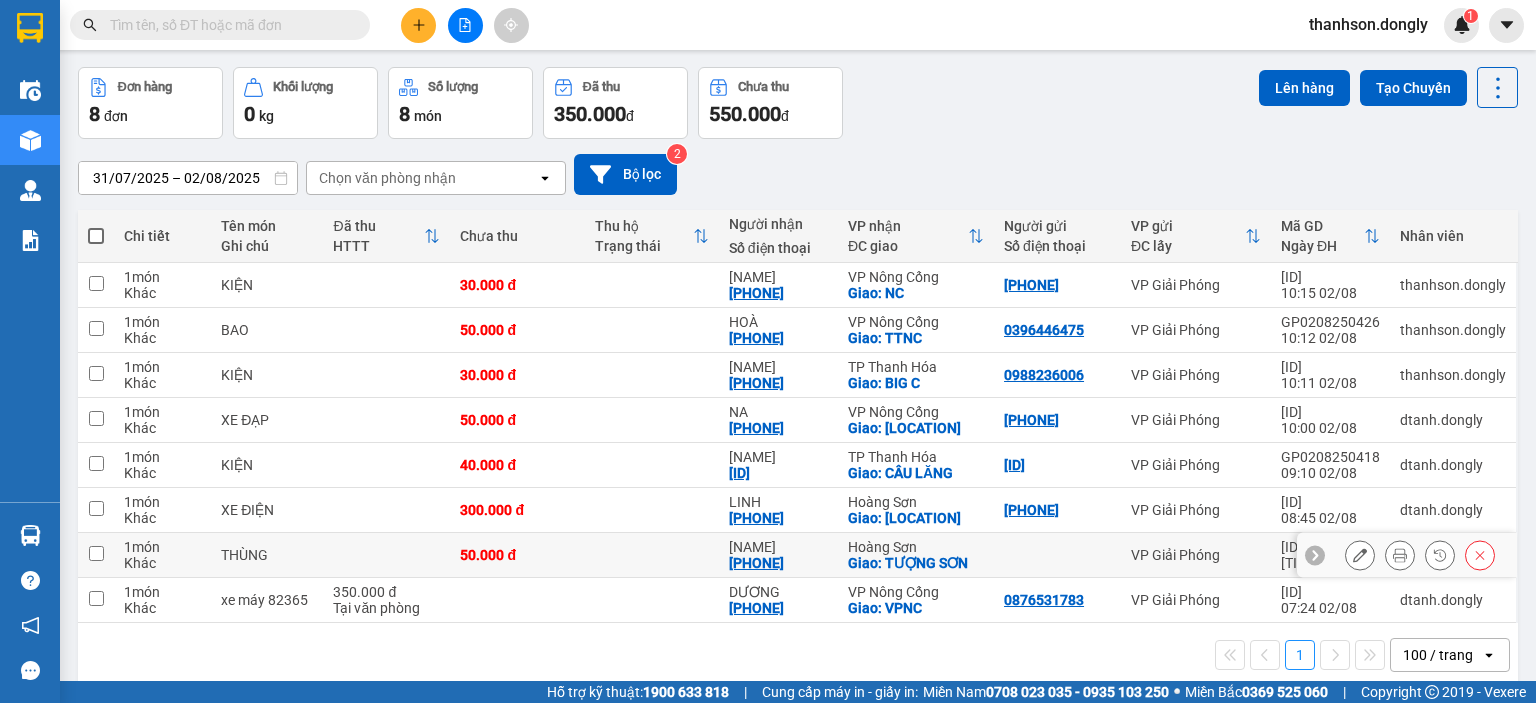 scroll, scrollTop: 24, scrollLeft: 0, axis: vertical 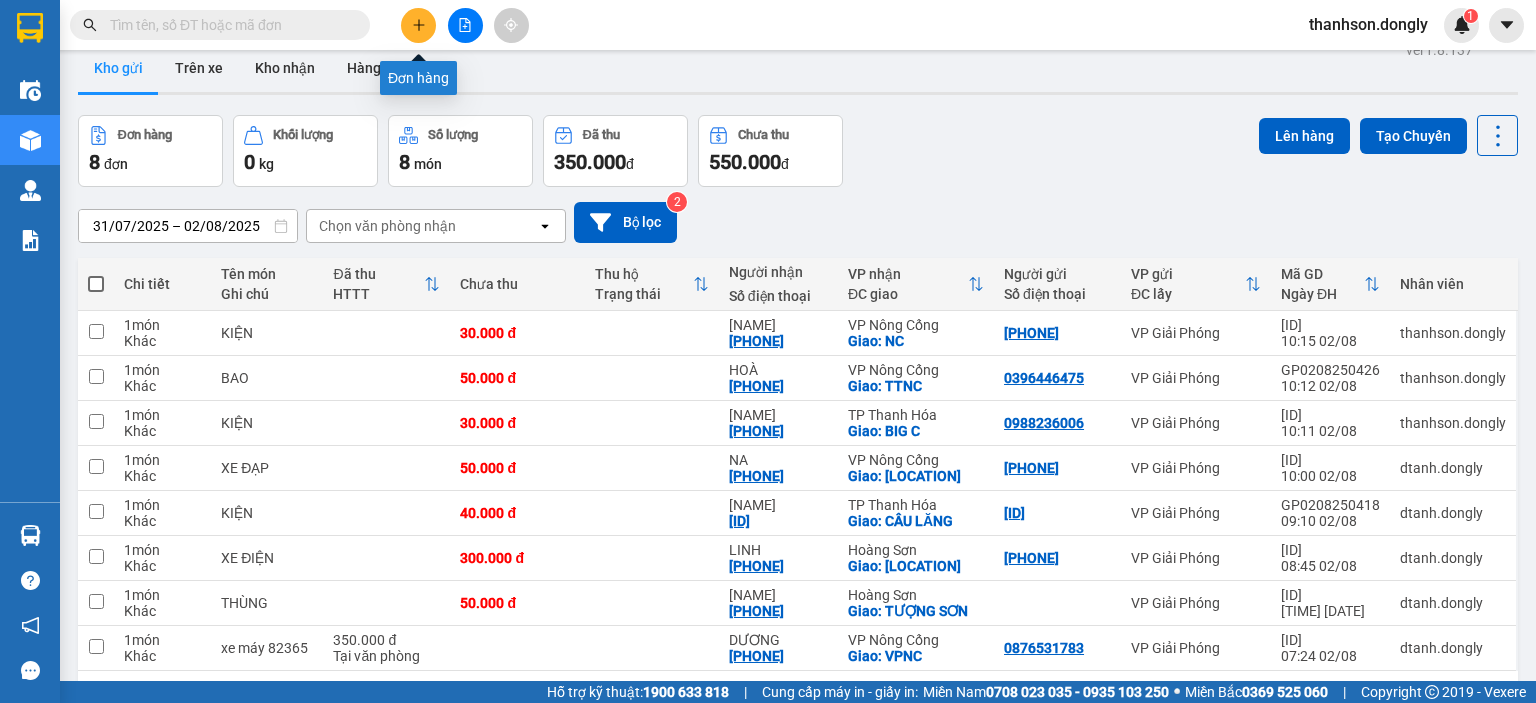 click 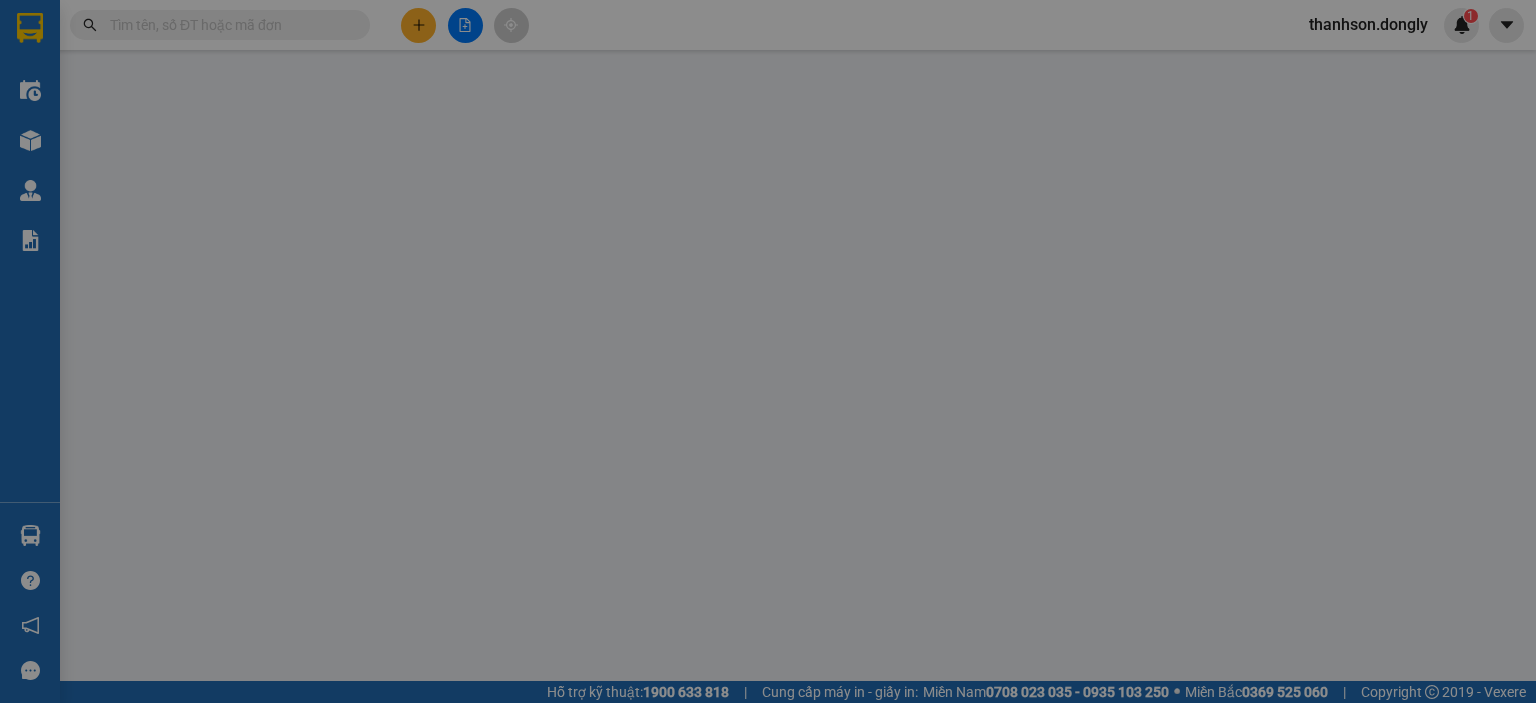 scroll, scrollTop: 0, scrollLeft: 0, axis: both 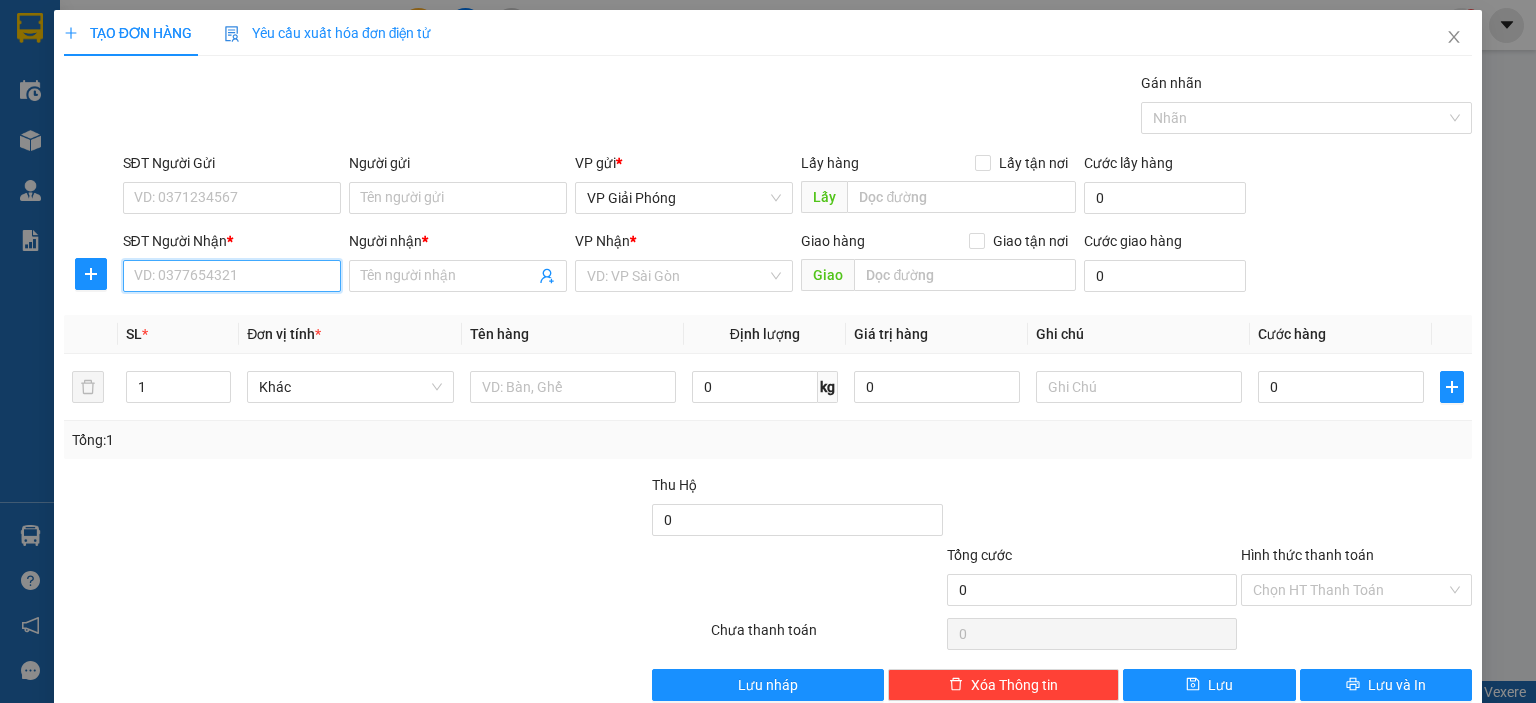 click on "SĐT Người Nhận  *" at bounding box center [232, 276] 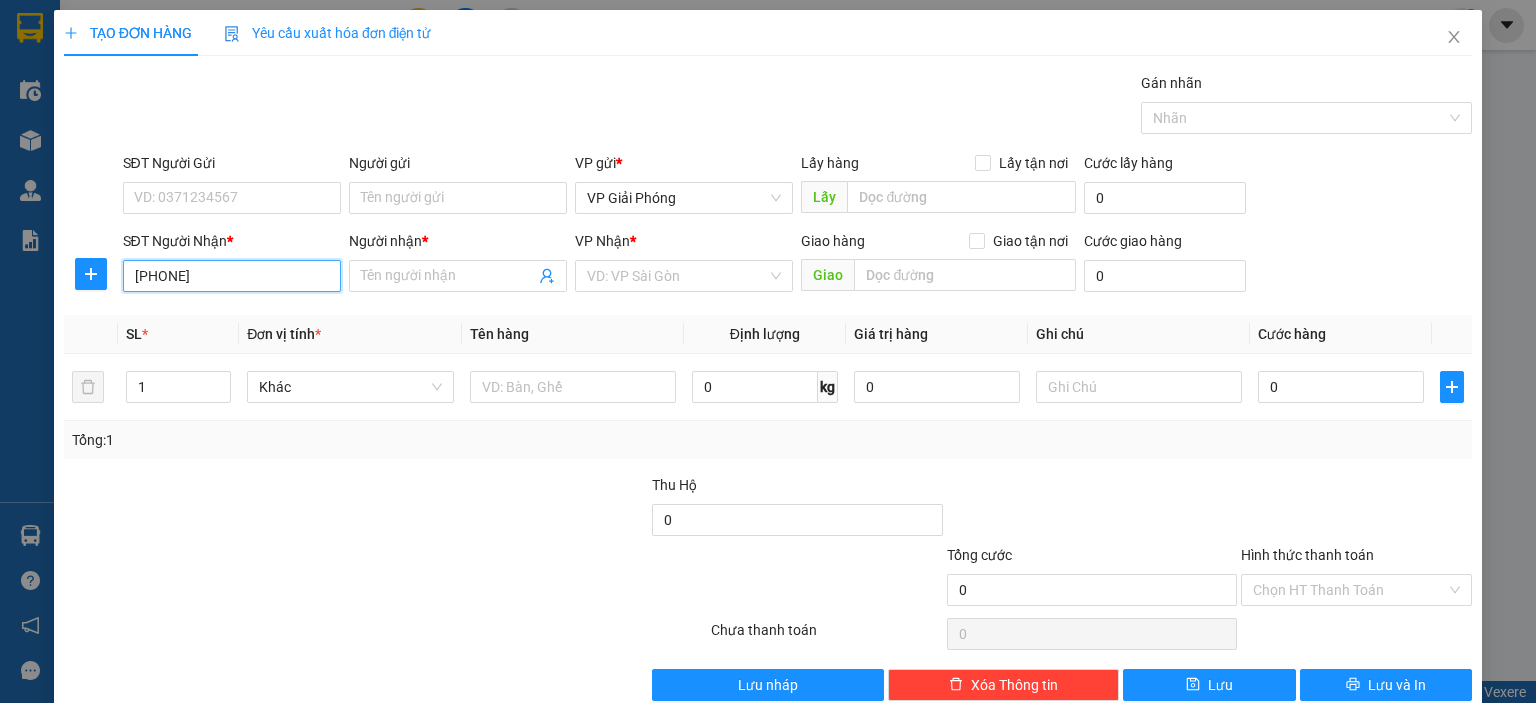 type on "0814822882" 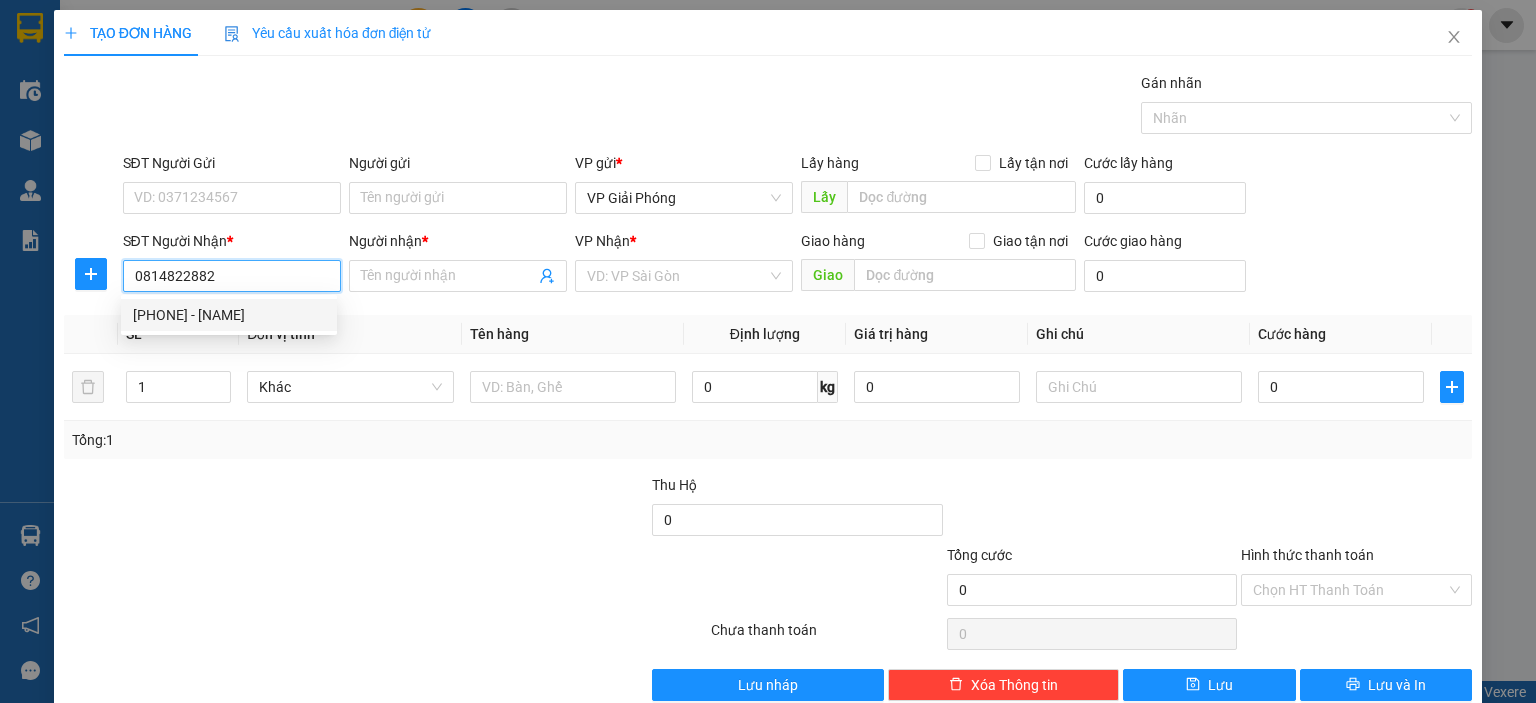 click on "[PHONE] - [NAME]" at bounding box center (229, 315) 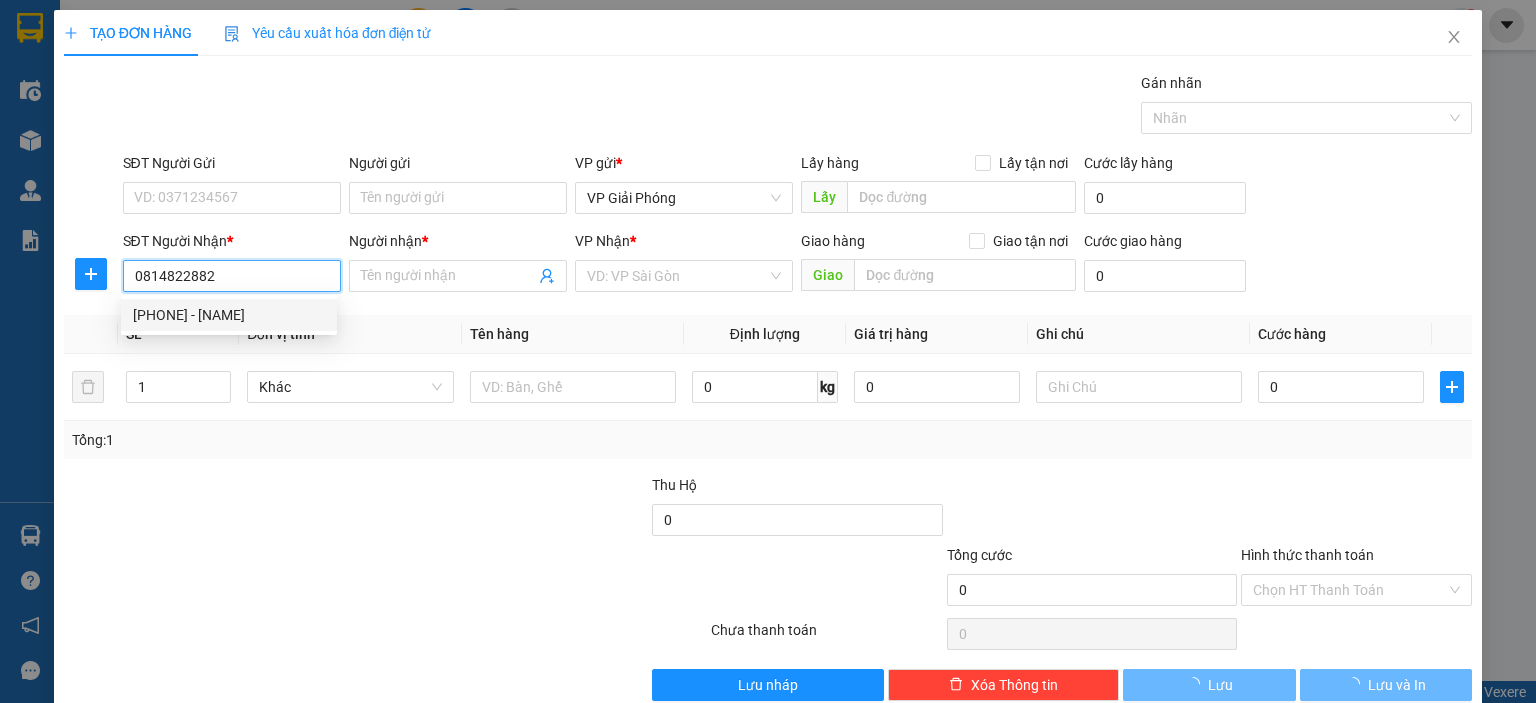 type on "Linh 162" 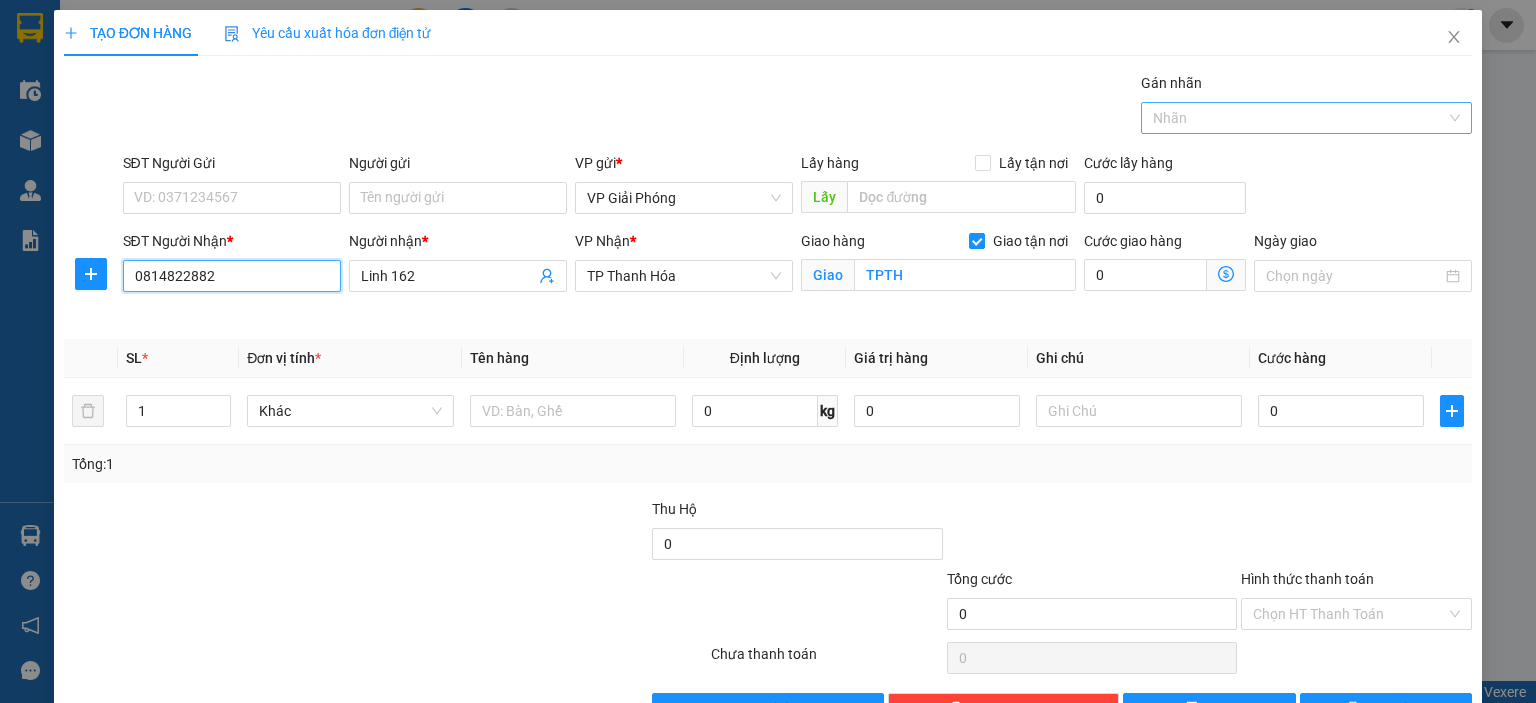 click at bounding box center (1296, 118) 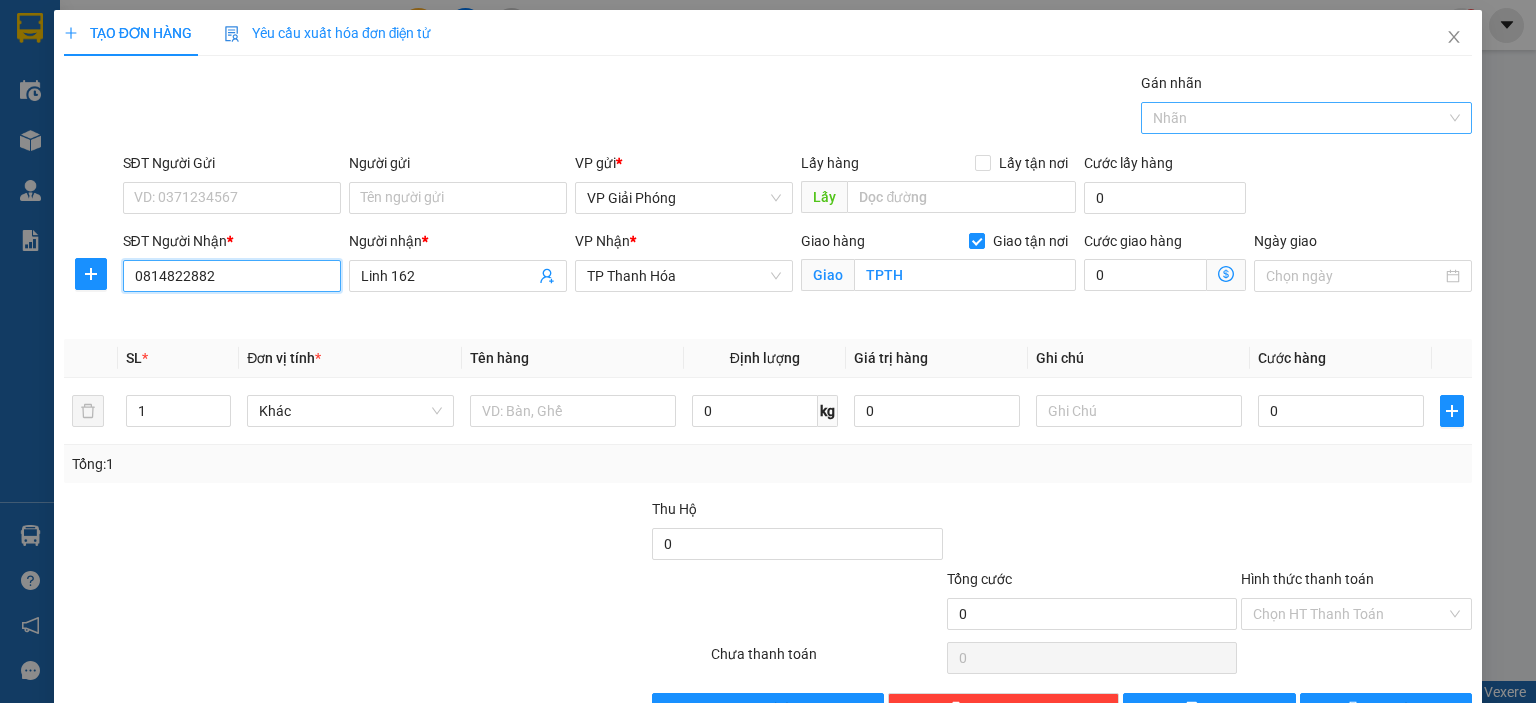 type on "0814822882" 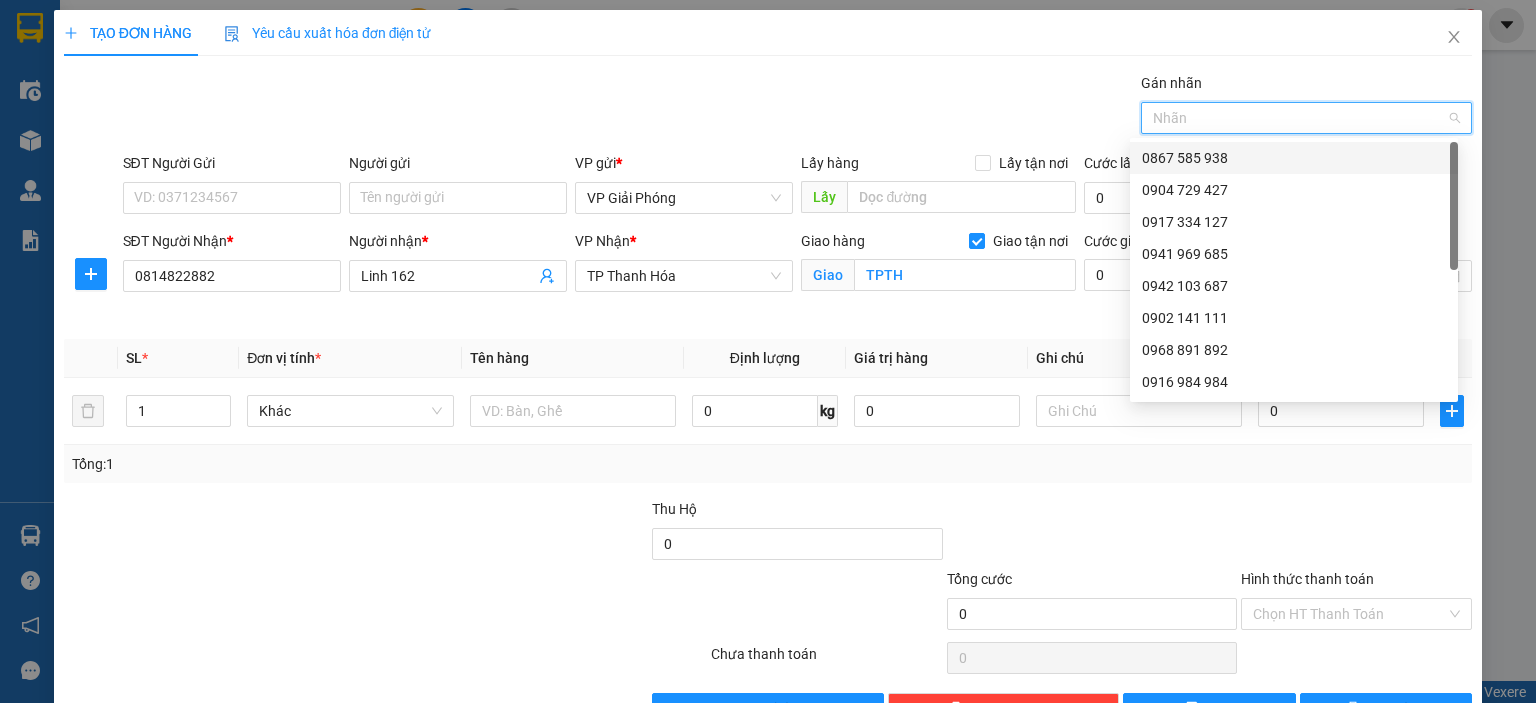 drag, startPoint x: 1164, startPoint y: 155, endPoint x: 1156, endPoint y: 163, distance: 11.313708 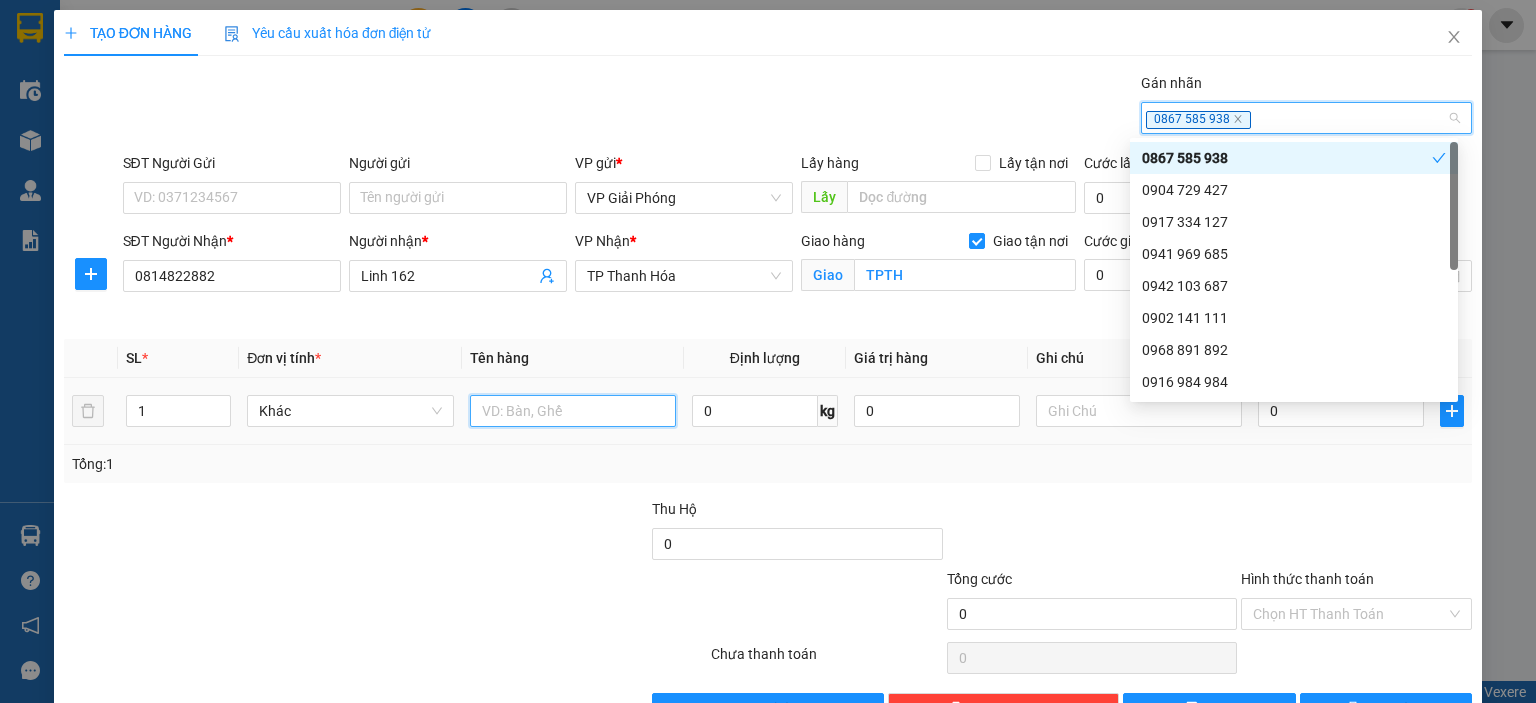 click at bounding box center [573, 411] 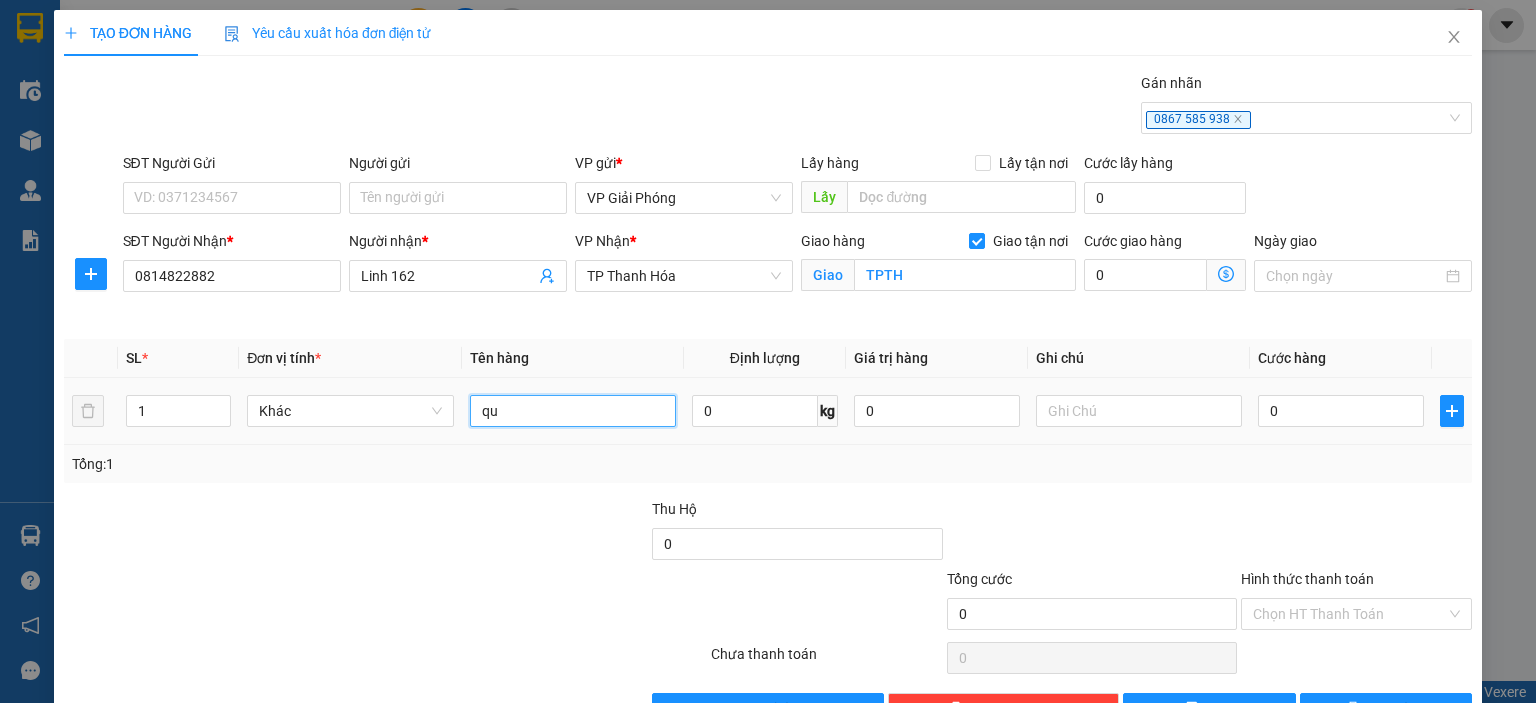 type on "q" 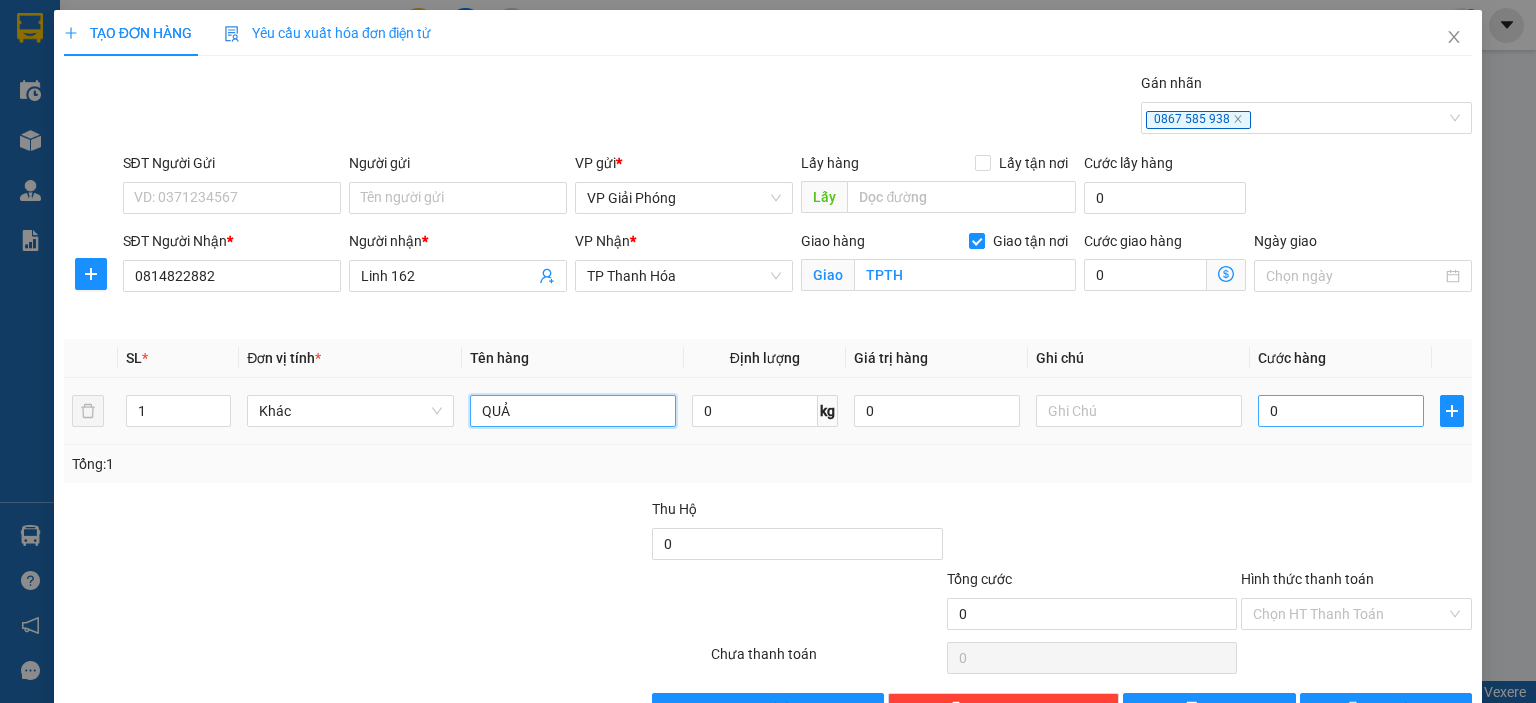 type on "QUẢ" 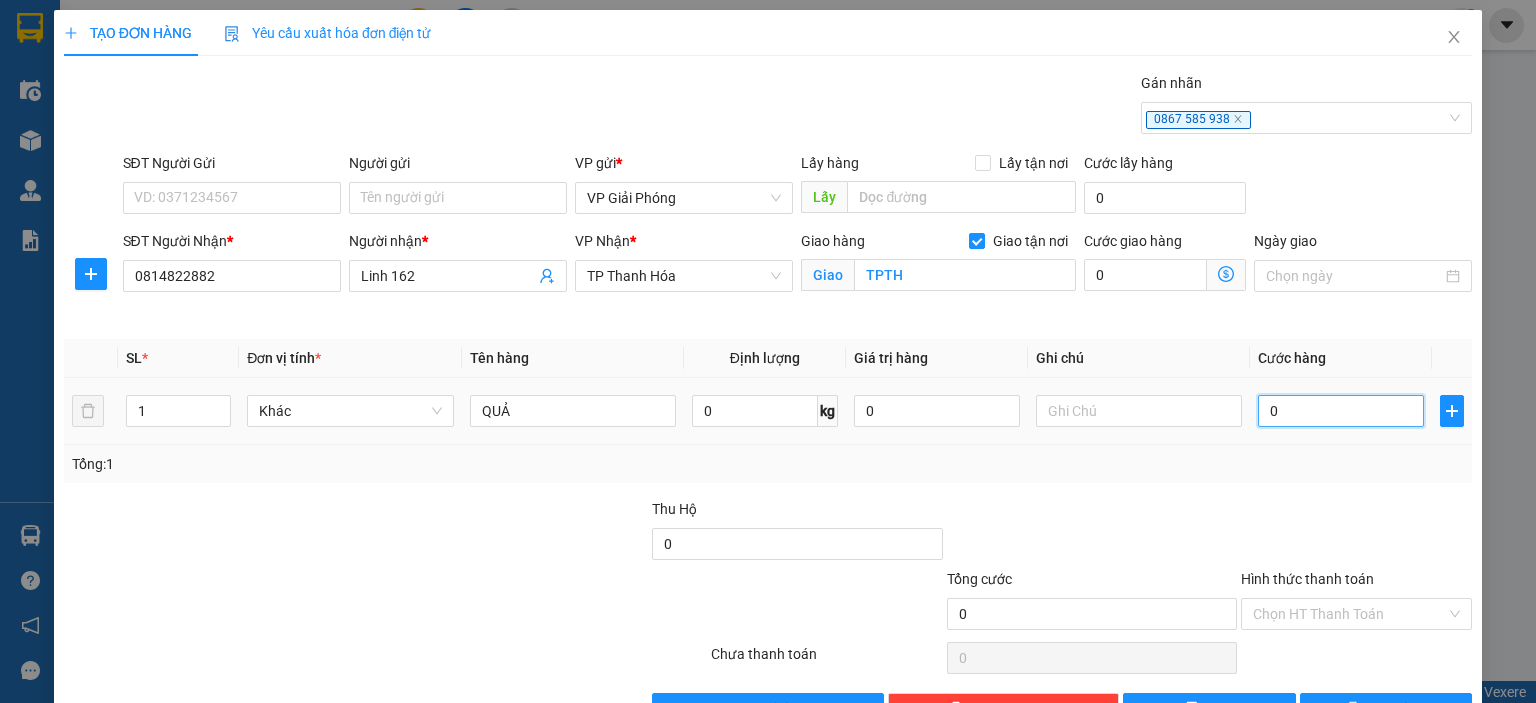 click on "0" at bounding box center (1341, 411) 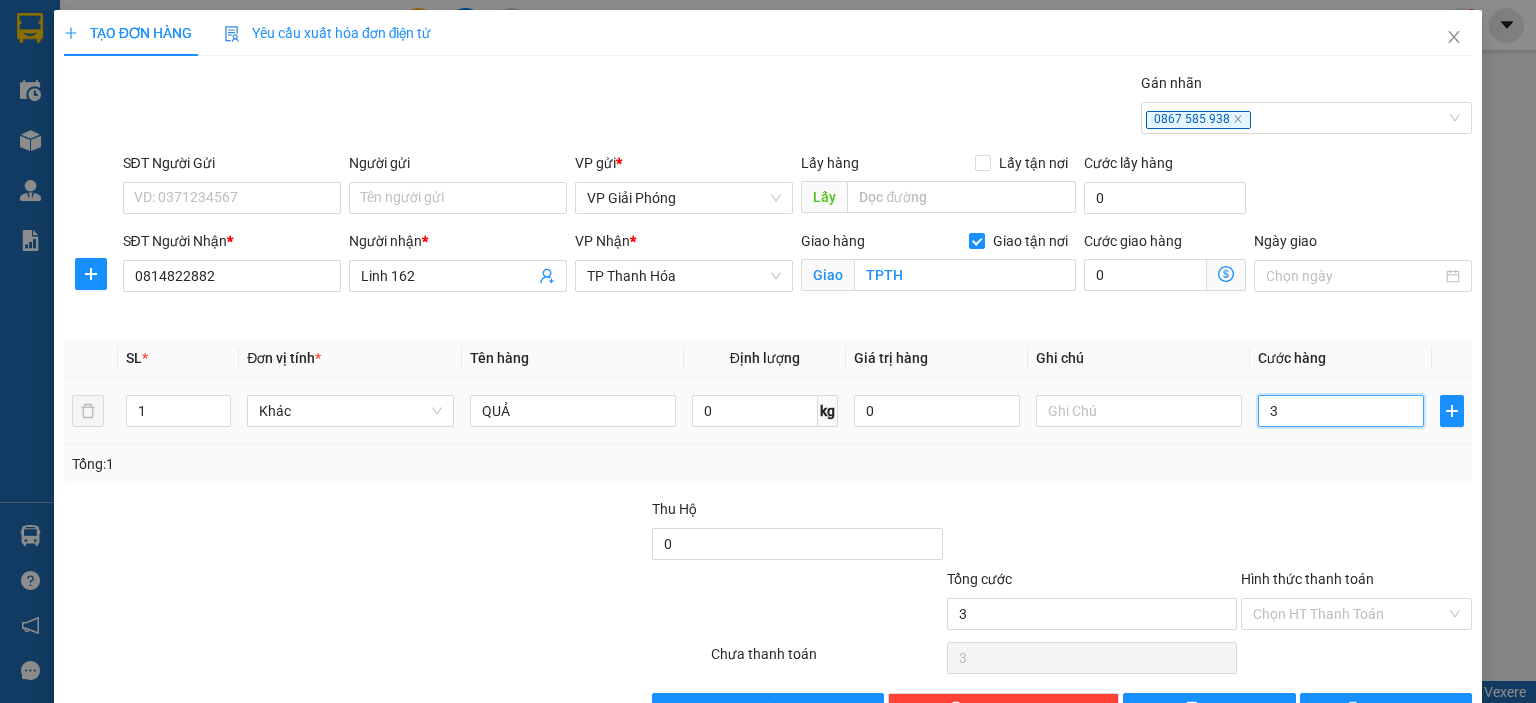 type on "30" 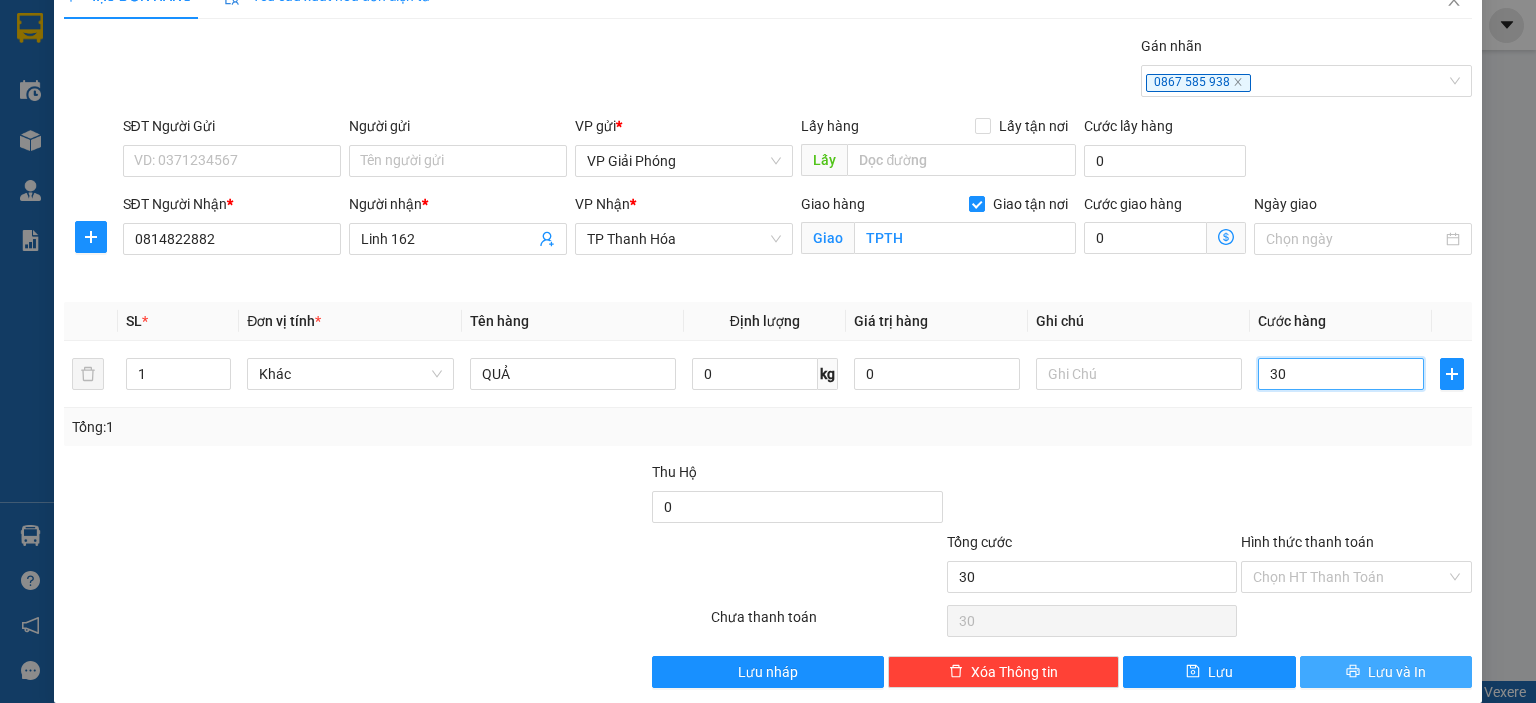 scroll, scrollTop: 58, scrollLeft: 0, axis: vertical 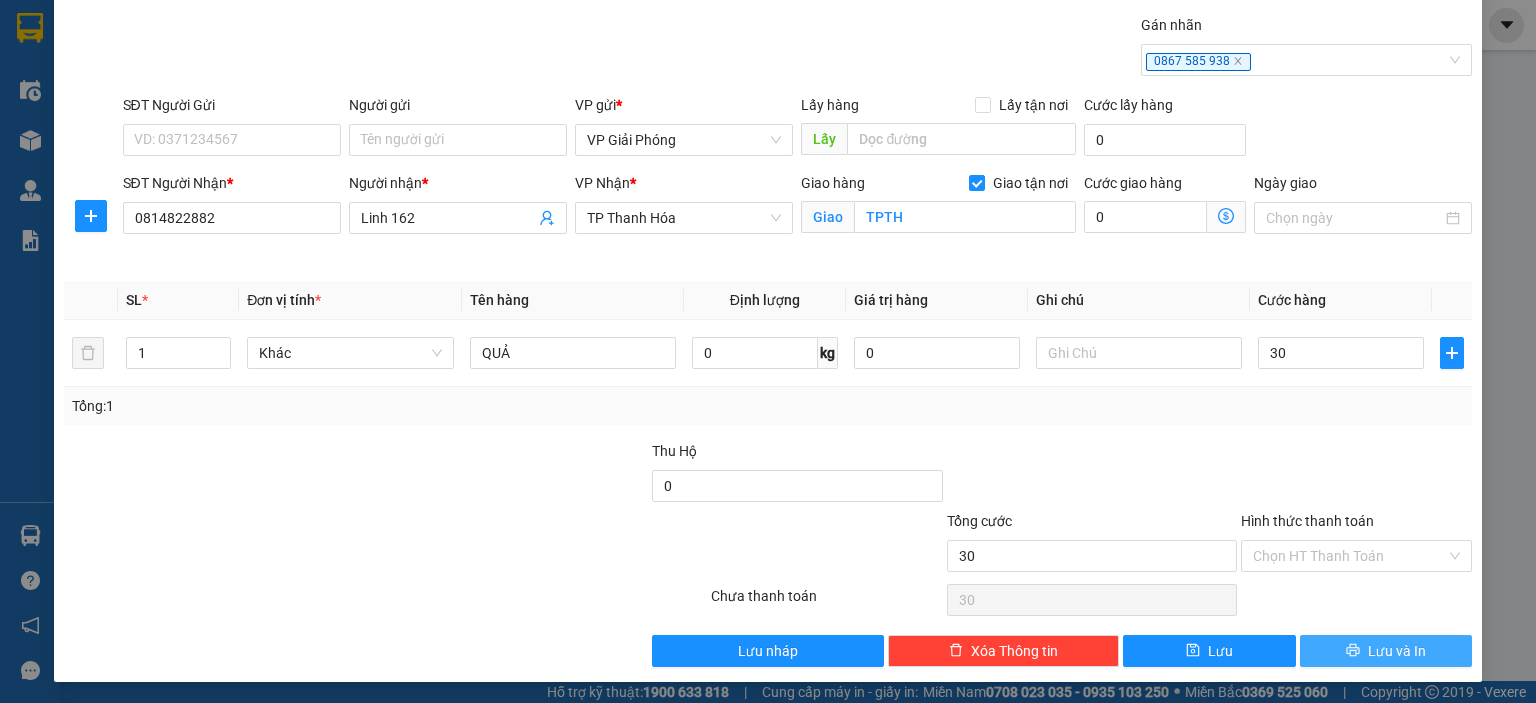 type on "30.000" 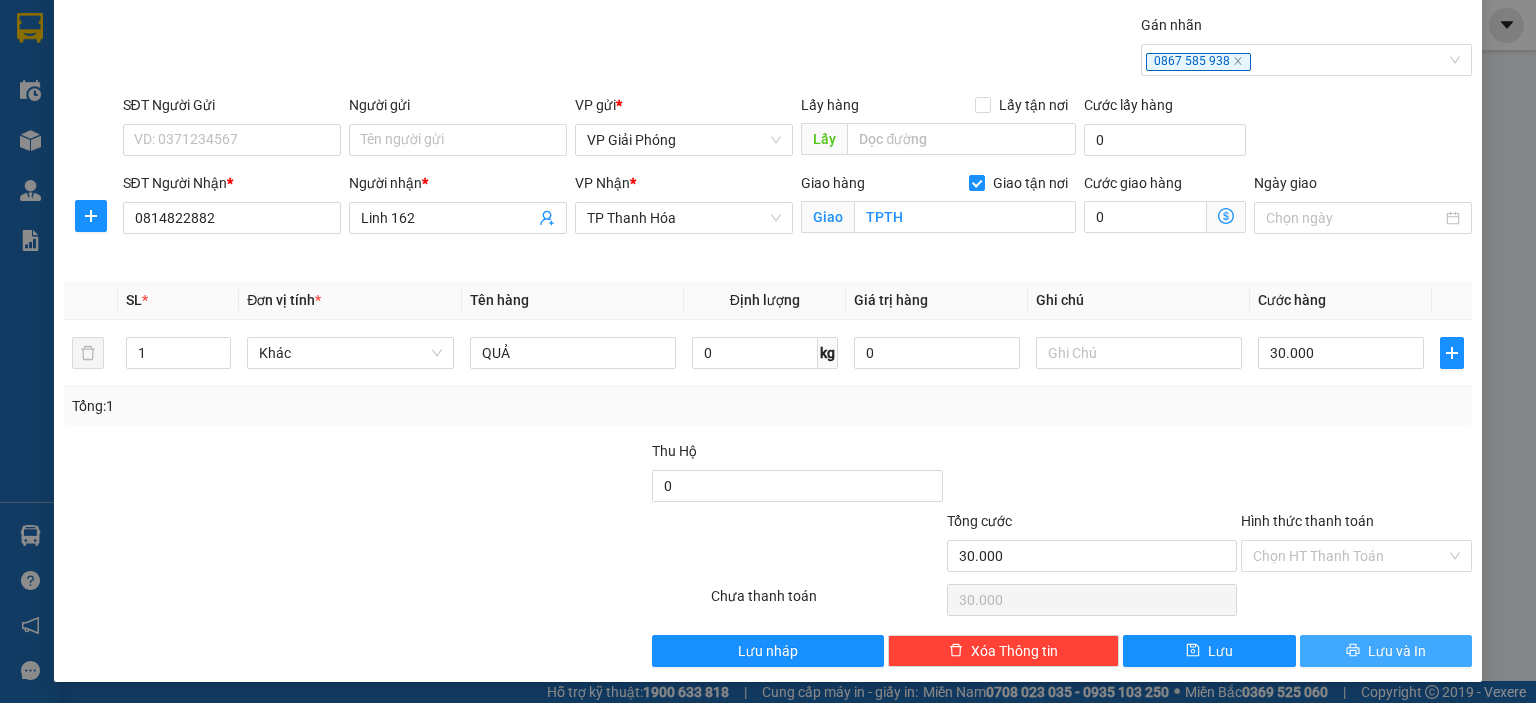click on "Lưu và In" at bounding box center (1386, 651) 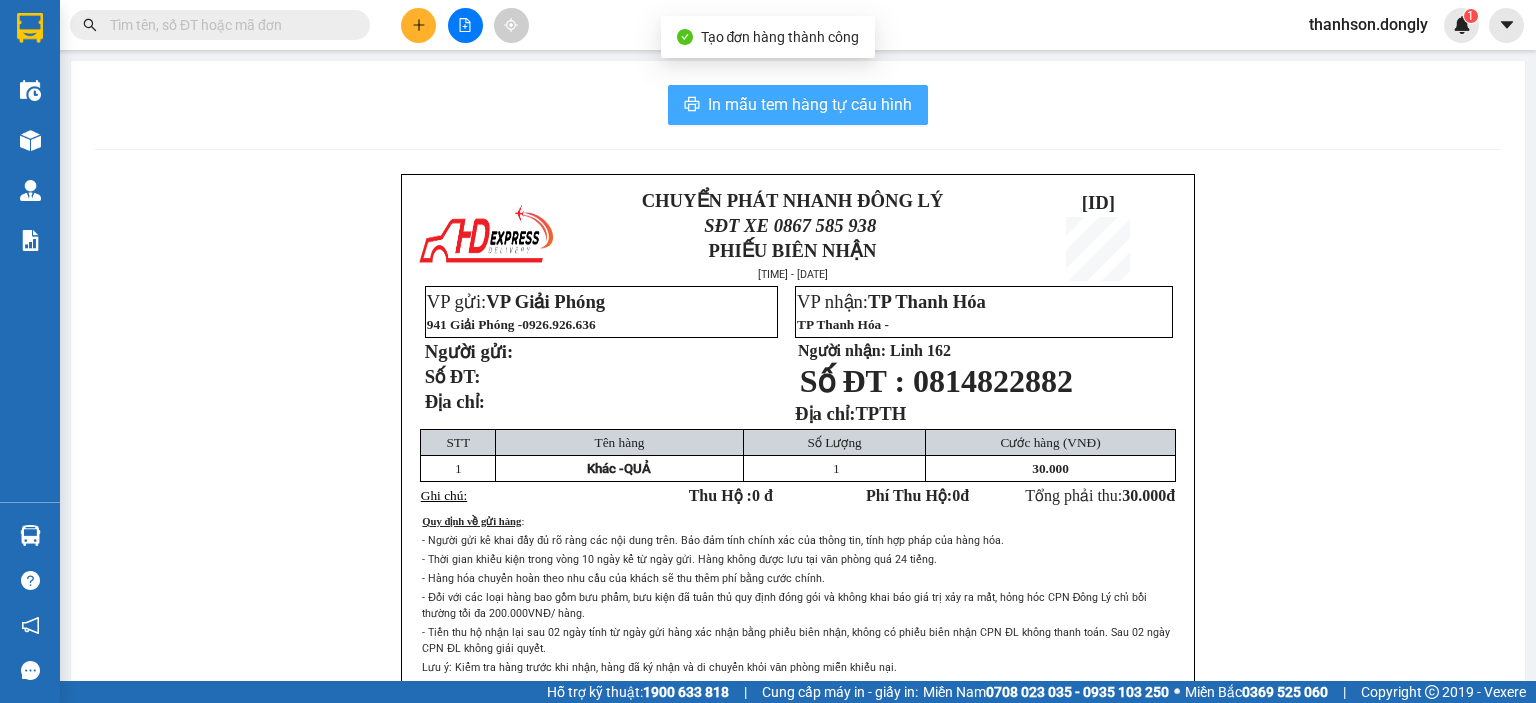 click on "In mẫu tem hàng tự cấu hình" at bounding box center [810, 104] 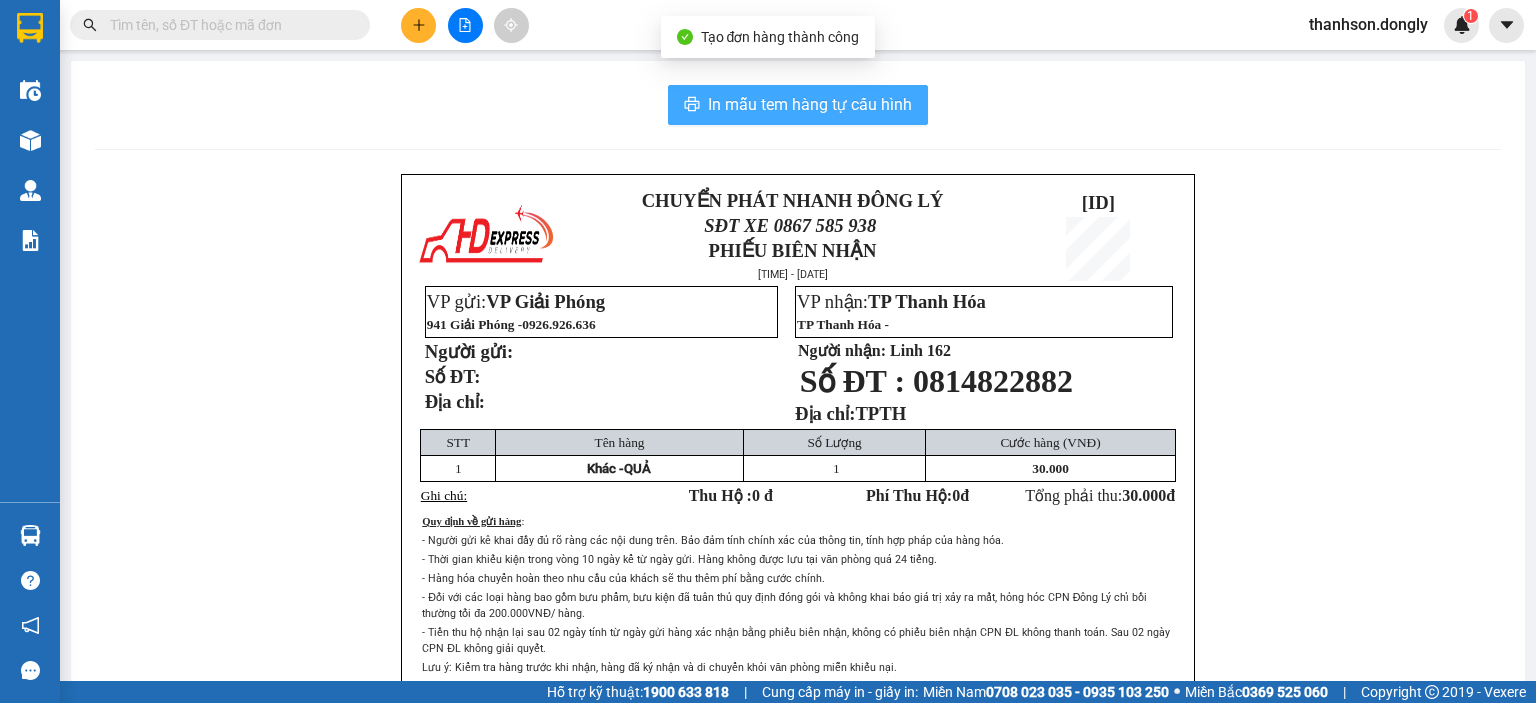 scroll, scrollTop: 0, scrollLeft: 0, axis: both 